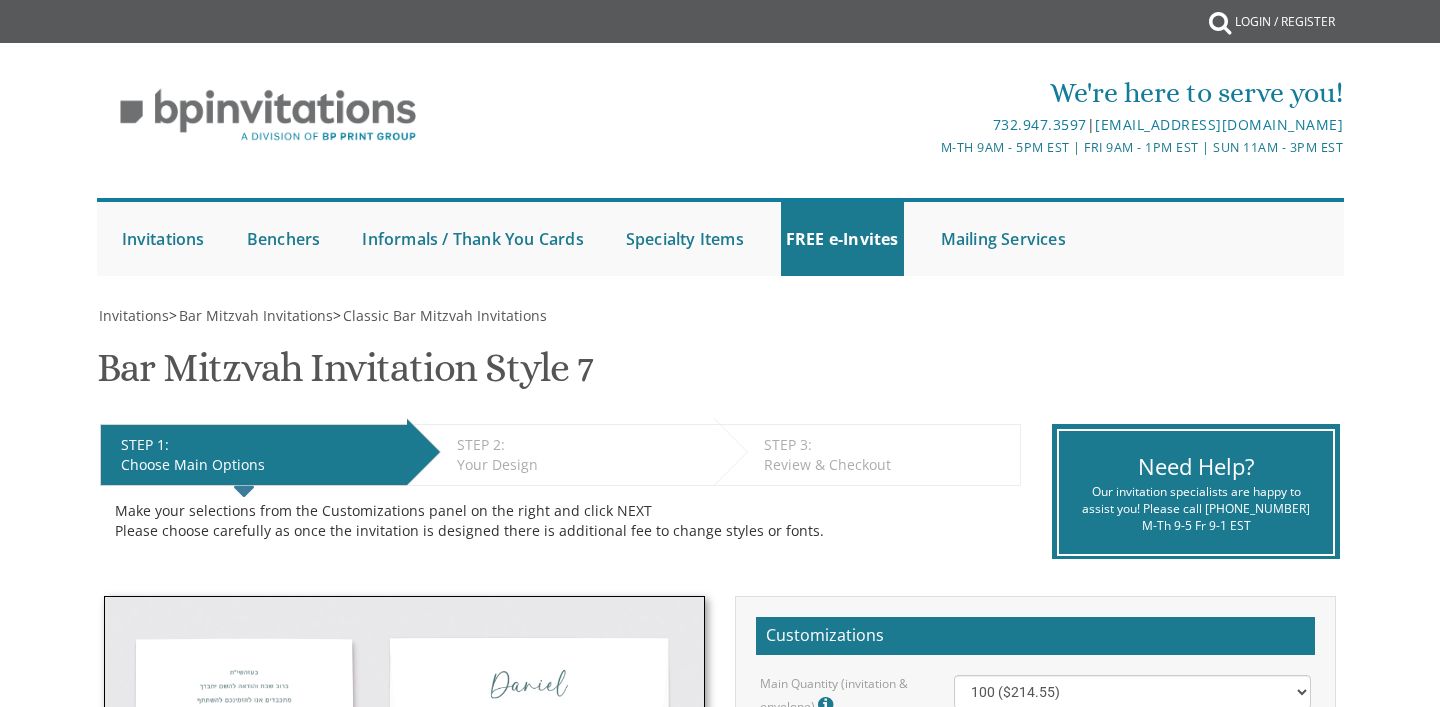 scroll, scrollTop: 531, scrollLeft: 0, axis: vertical 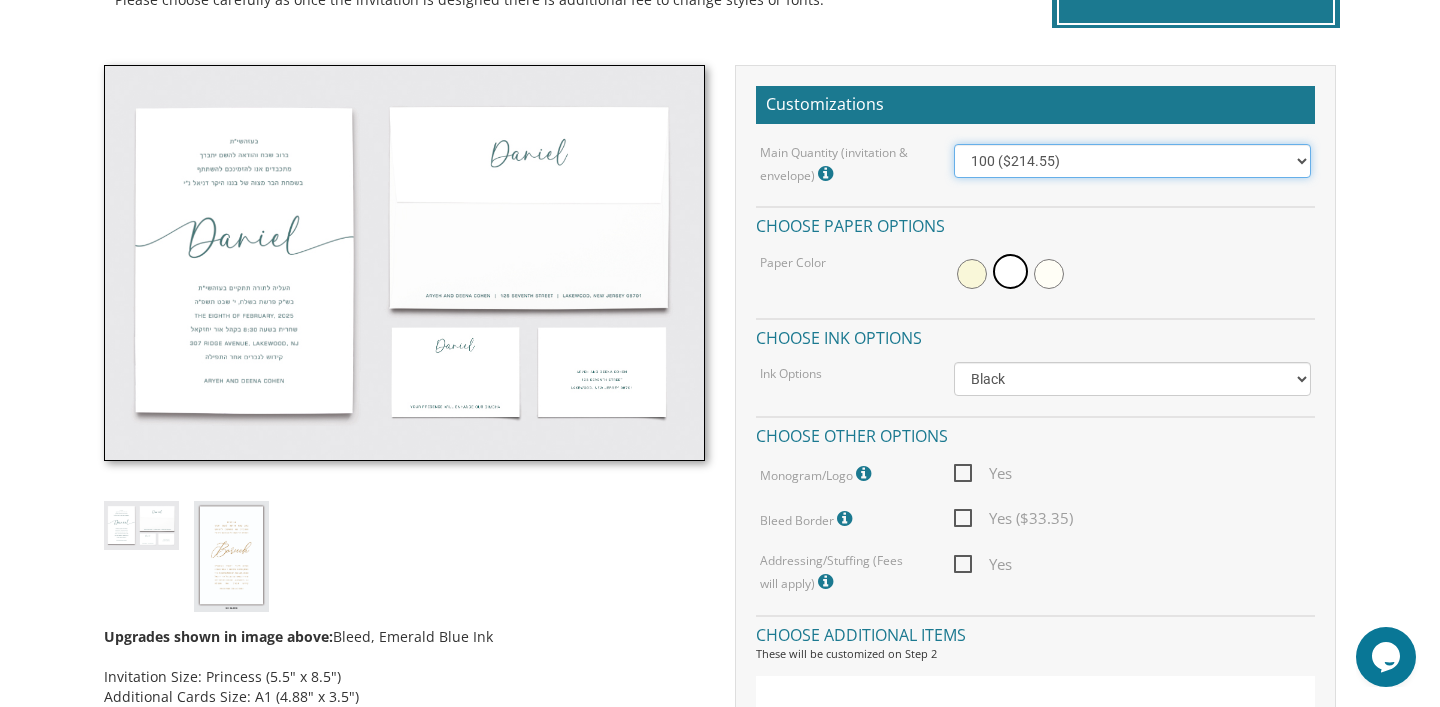 click on "100 ($214.55) 200 ($254.60) 300 ($294.25) 400 ($333.55) 500 ($373.90) 600 ($413.25) 700 ($452.35) 800 ($491.40) 900 ($528.00) 1000 ($568.05)" at bounding box center [1133, 161] 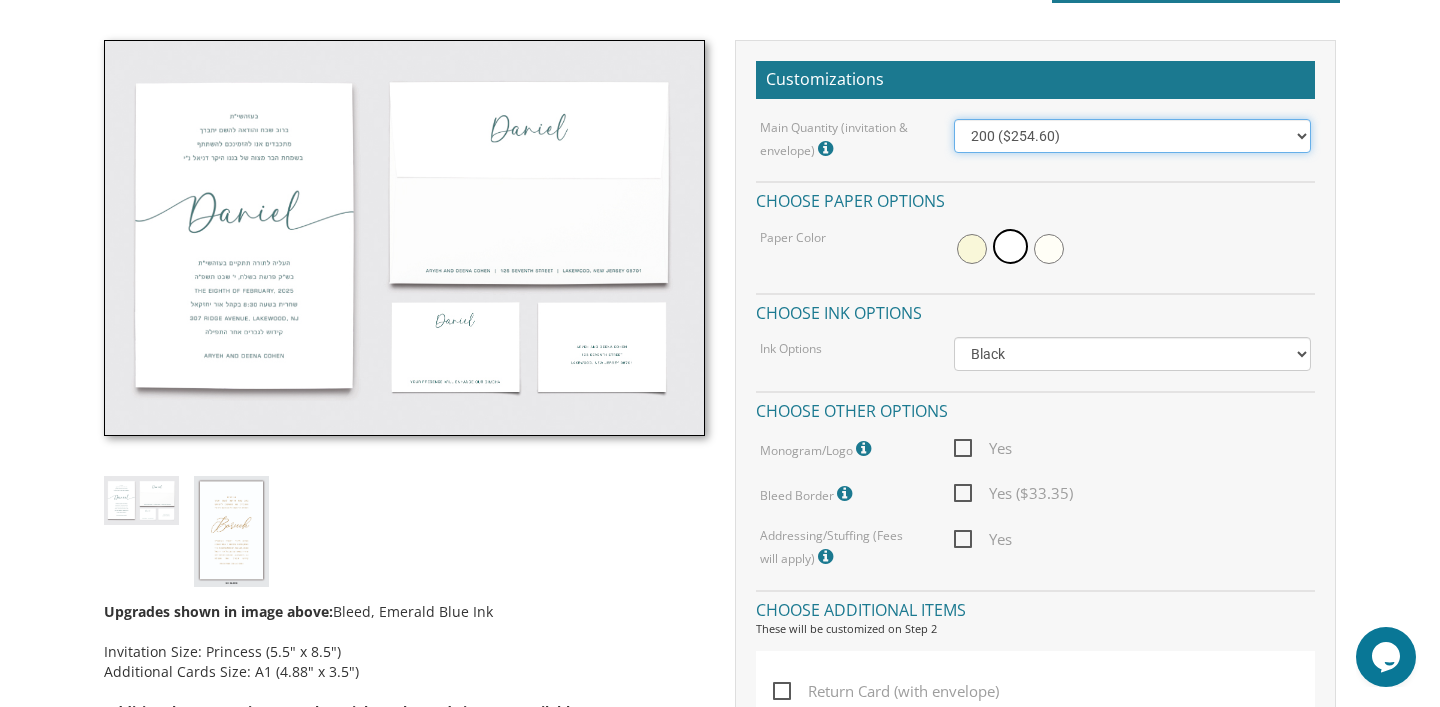 scroll, scrollTop: 552, scrollLeft: 0, axis: vertical 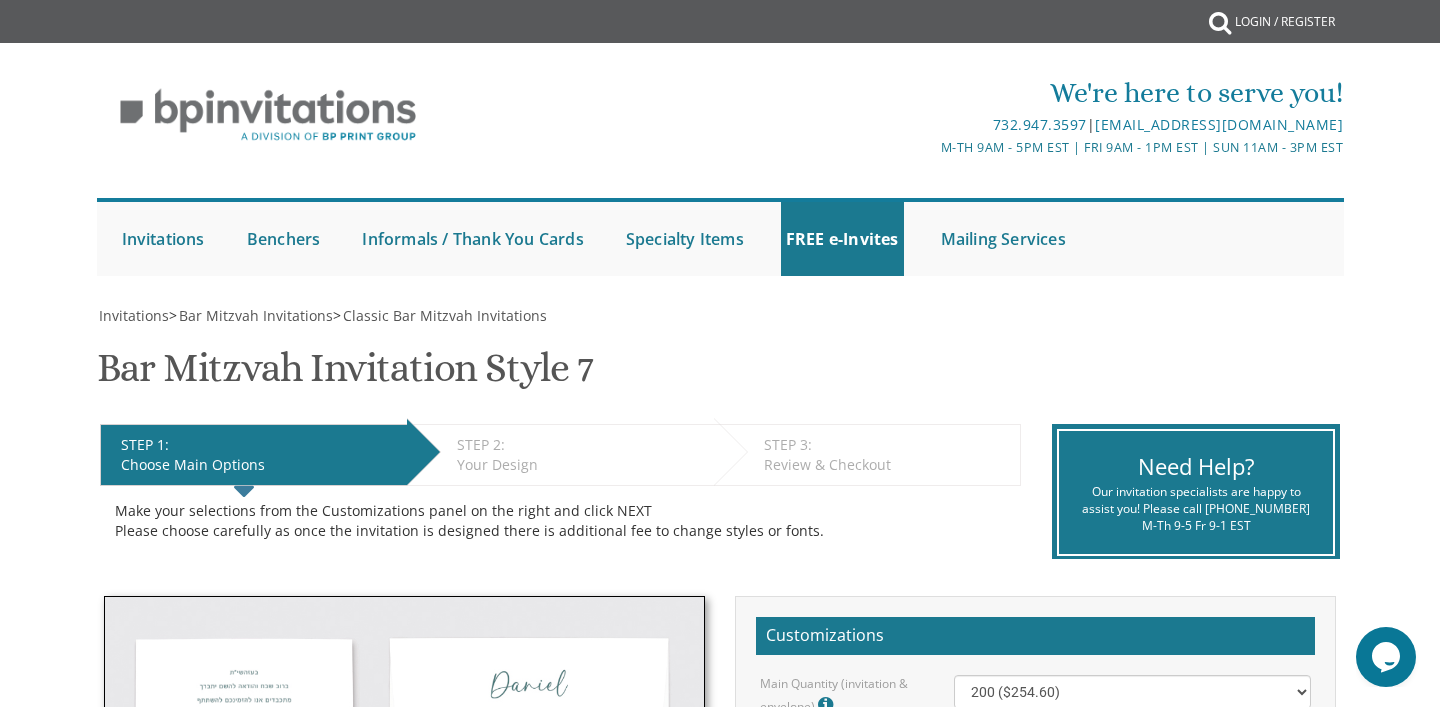 click at bounding box center (404, 794) 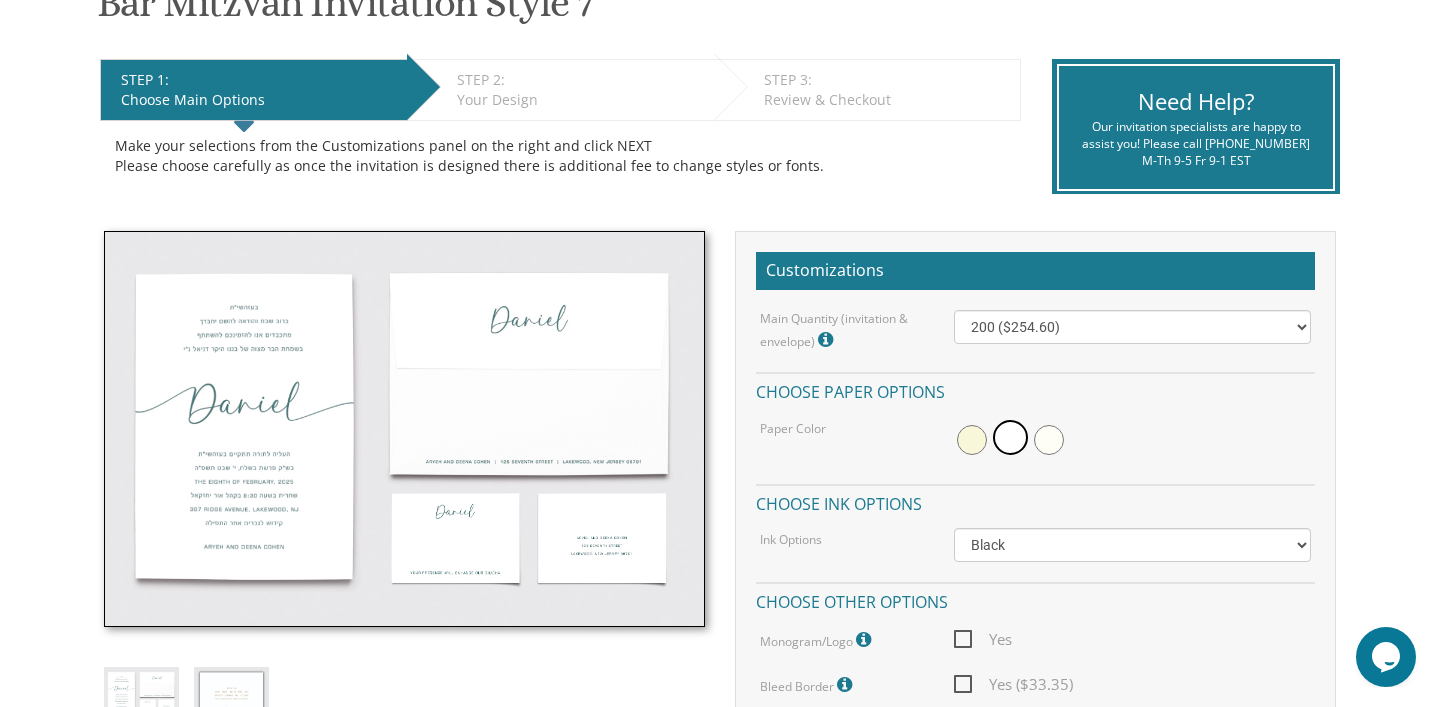 scroll, scrollTop: 415, scrollLeft: 0, axis: vertical 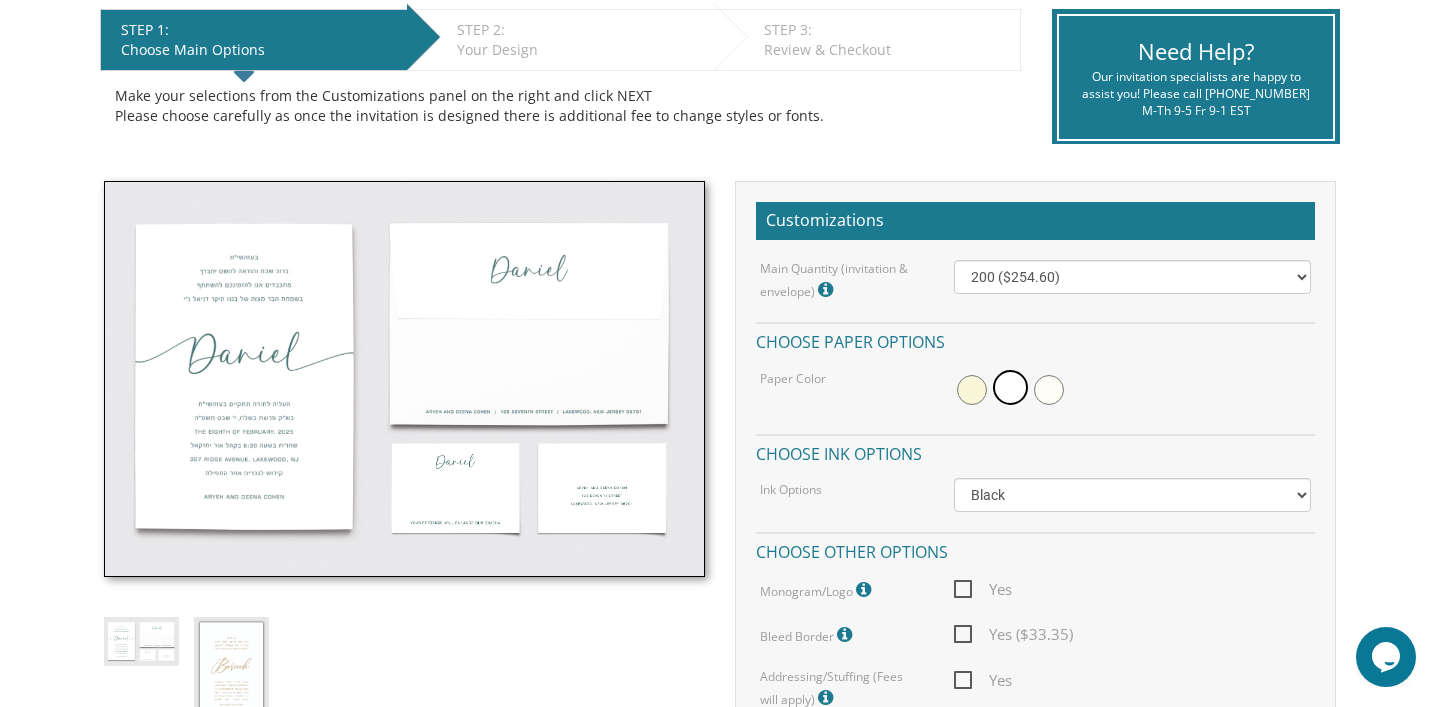 click at bounding box center (404, 379) 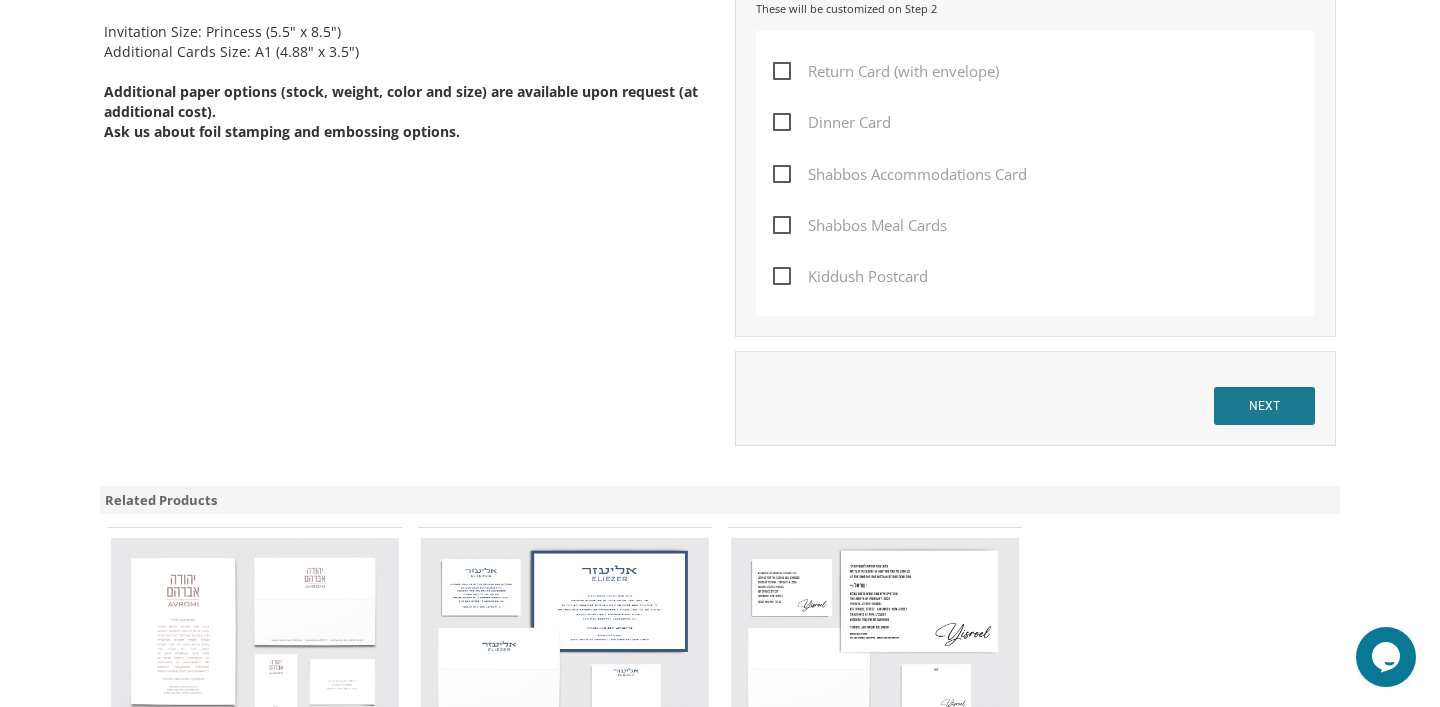 scroll, scrollTop: 1181, scrollLeft: 0, axis: vertical 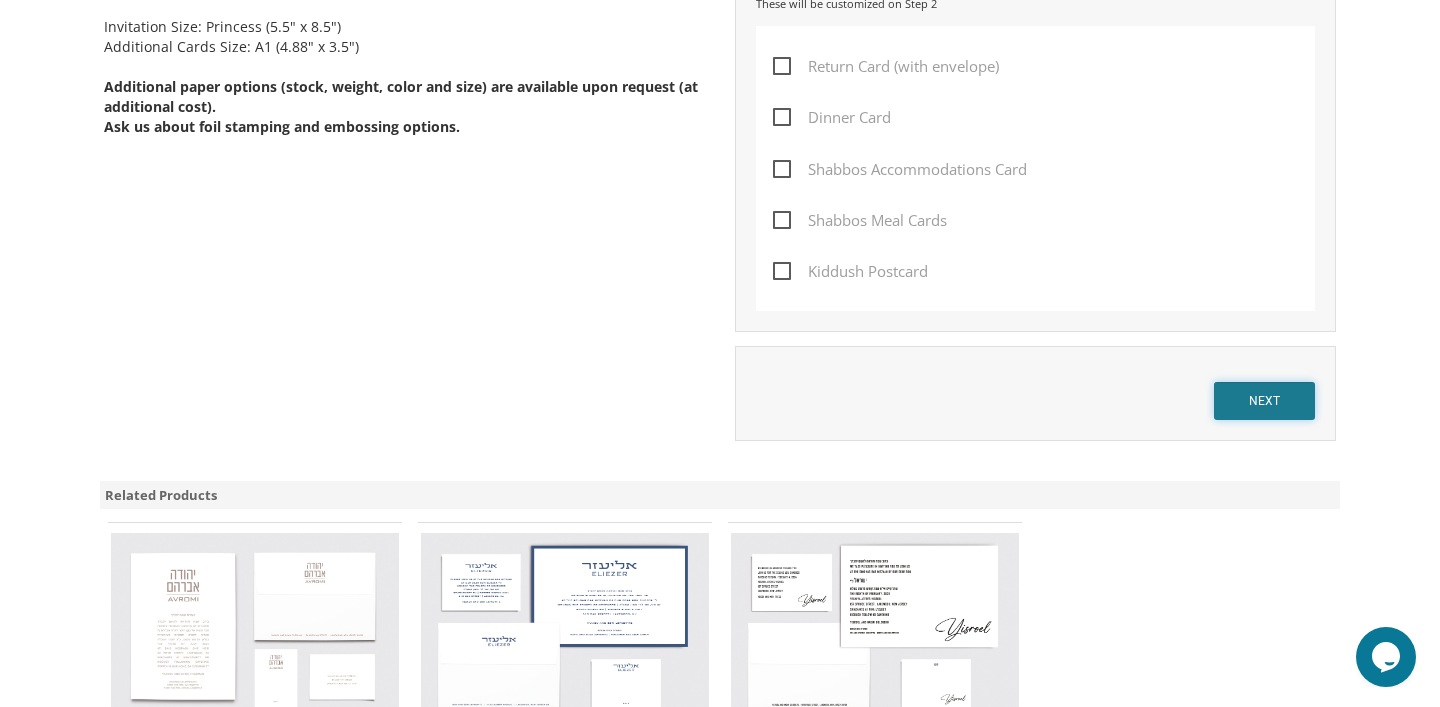 click on "NEXT" at bounding box center (1264, 401) 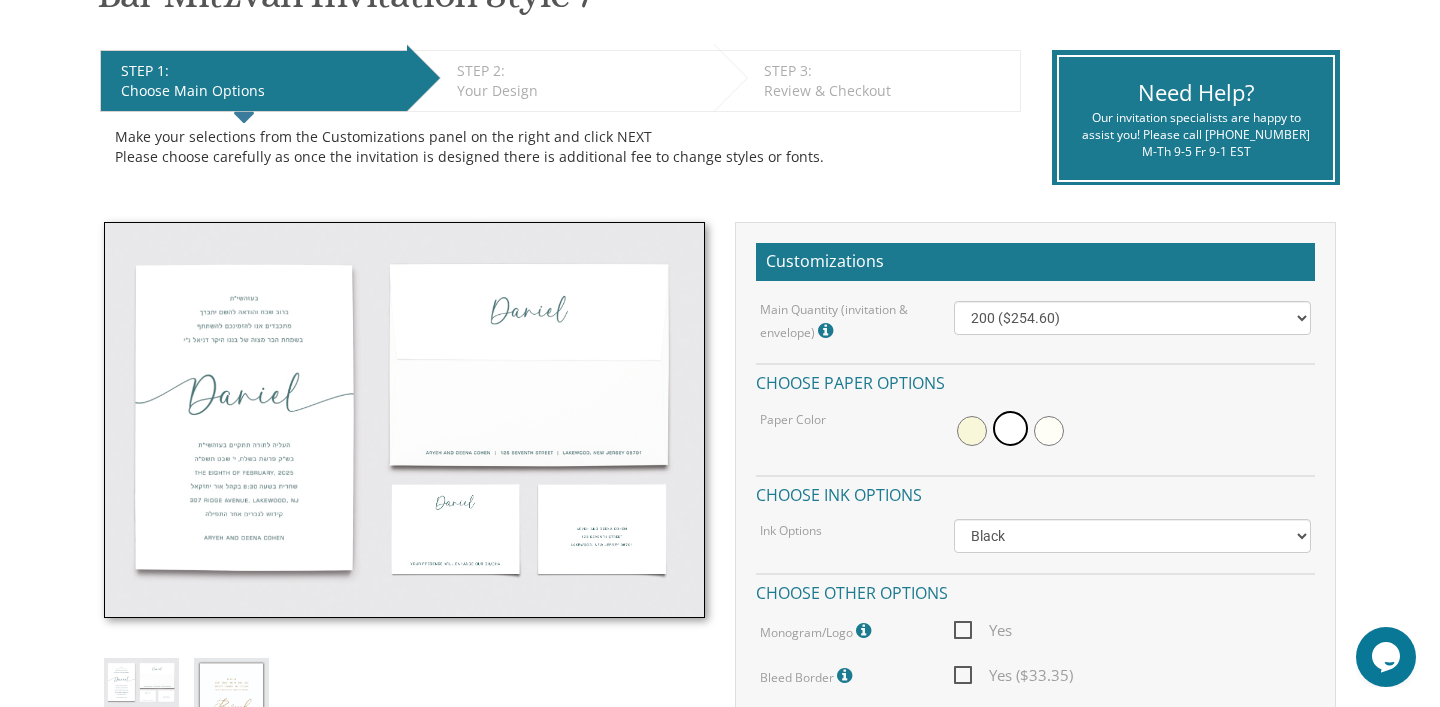 scroll, scrollTop: 377, scrollLeft: 0, axis: vertical 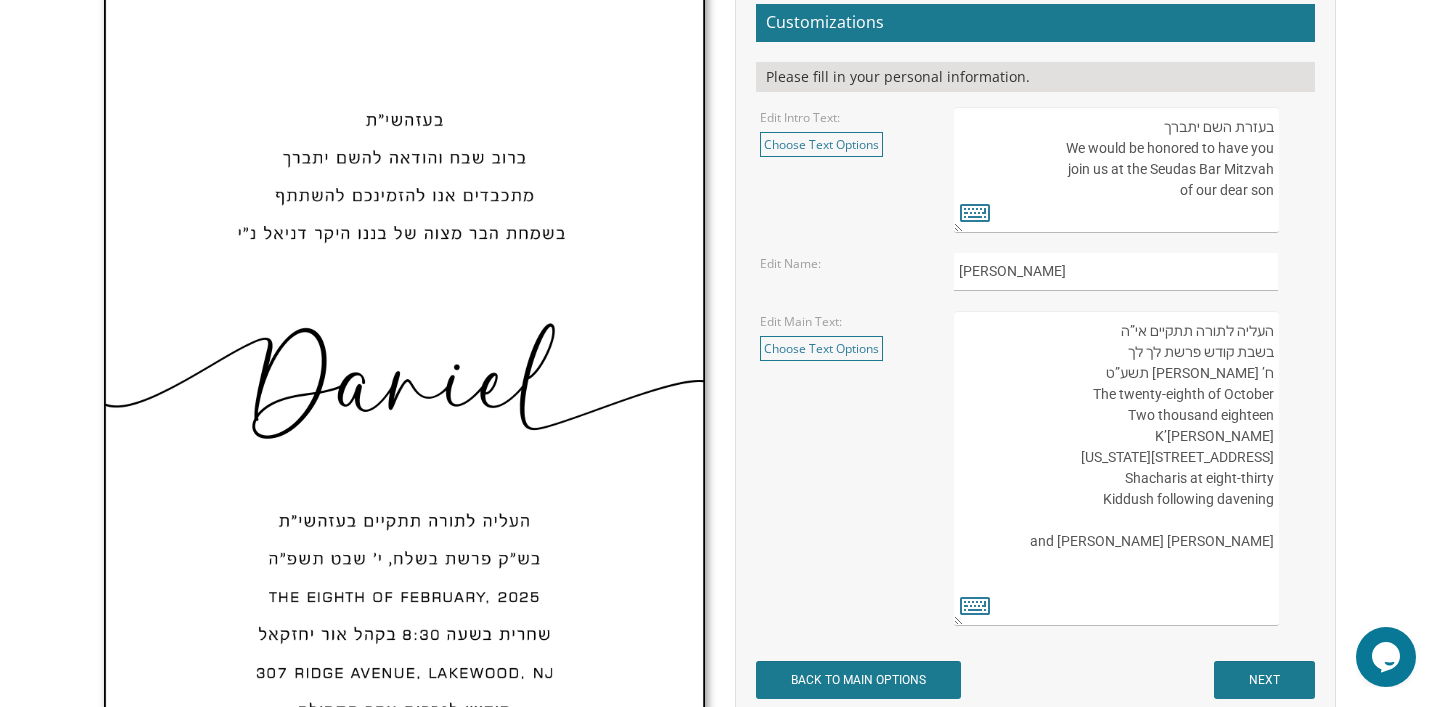 drag, startPoint x: 1106, startPoint y: 335, endPoint x: 742, endPoint y: 403, distance: 370.29718 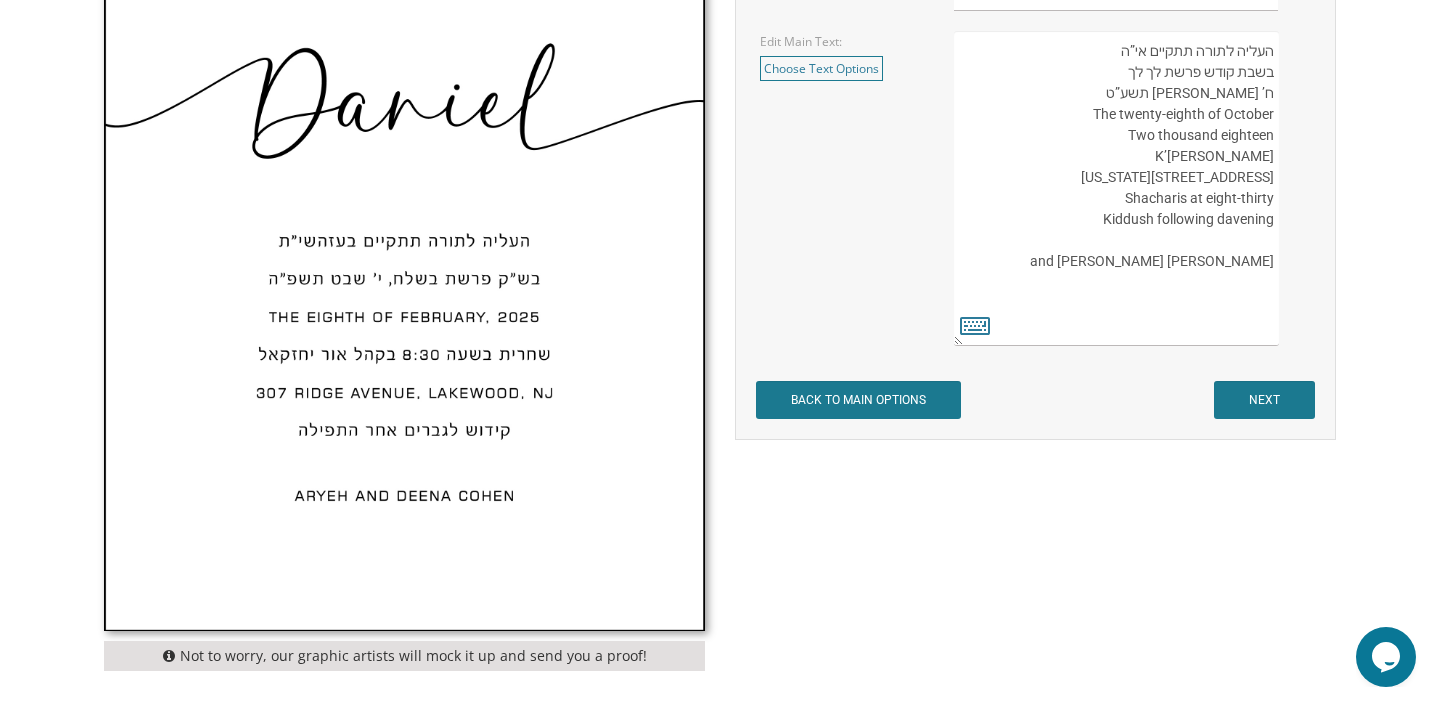 scroll, scrollTop: 918, scrollLeft: 0, axis: vertical 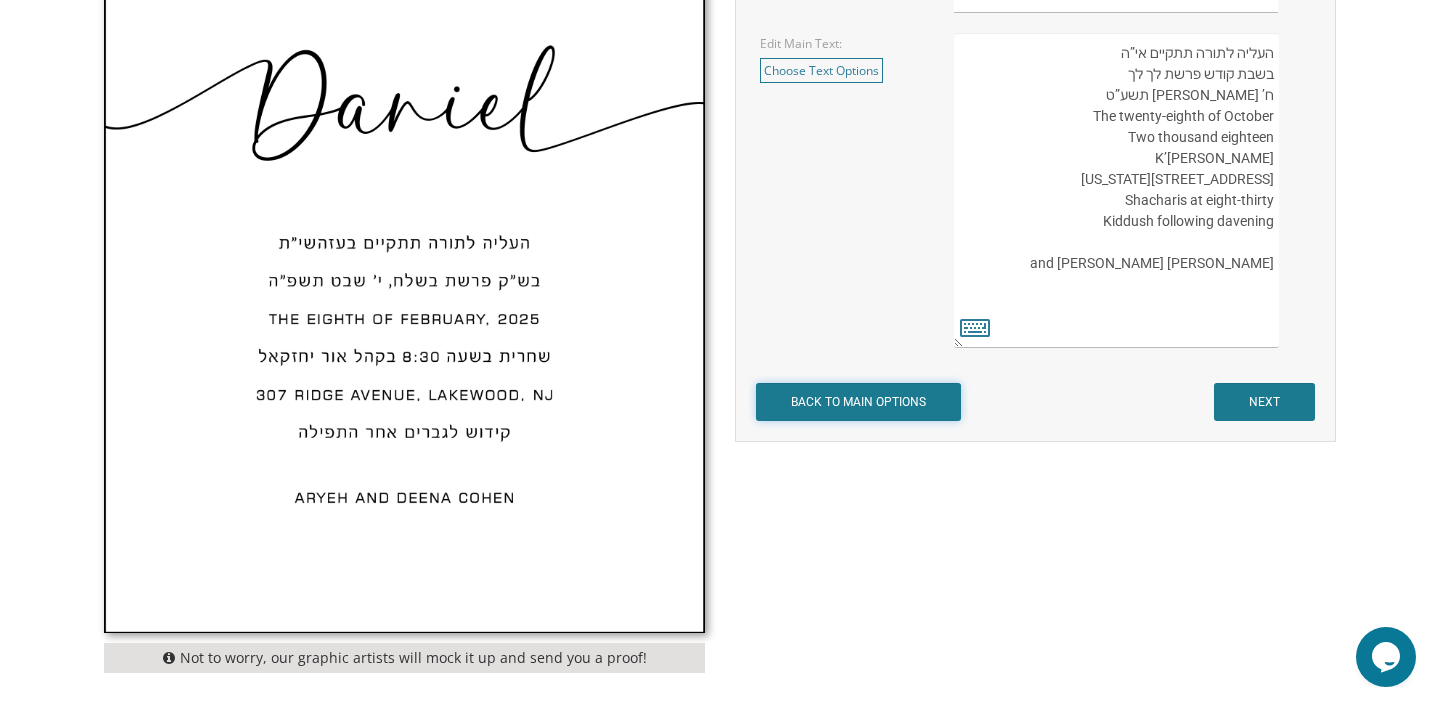 click on "BACK TO MAIN OPTIONS" at bounding box center (858, 402) 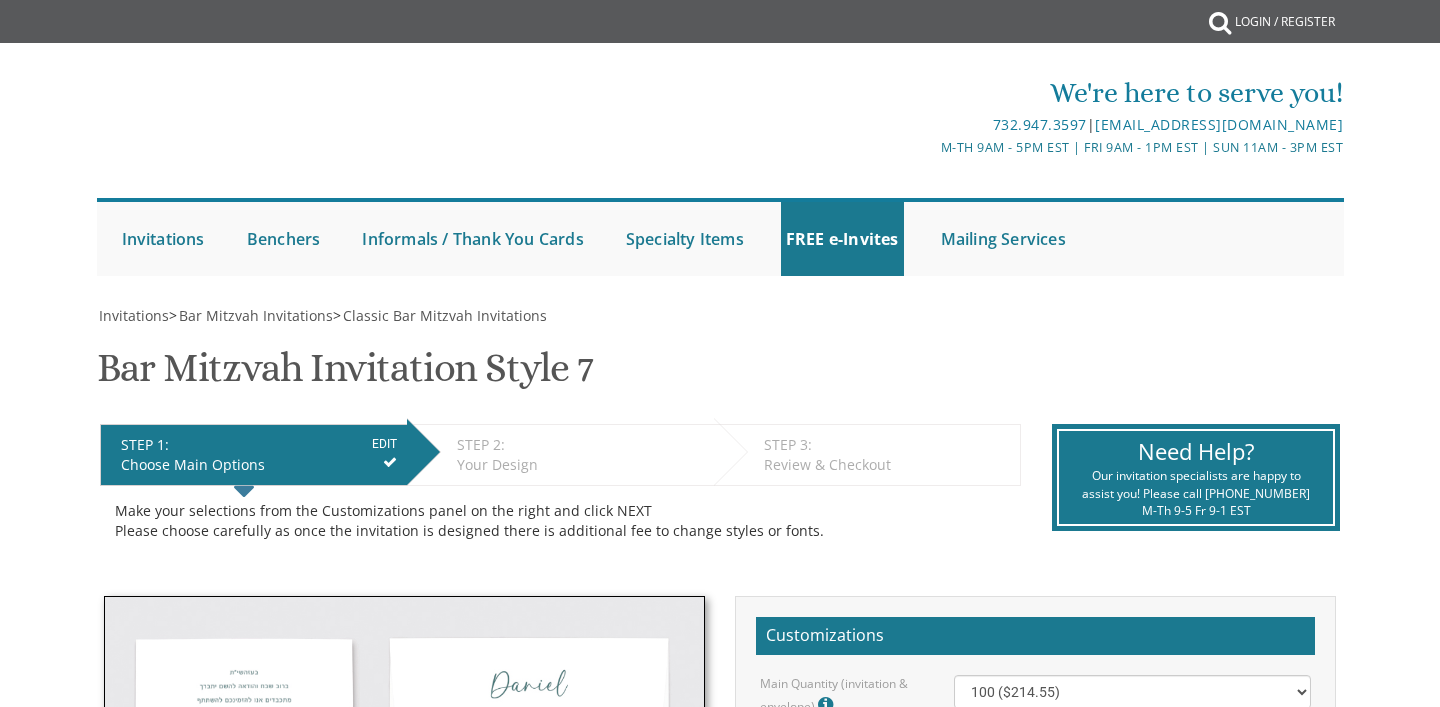 scroll, scrollTop: 0, scrollLeft: 0, axis: both 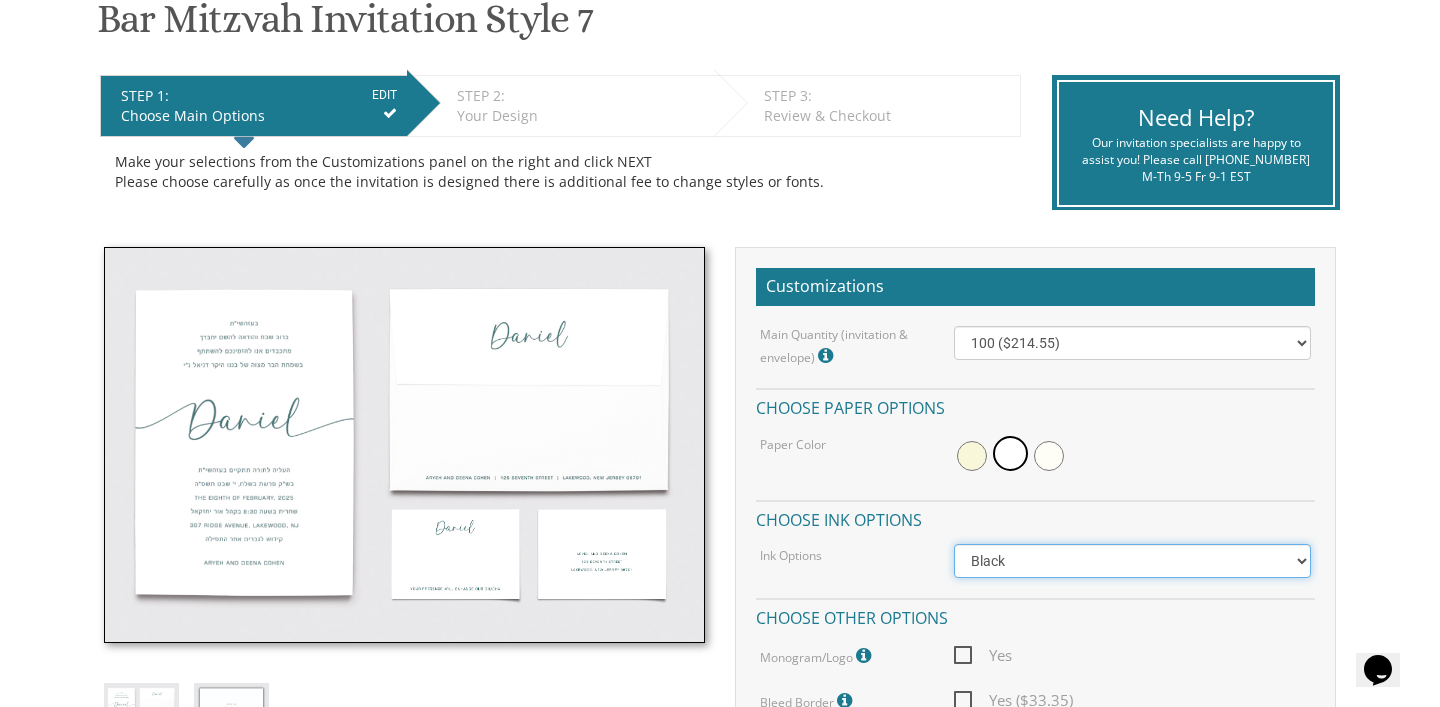 click on "Black Colored Ink ($65.00) Black + One Color ($100.00) Two Colors ($137.95)" at bounding box center [1133, 561] 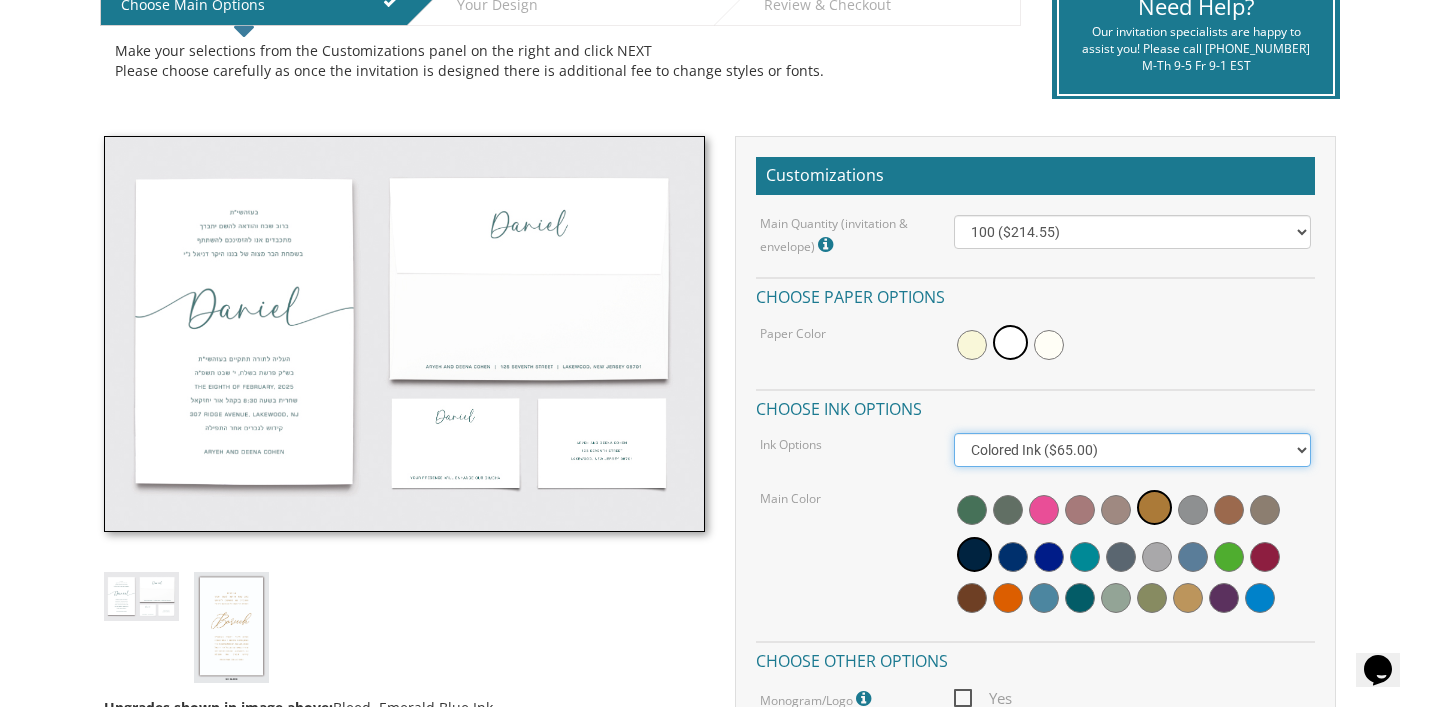 scroll, scrollTop: 461, scrollLeft: 0, axis: vertical 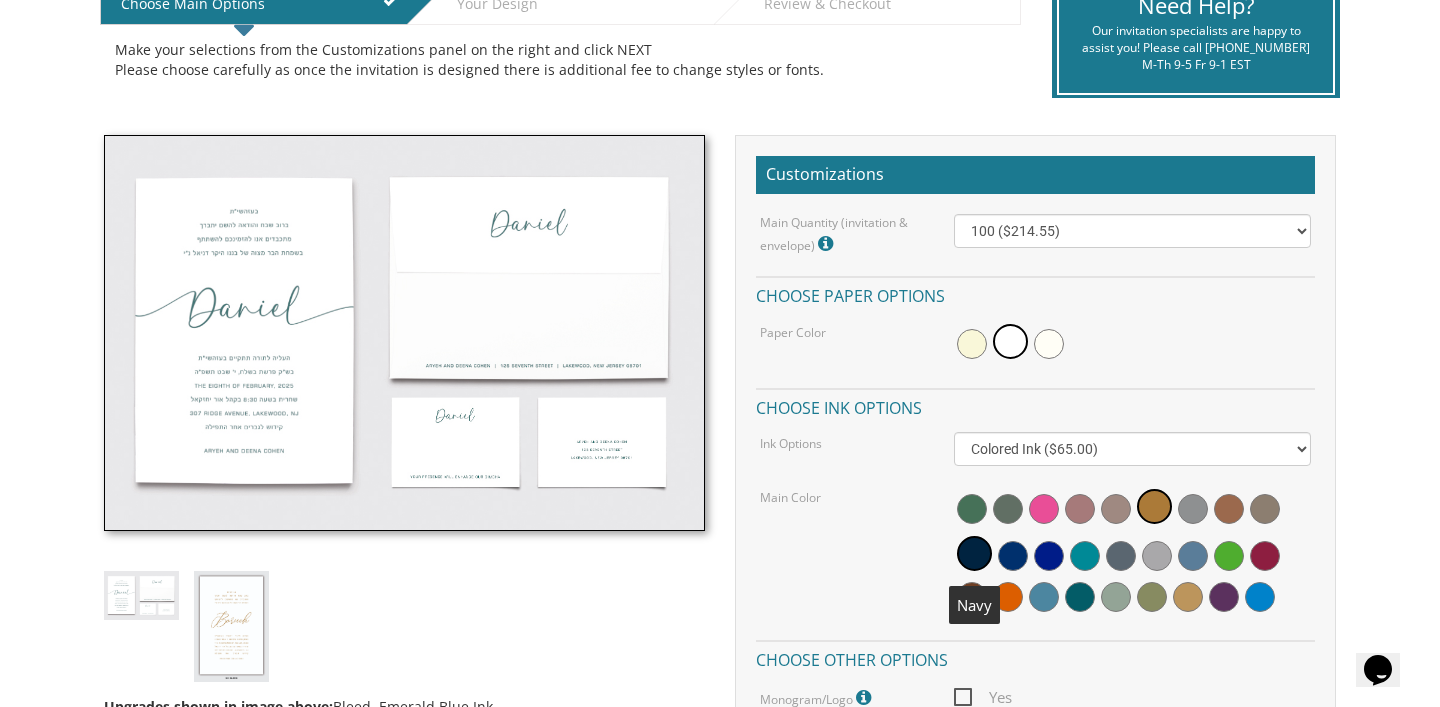click at bounding box center [974, 553] 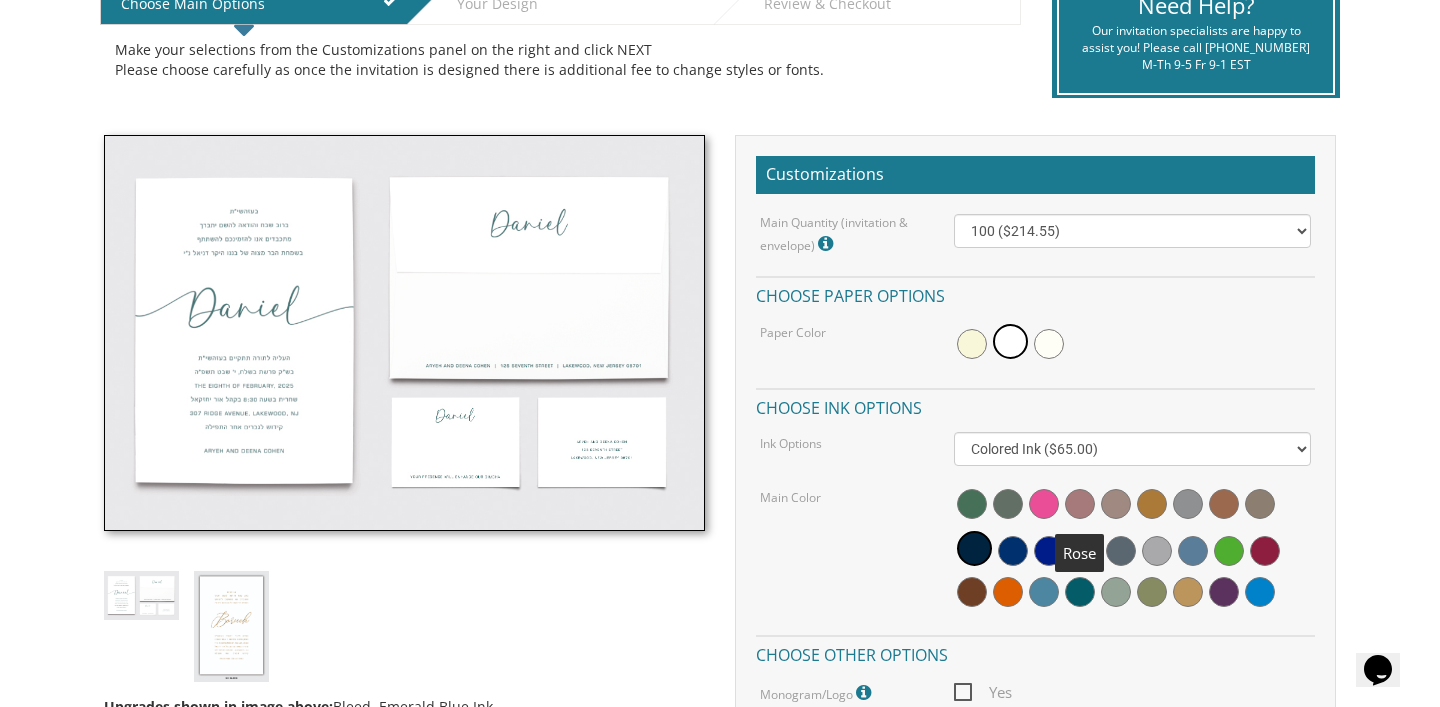 click at bounding box center (1080, 504) 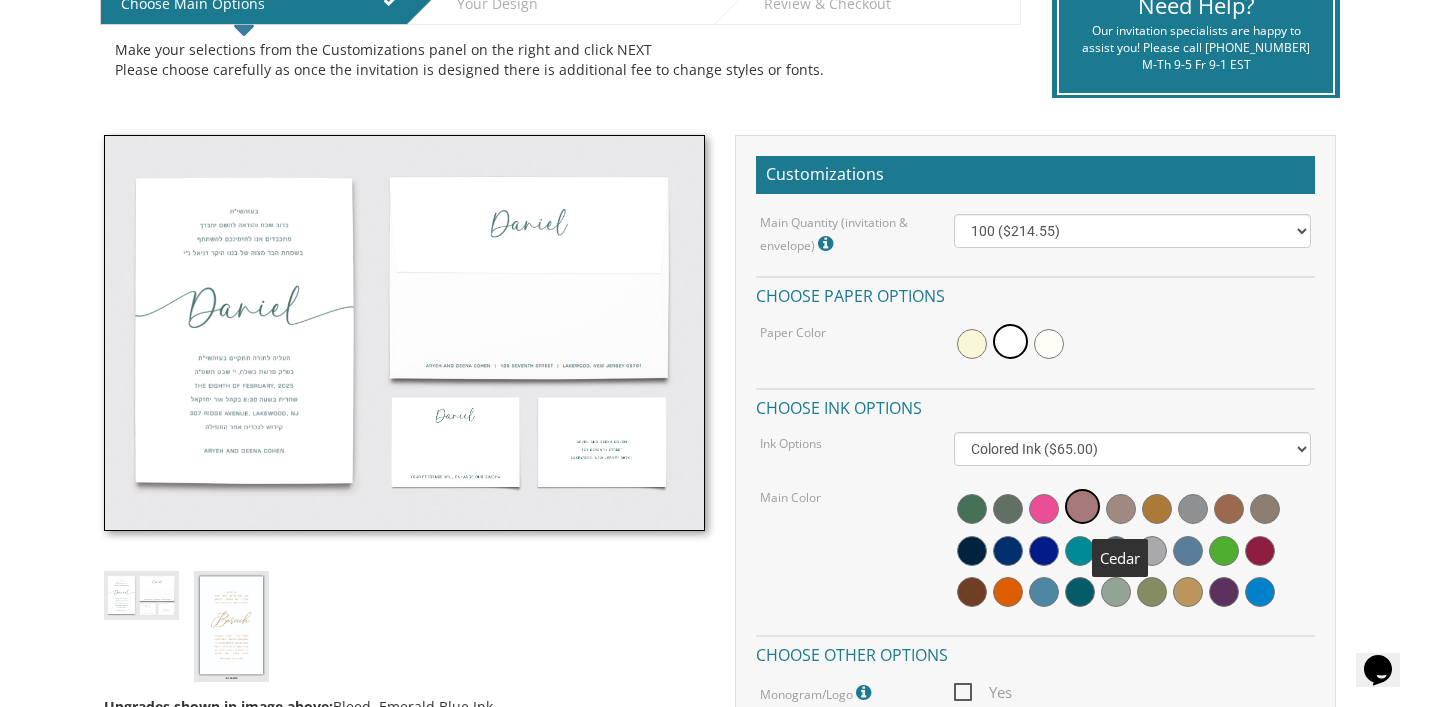 click at bounding box center [1121, 509] 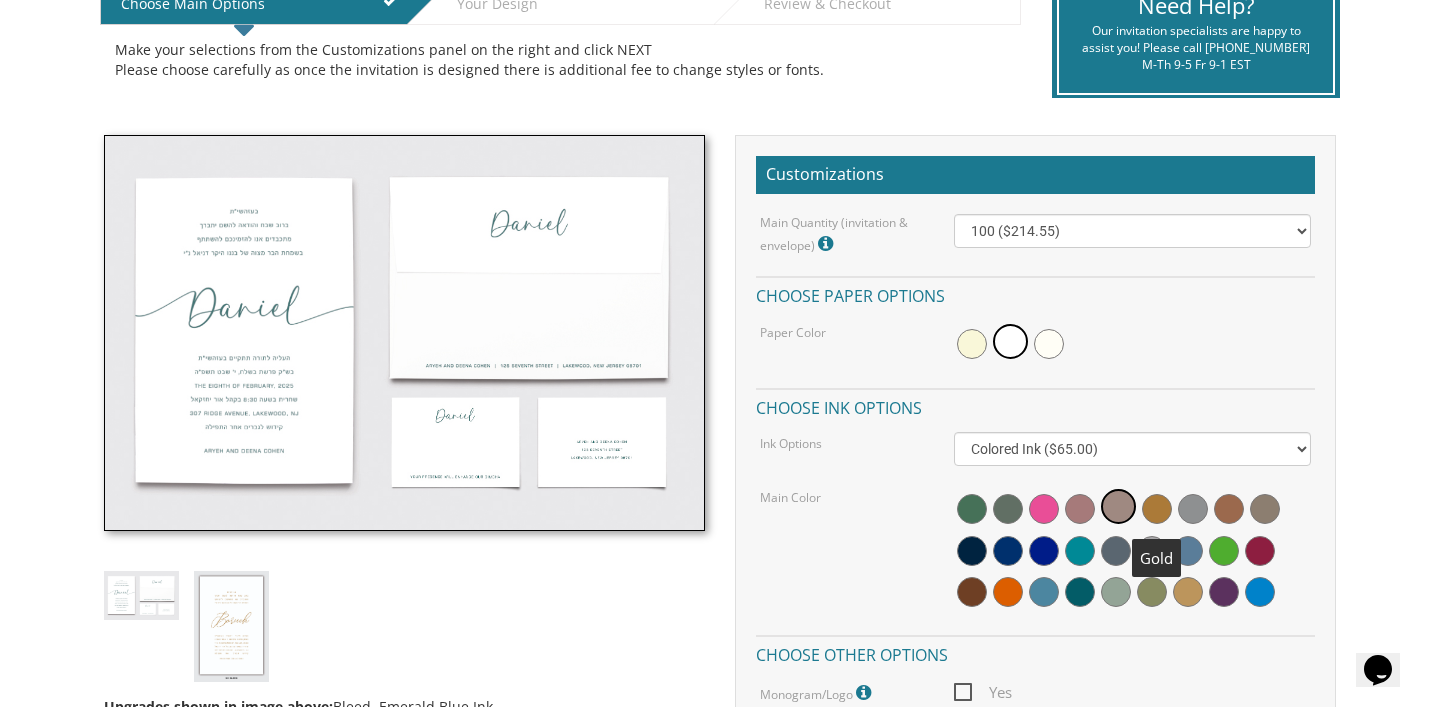 click at bounding box center [1157, 509] 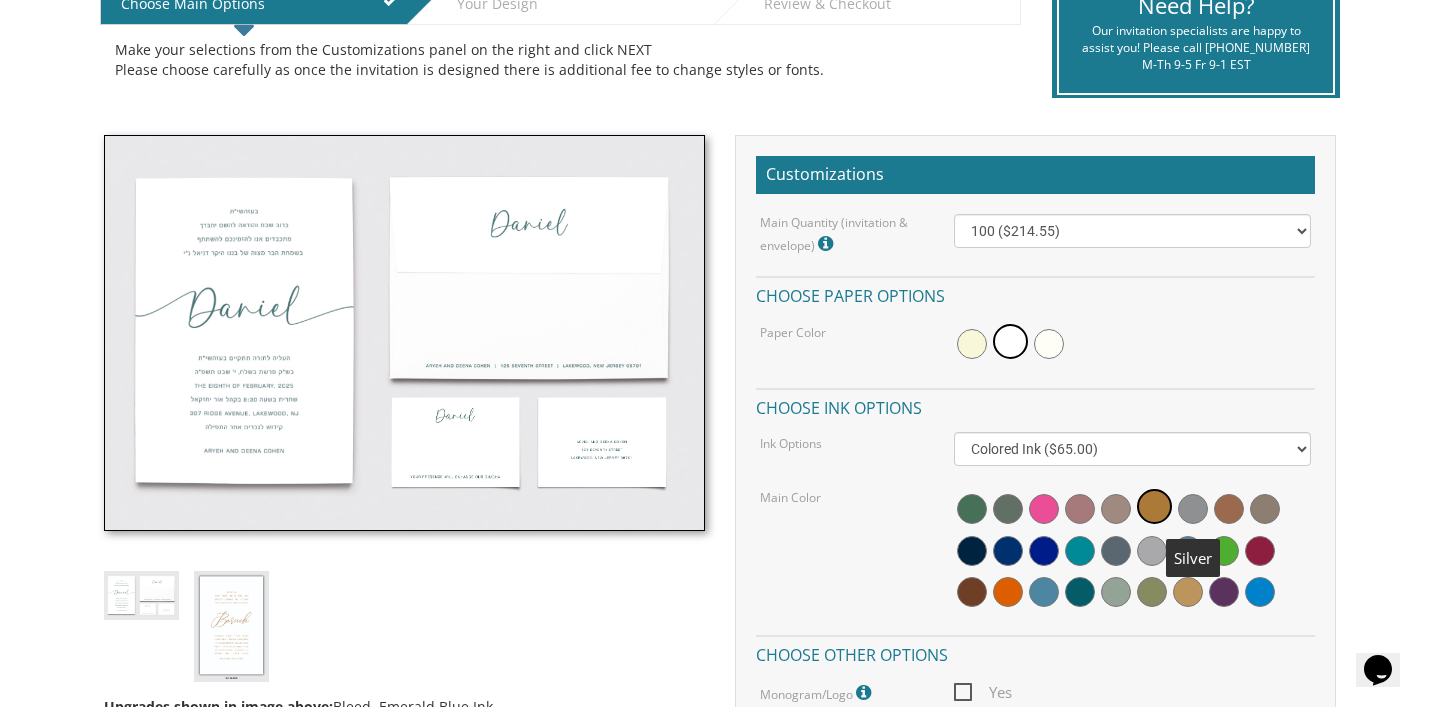click at bounding box center (1193, 509) 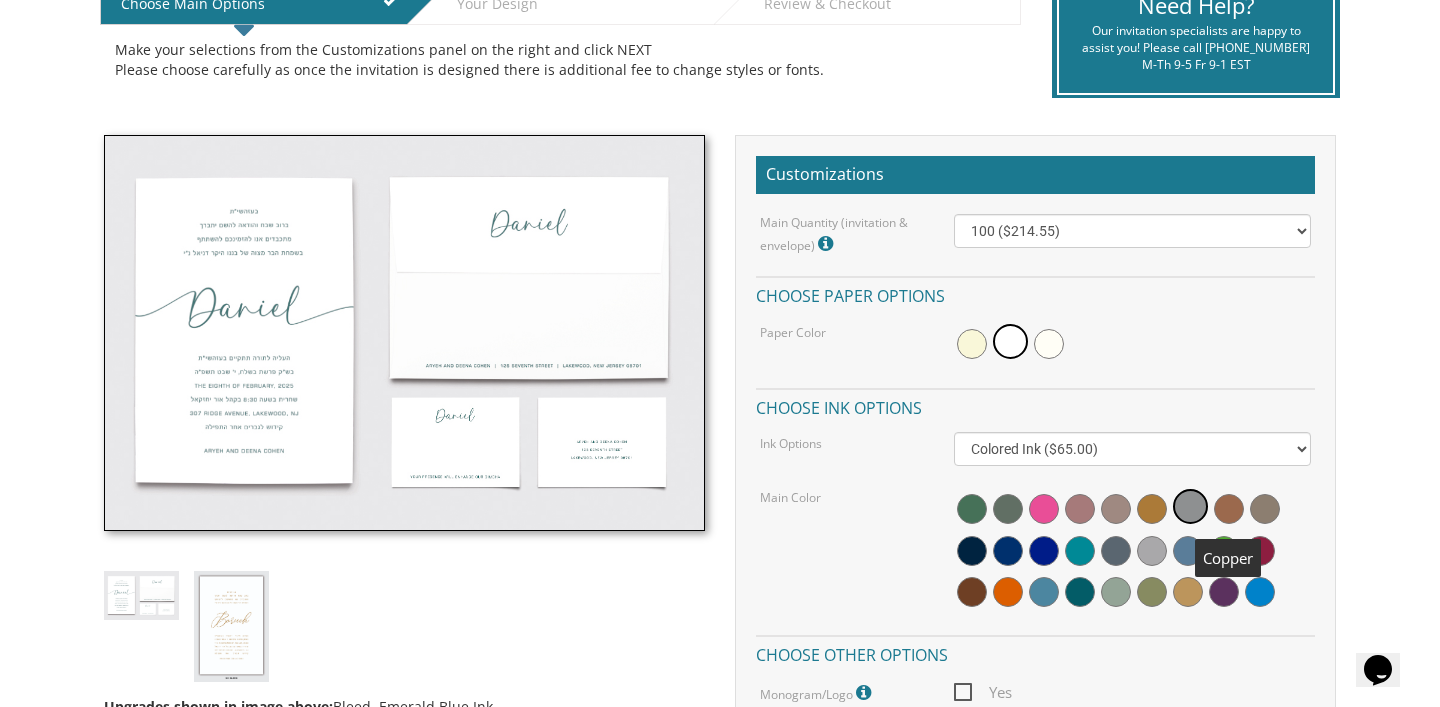 click at bounding box center (1229, 509) 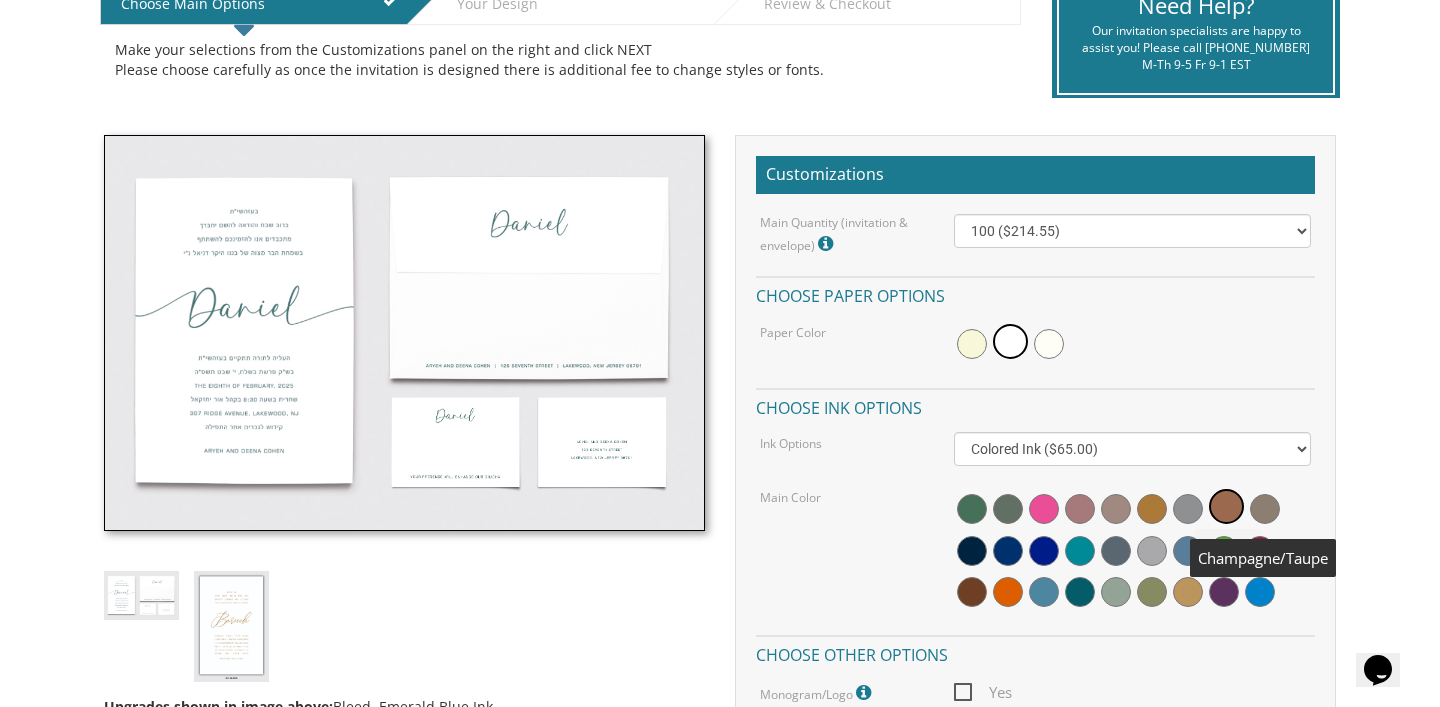 click at bounding box center (1265, 509) 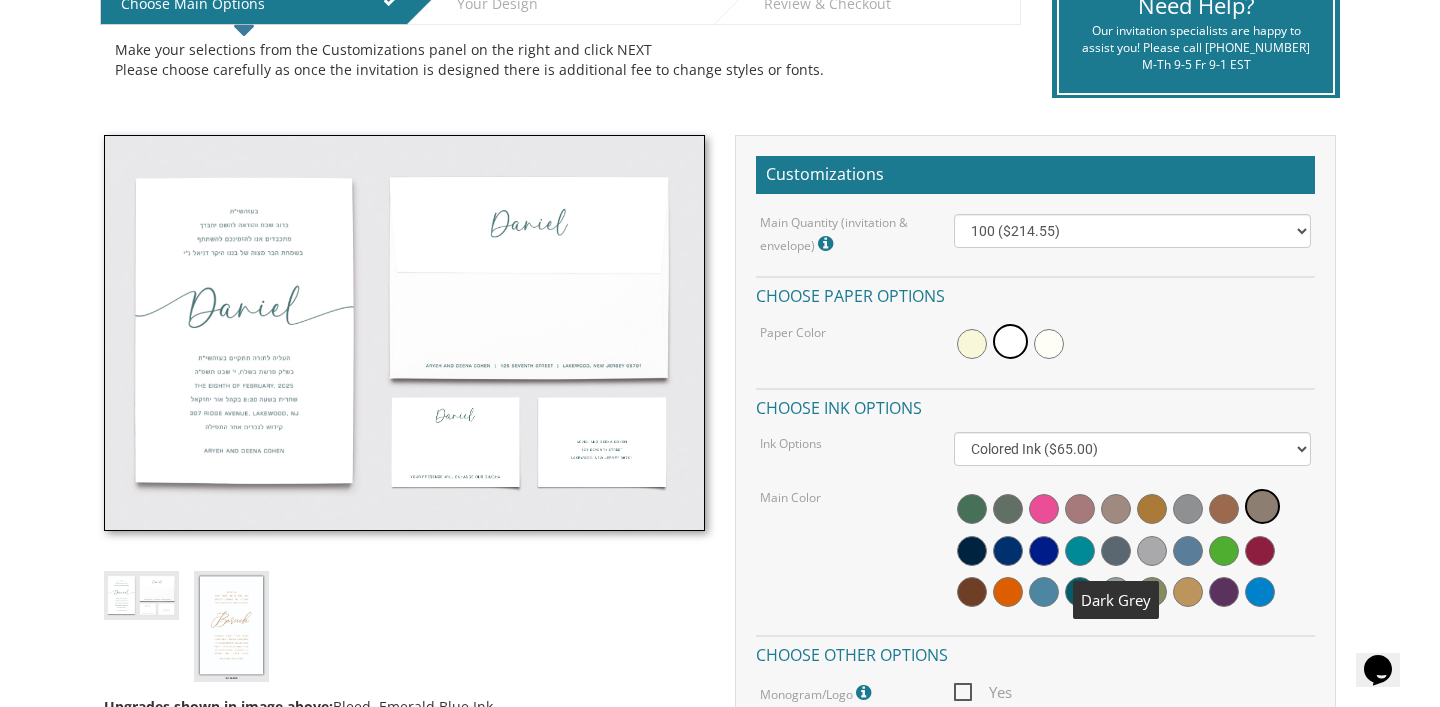 click at bounding box center (1116, 551) 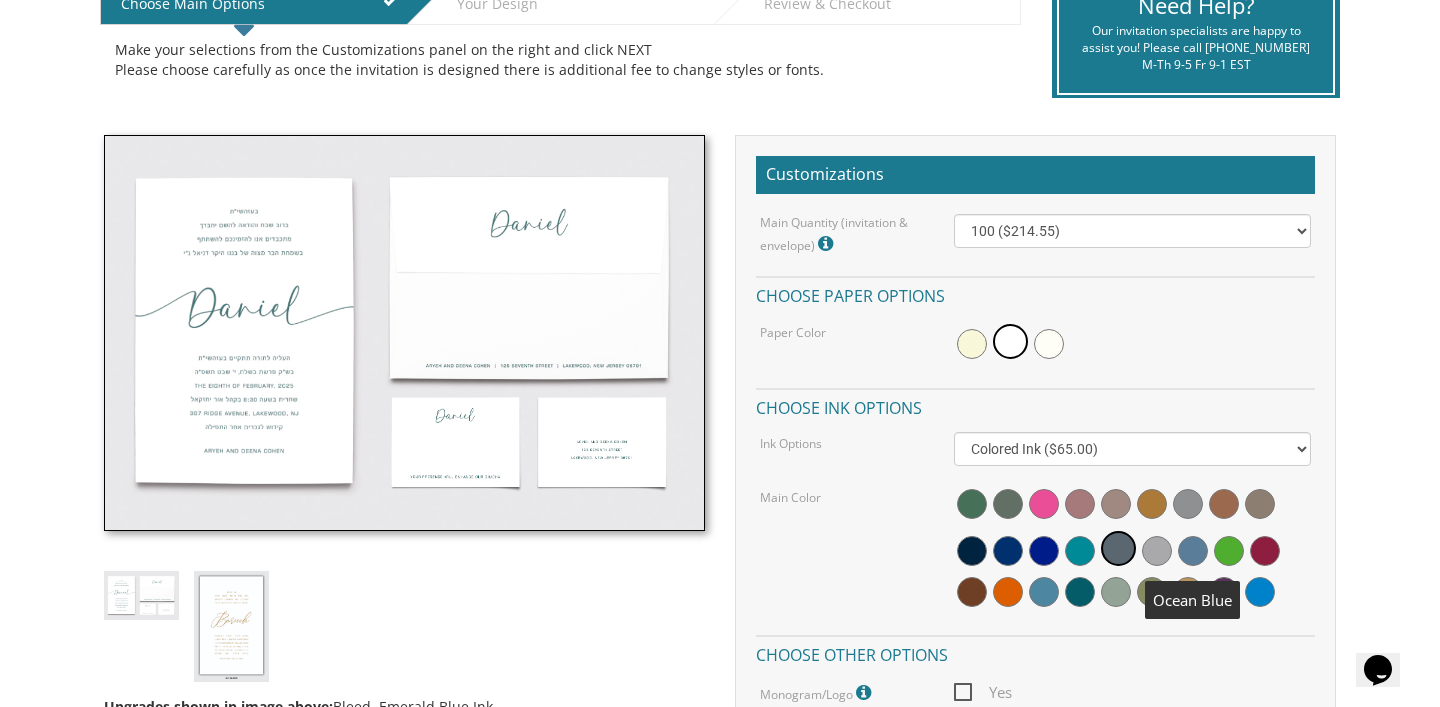 click at bounding box center [1193, 551] 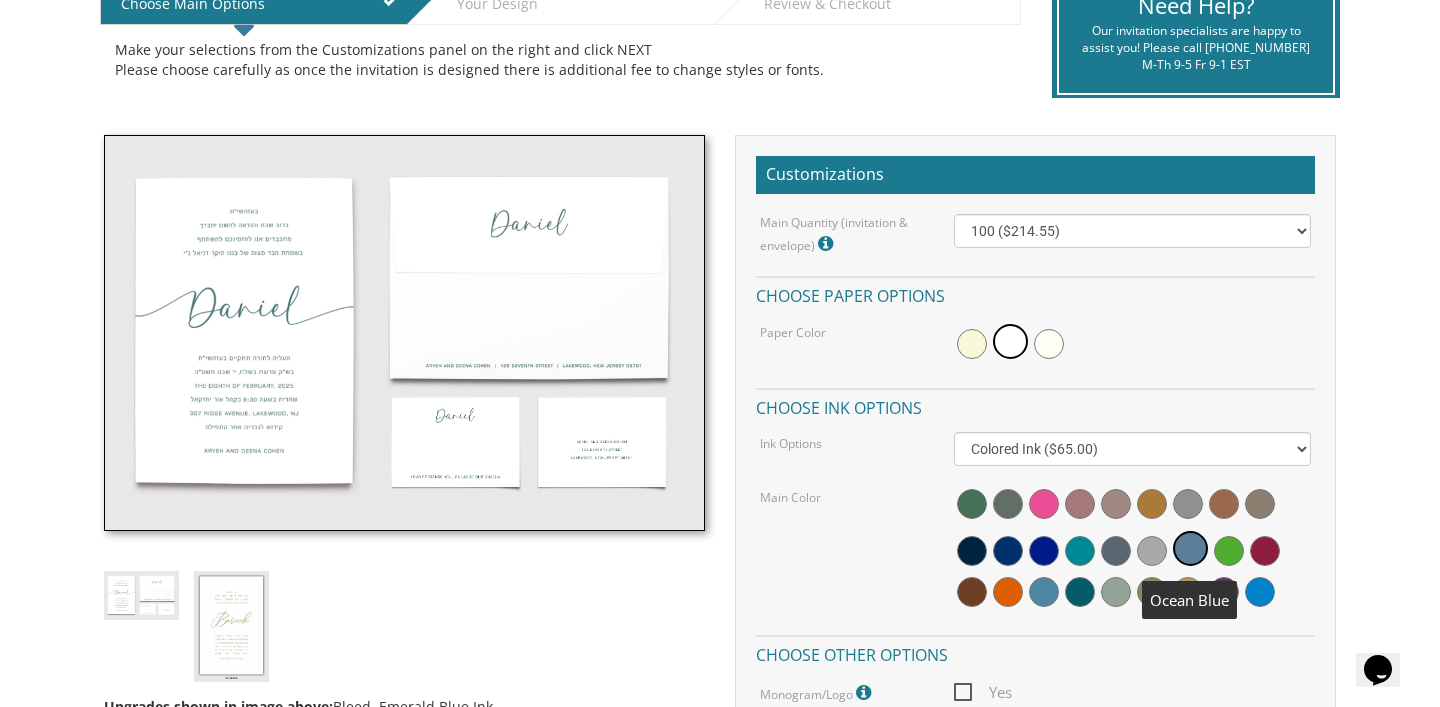 click at bounding box center (1190, 548) 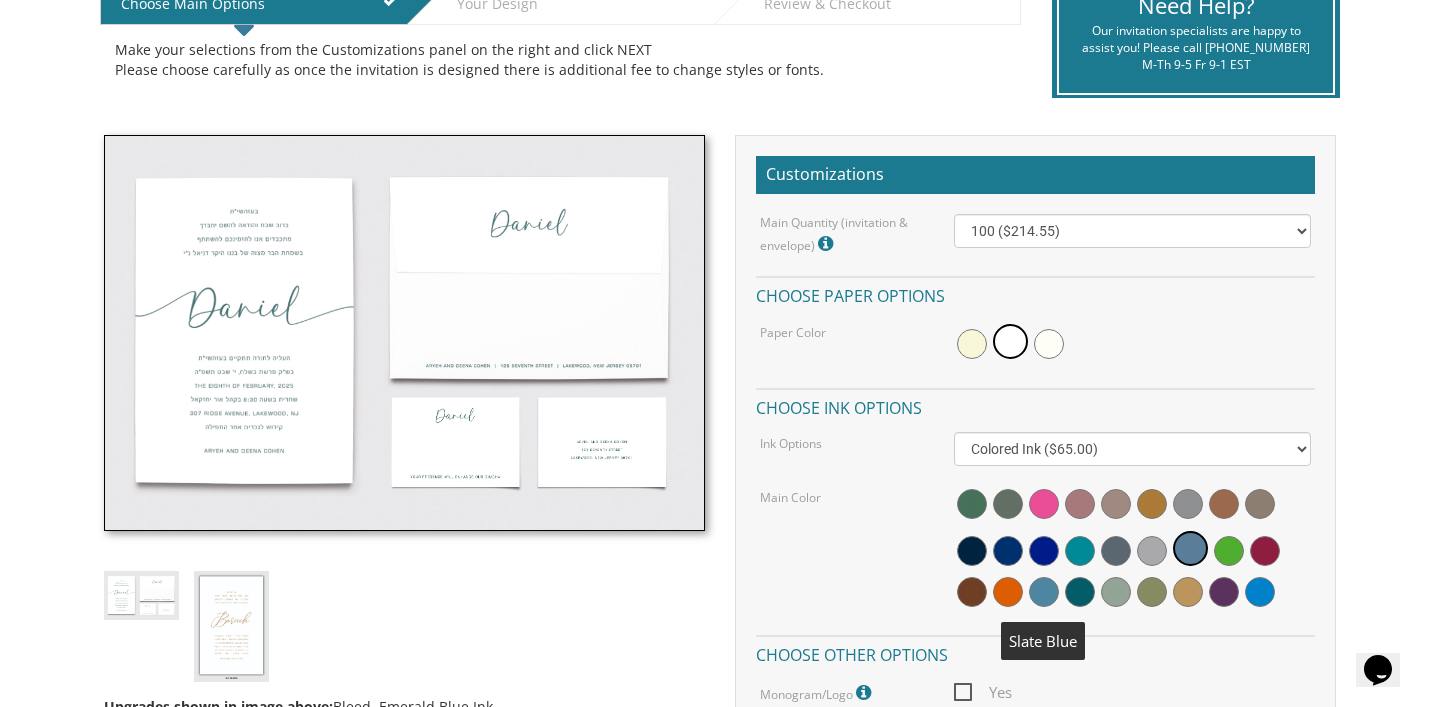 click at bounding box center [1044, 592] 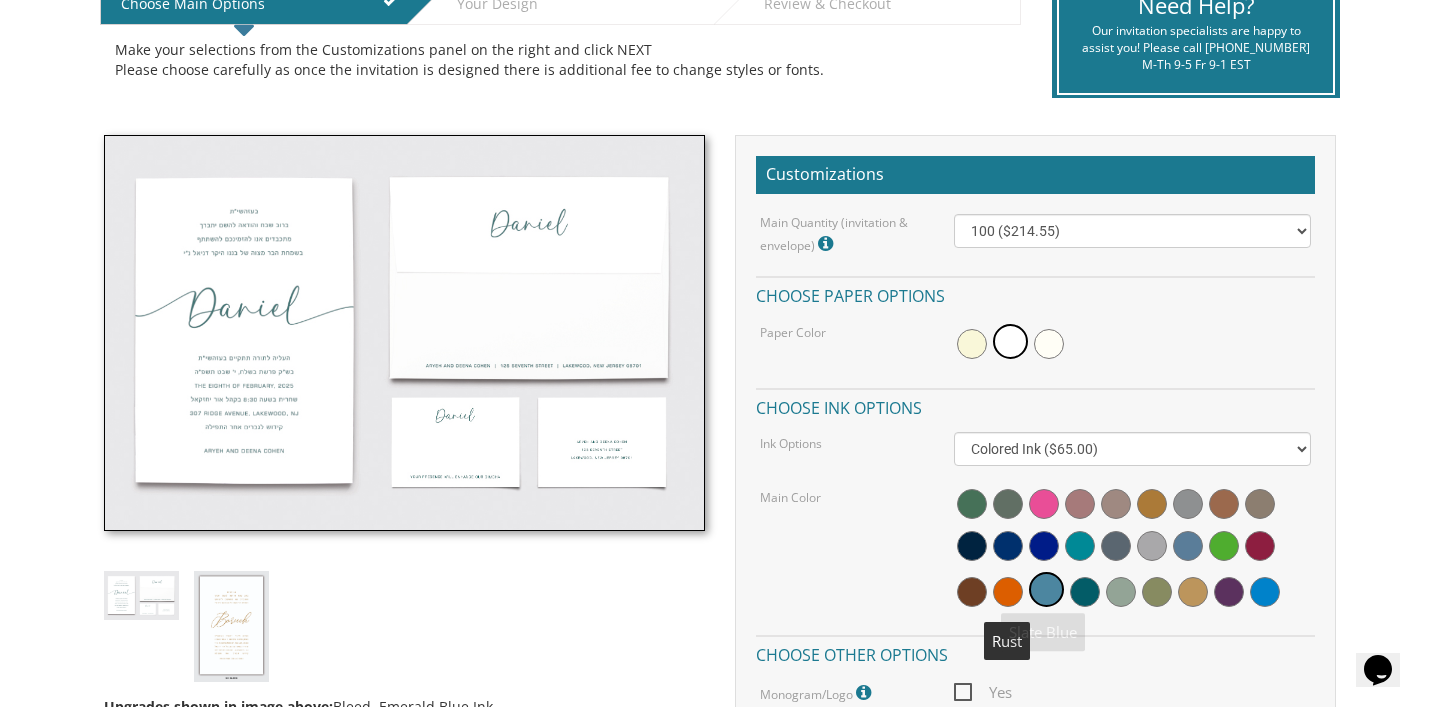 click at bounding box center [1008, 592] 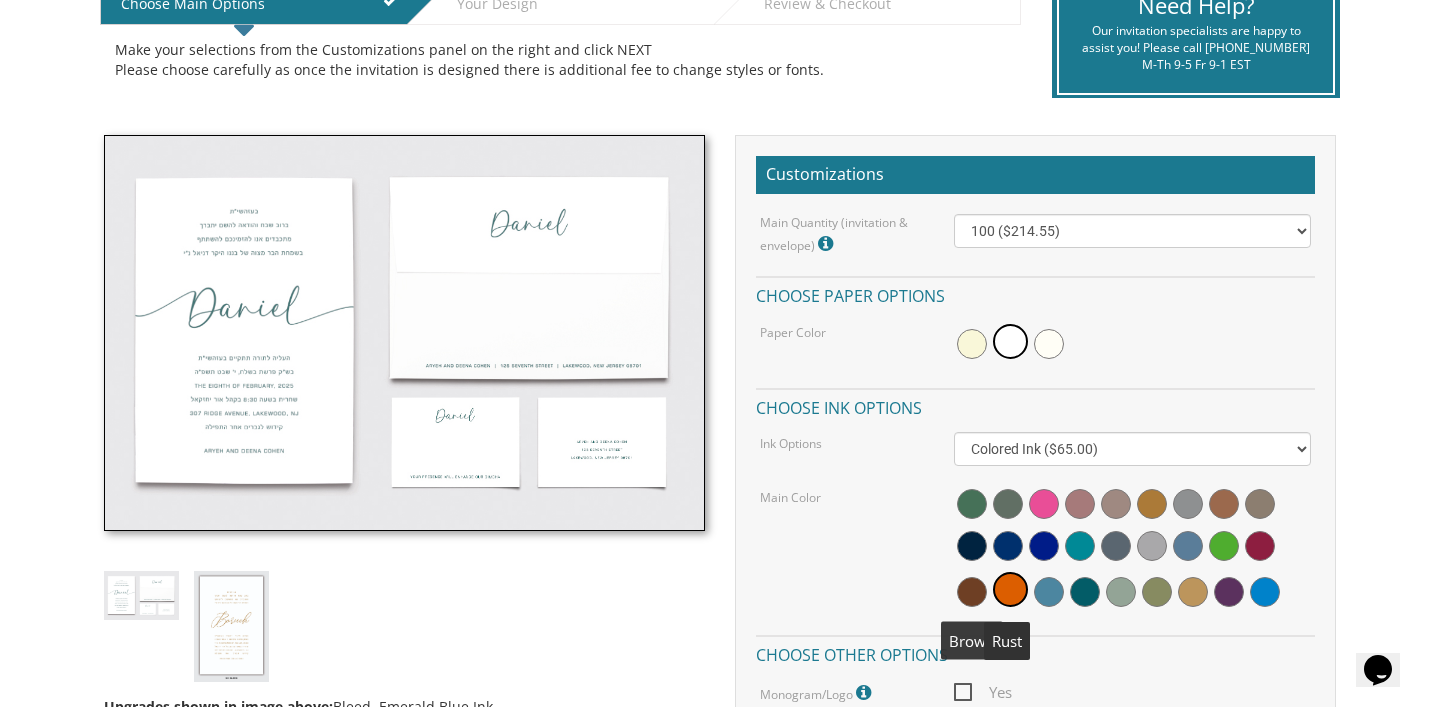 click at bounding box center (972, 592) 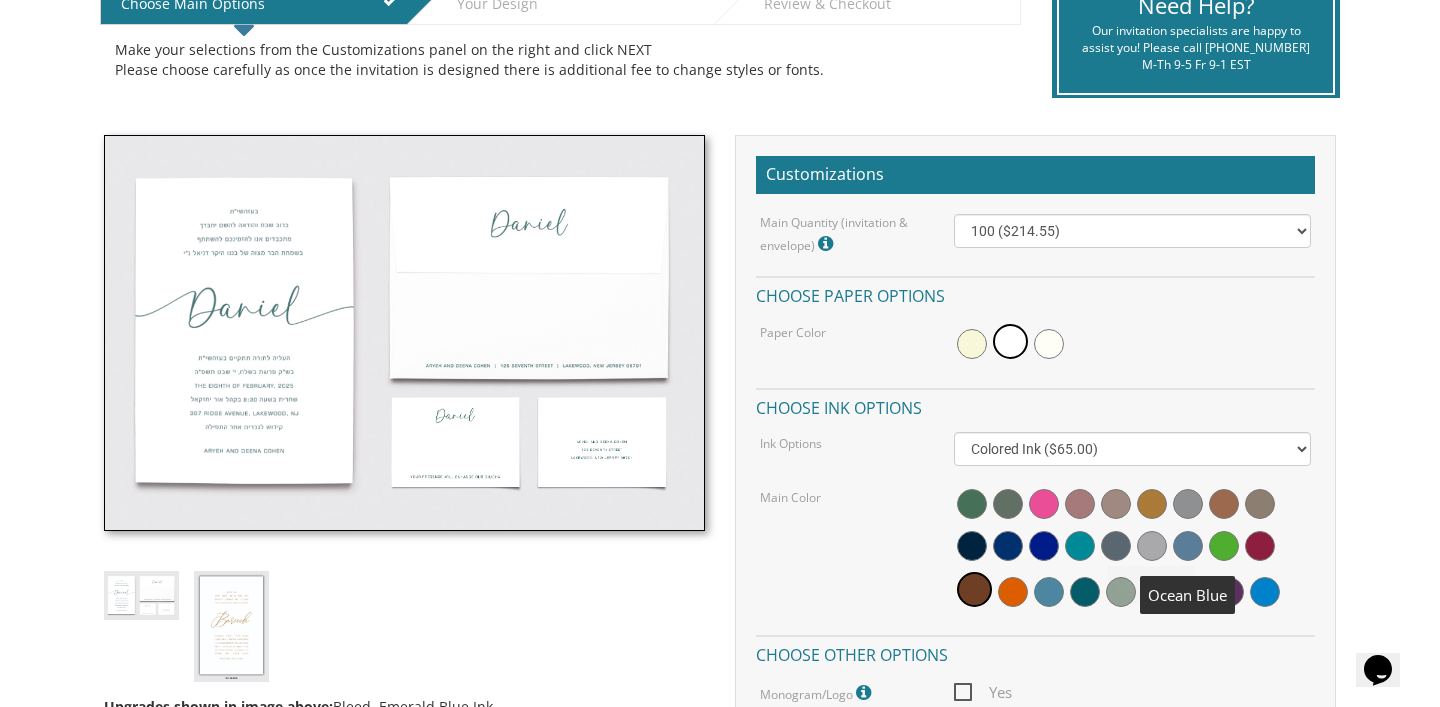 click at bounding box center [1188, 546] 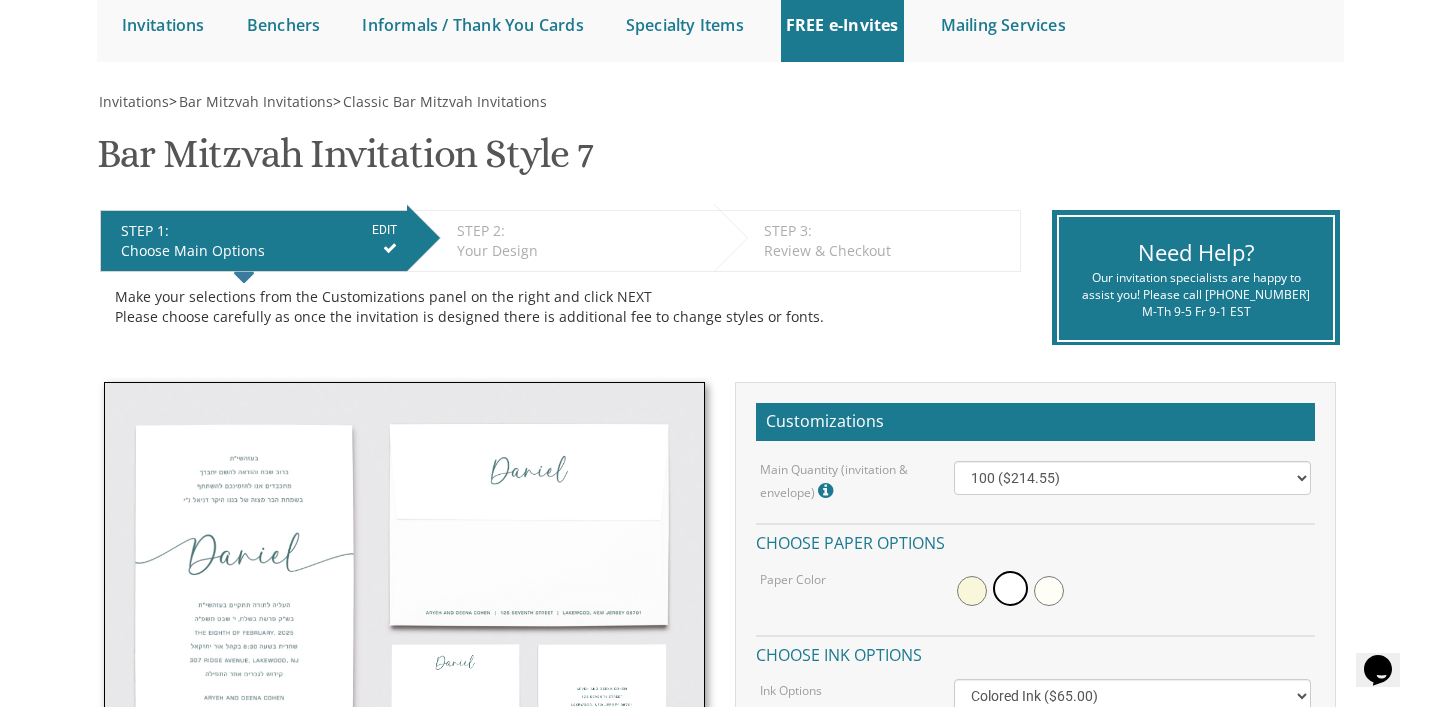 scroll, scrollTop: 215, scrollLeft: 0, axis: vertical 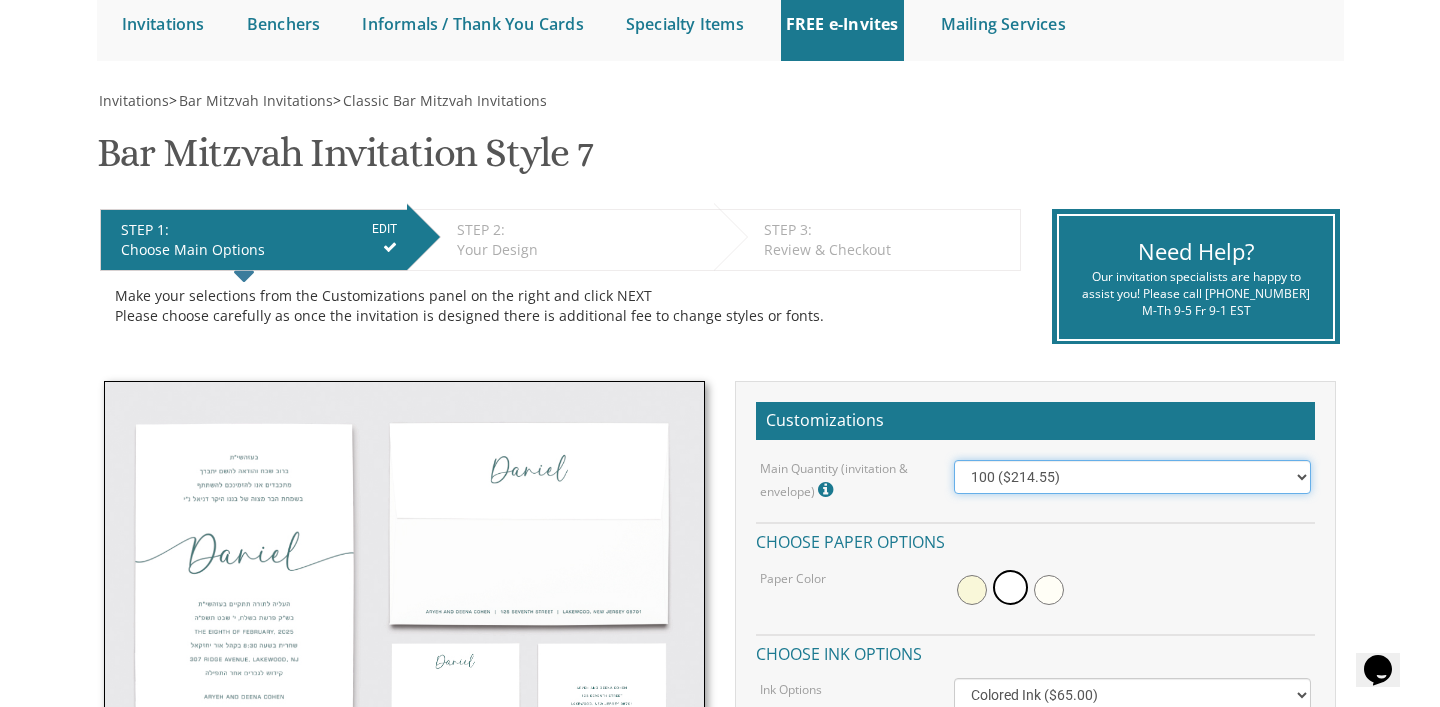 click on "100 ($214.55) 200 ($254.60) 300 ($294.25) 400 ($333.55) 500 ($373.90) 600 ($413.25) 700 ($452.35) 800 ($491.40) 900 ($528.00) 1000 ($568.05)" at bounding box center (1133, 477) 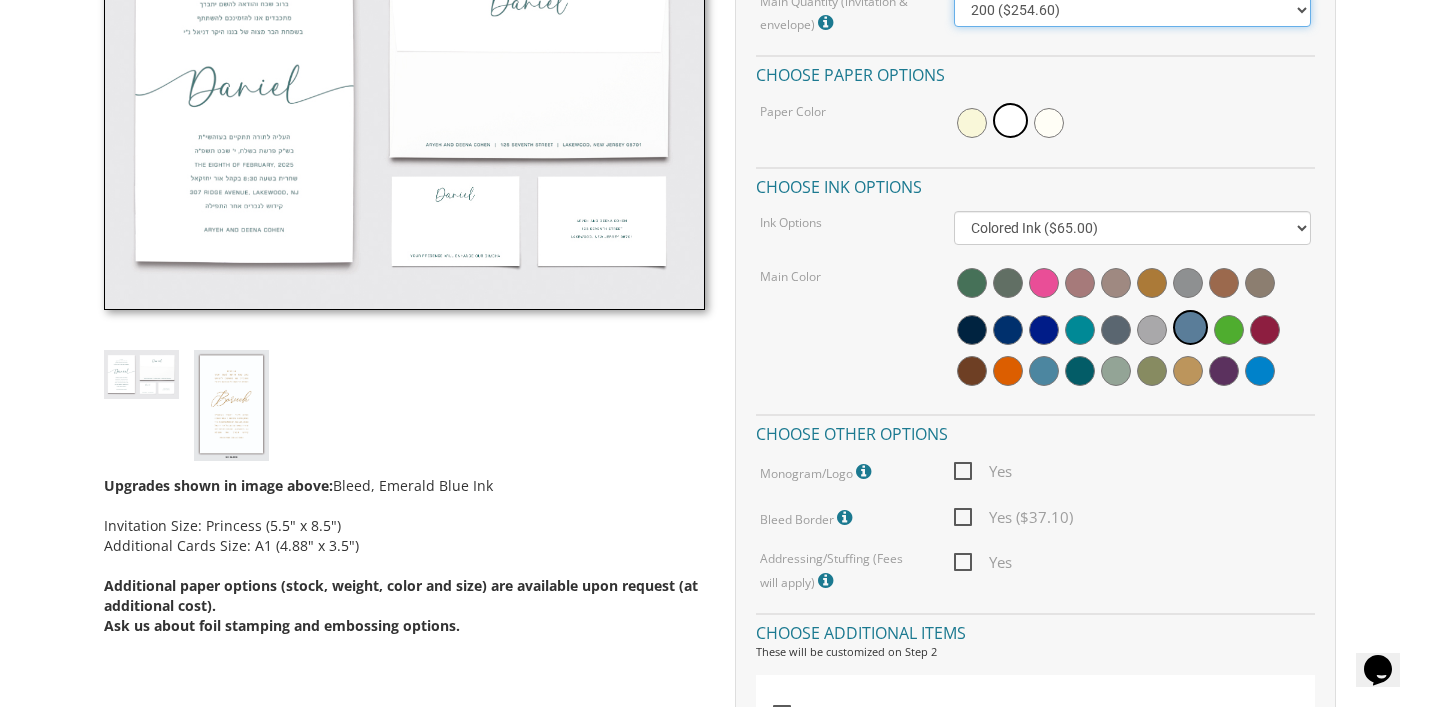 scroll, scrollTop: 658, scrollLeft: 0, axis: vertical 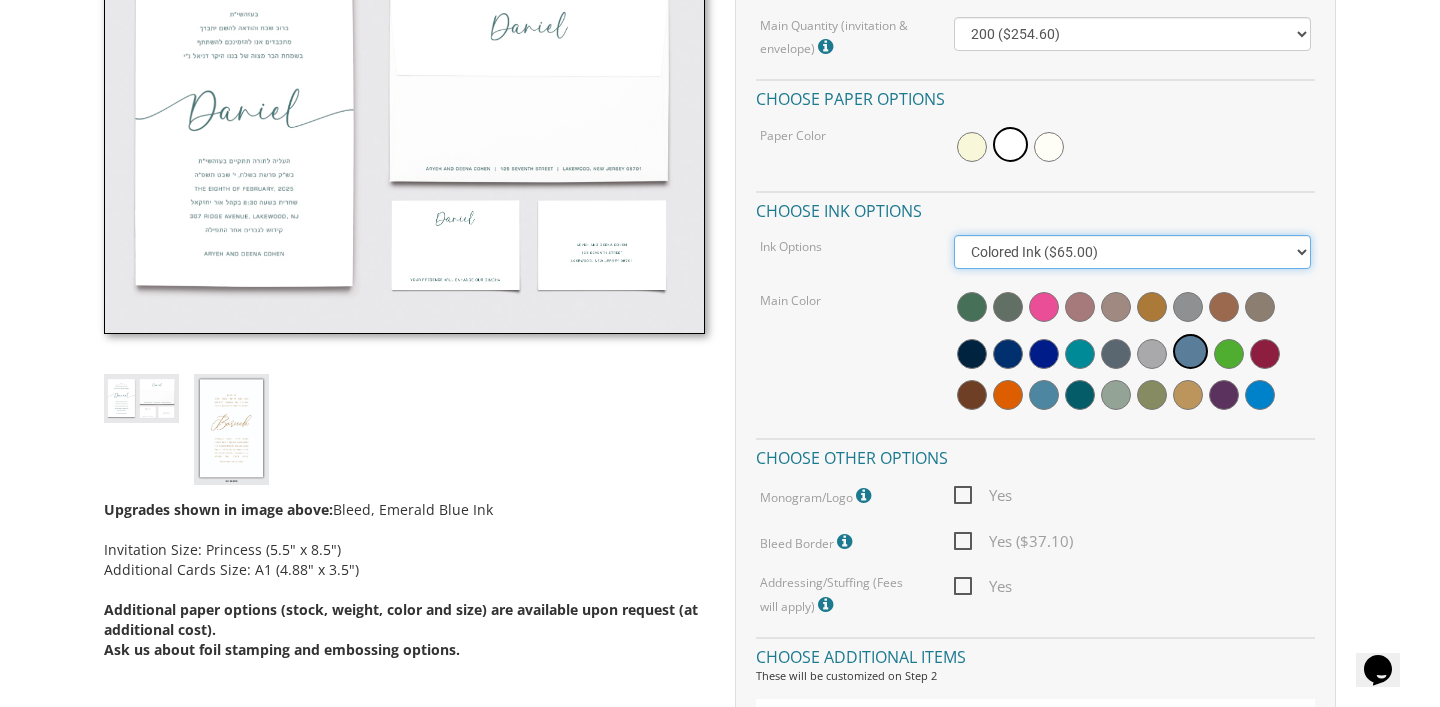 click on "Black Colored Ink ($65.00) Black + One Color ($100.00) Two Colors ($165.00)" at bounding box center [1133, 252] 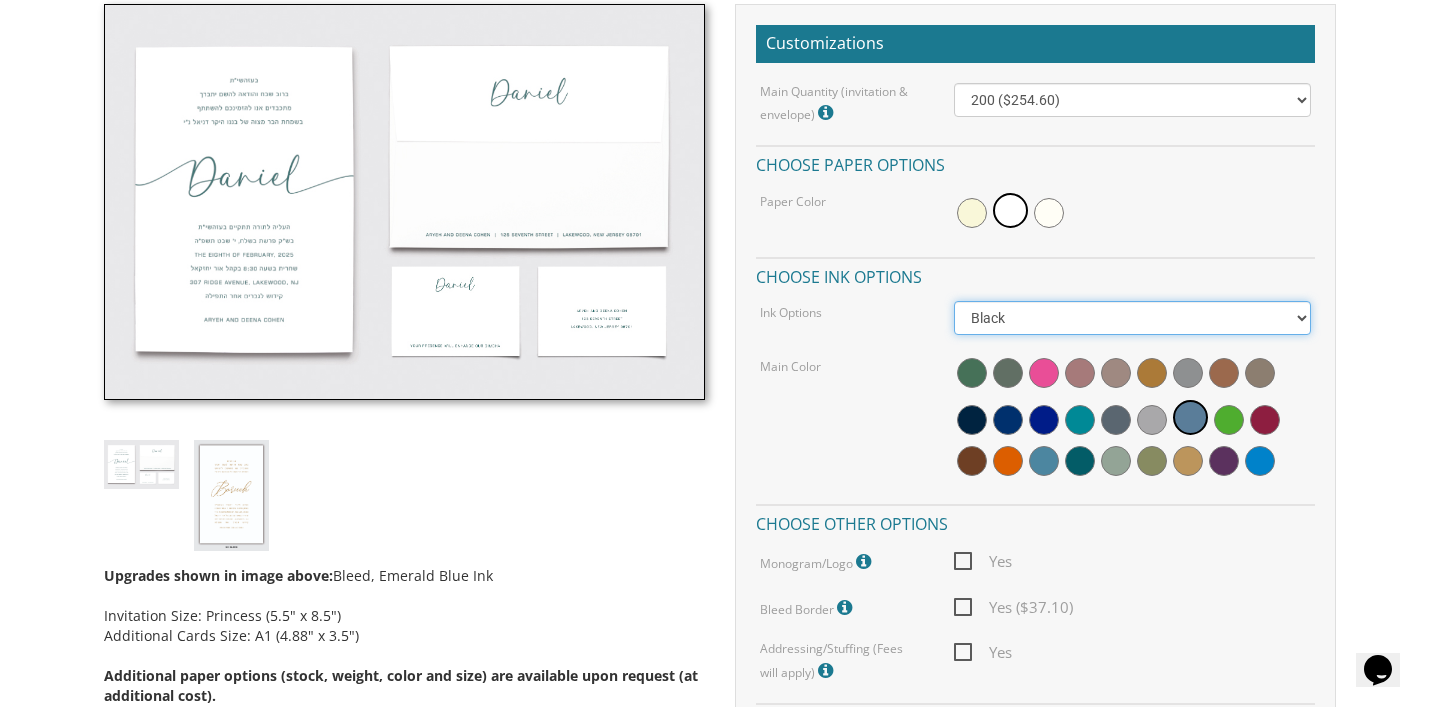 scroll, scrollTop: 591, scrollLeft: 0, axis: vertical 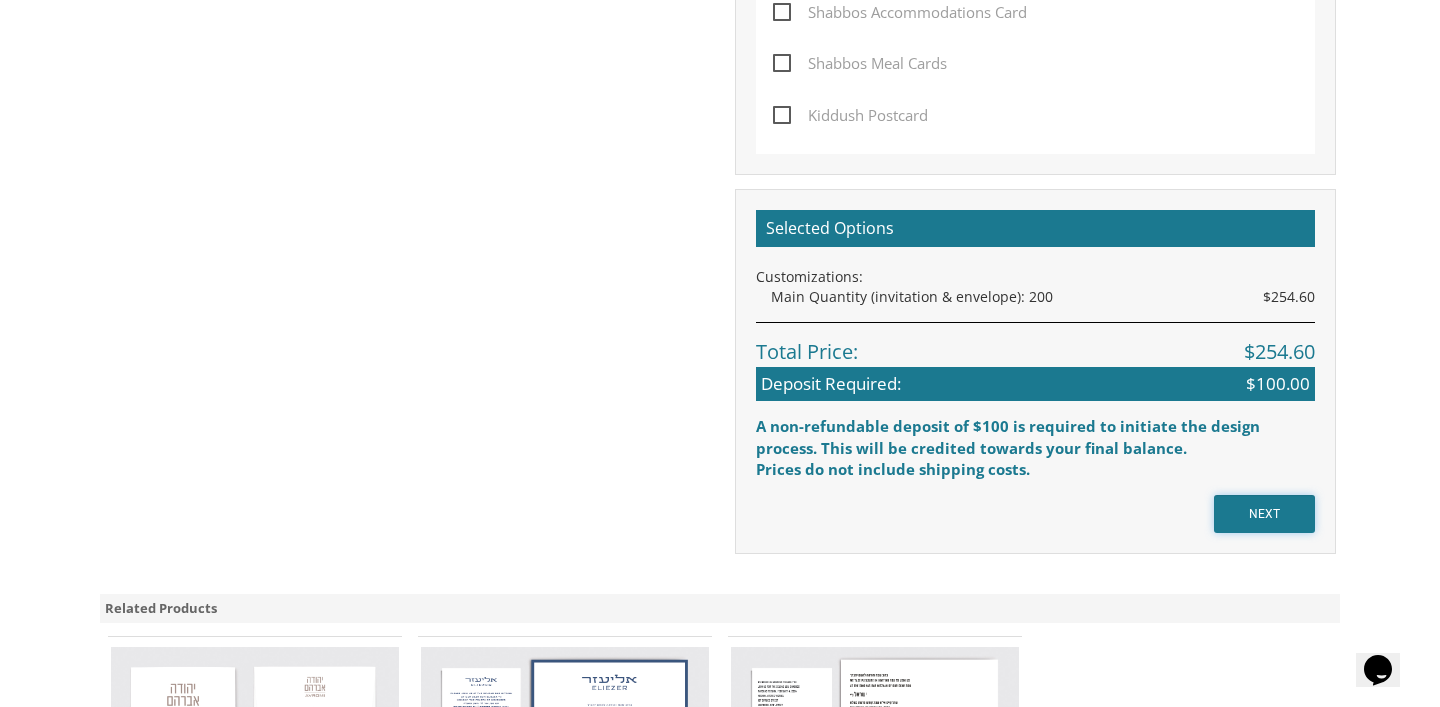 click on "NEXT" at bounding box center [1264, 514] 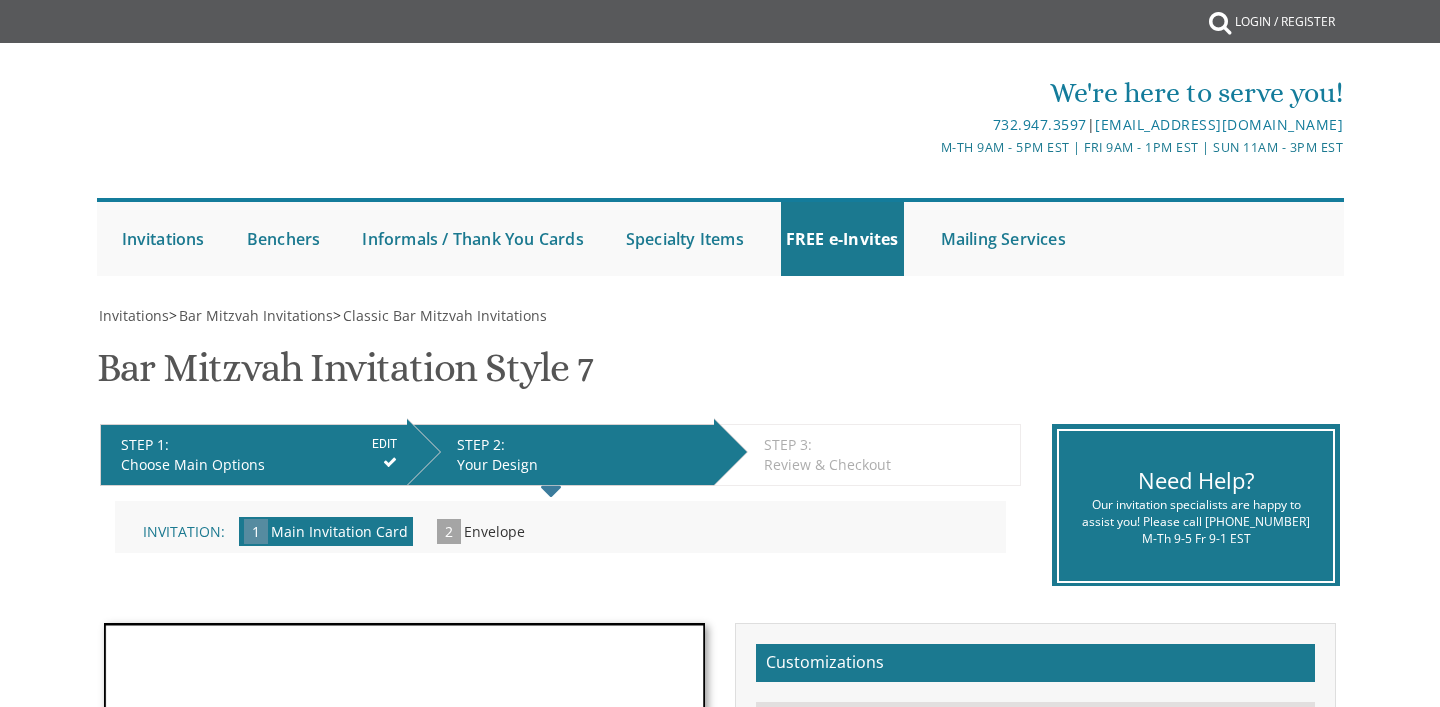 scroll, scrollTop: 0, scrollLeft: 0, axis: both 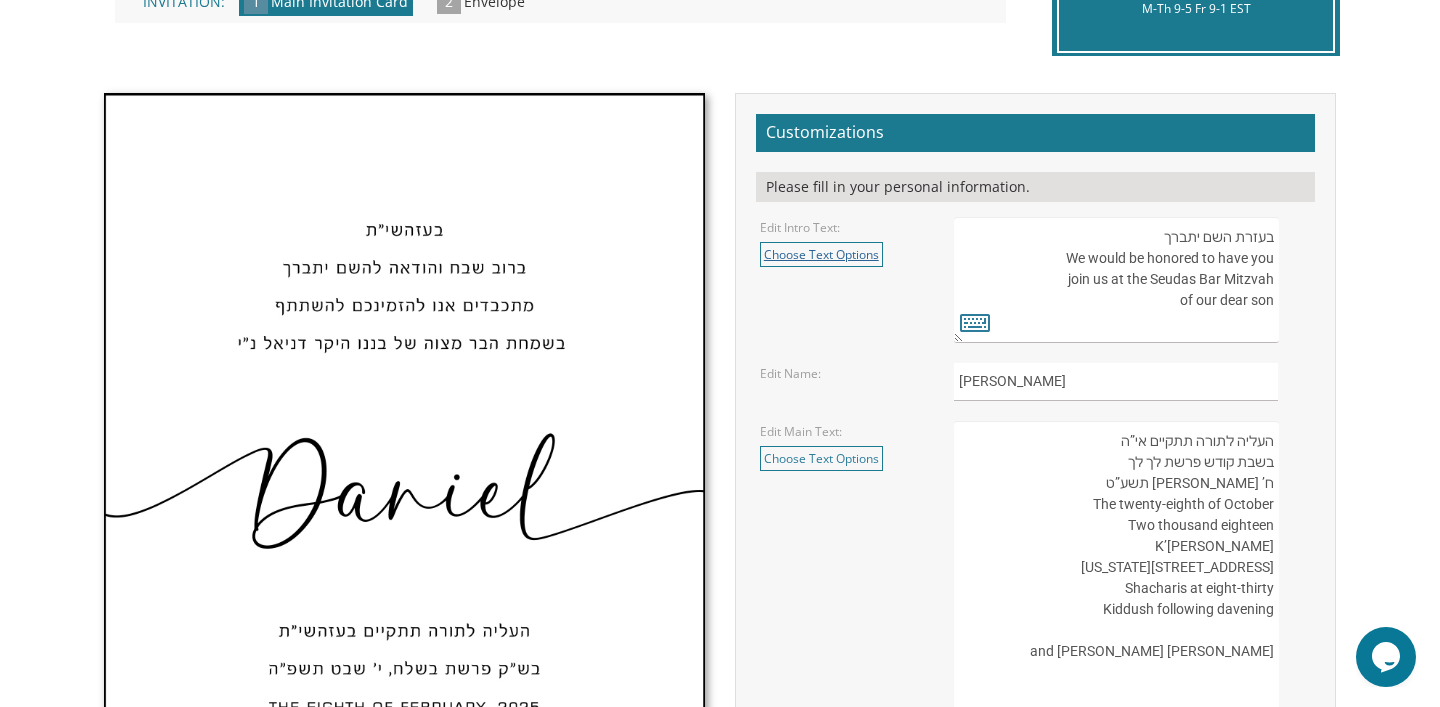 click on "Choose Text Options" at bounding box center (821, 254) 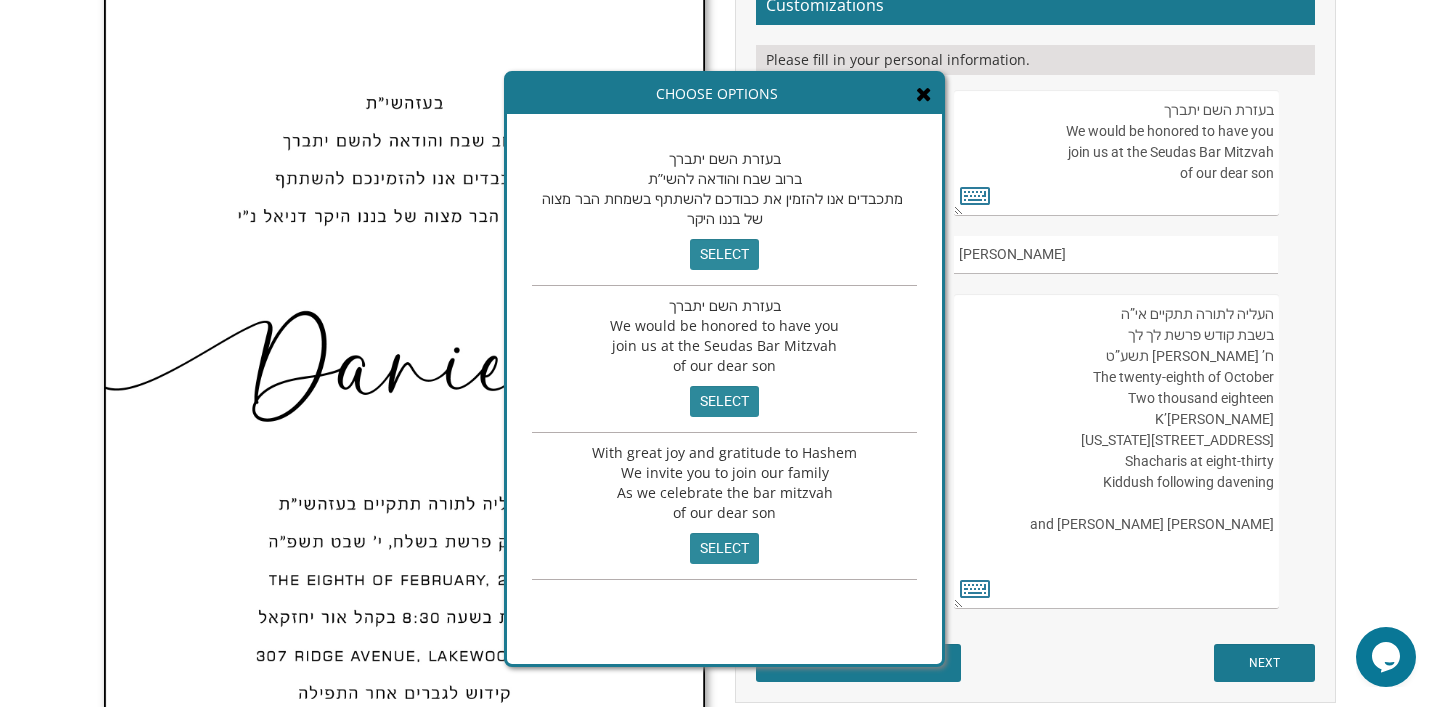 scroll, scrollTop: 654, scrollLeft: 0, axis: vertical 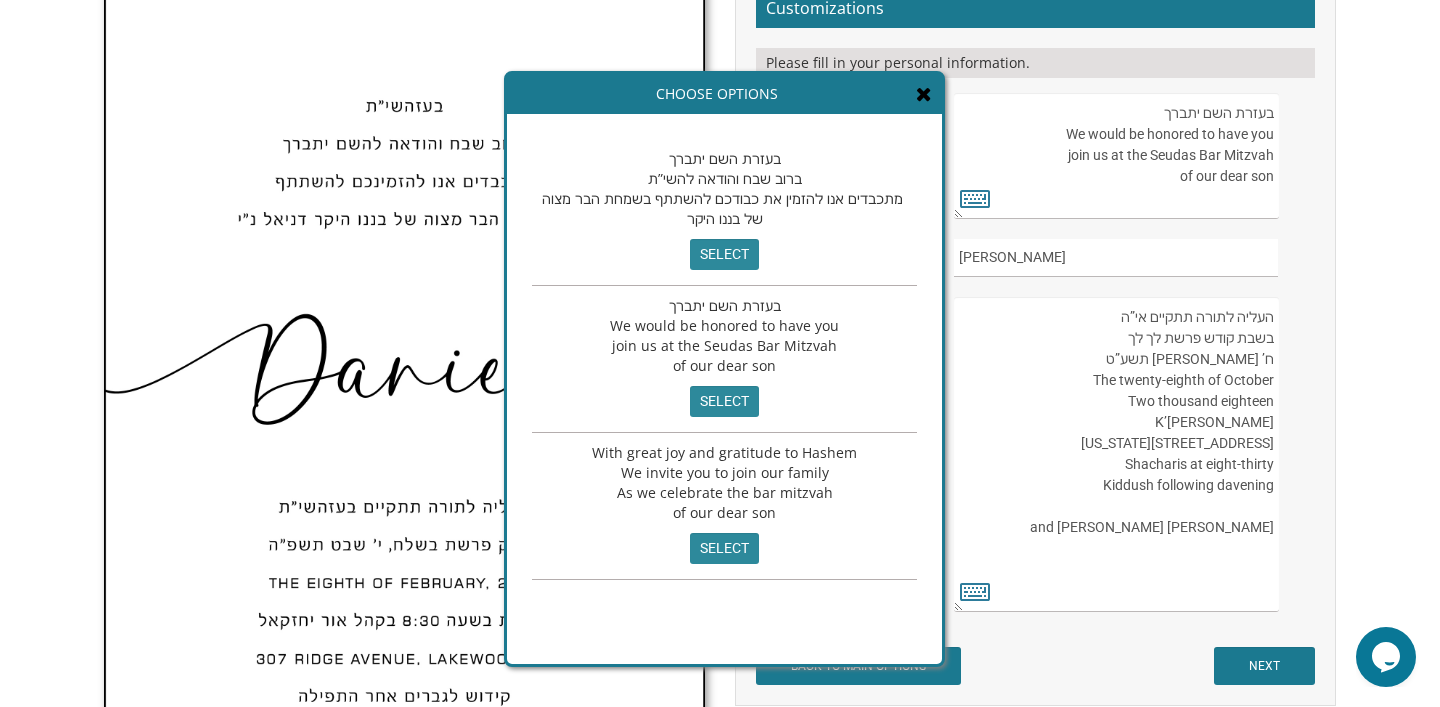 click at bounding box center [924, 94] 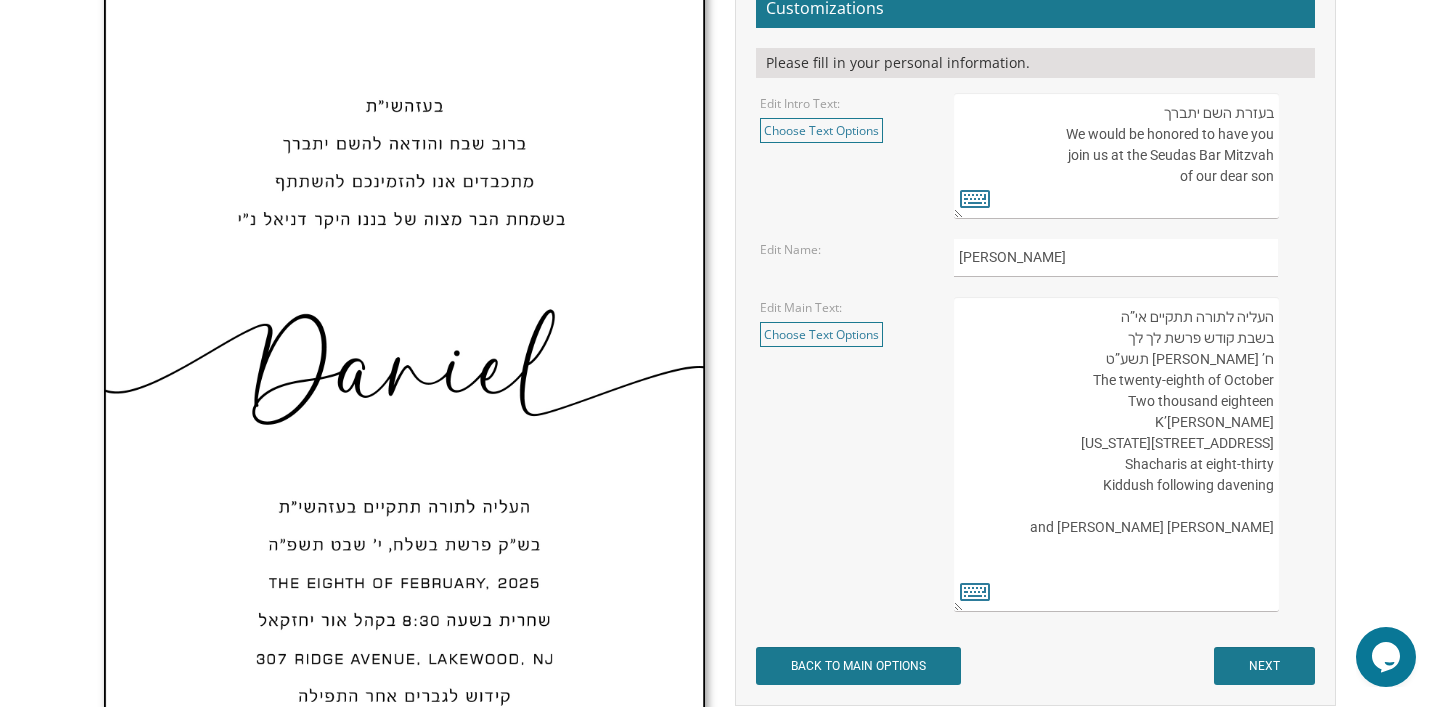 click on "Customizations
Please fill in your personal information.
Edit Intro Text:
Choose Text Options בעזרת השם יתברך
ברוב שבח והודאה להשי”ת
מתכבדים אנו להזמין את כבודכם להשתתף בשמחת הבר מצוה
של [PERSON_NAME]
select בעזרת השם יתברך
We would be honored to have you
join us at the Seudas Bar Mitzvah
of our dear son
select select   Edit Name: [PERSON_NAME]" at bounding box center (1035, 337) 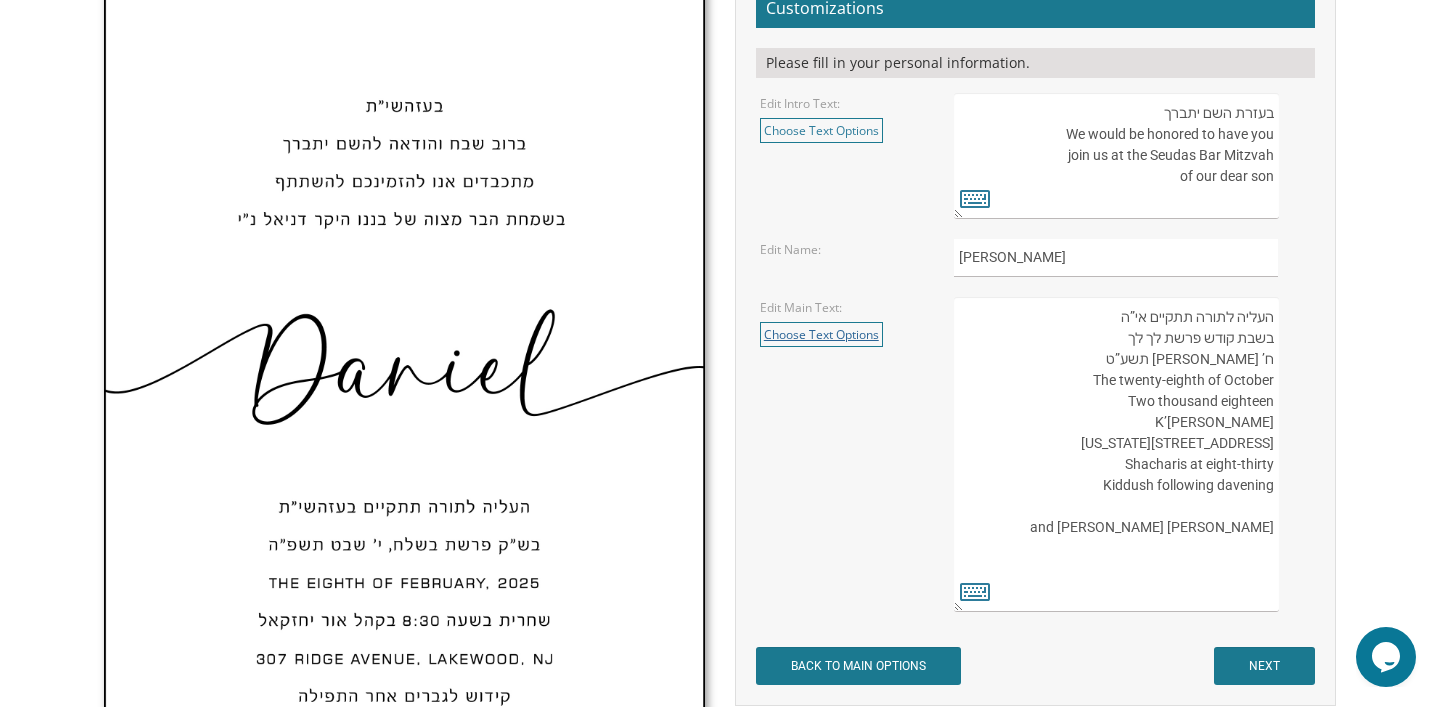 click on "Choose Text Options" at bounding box center [821, 334] 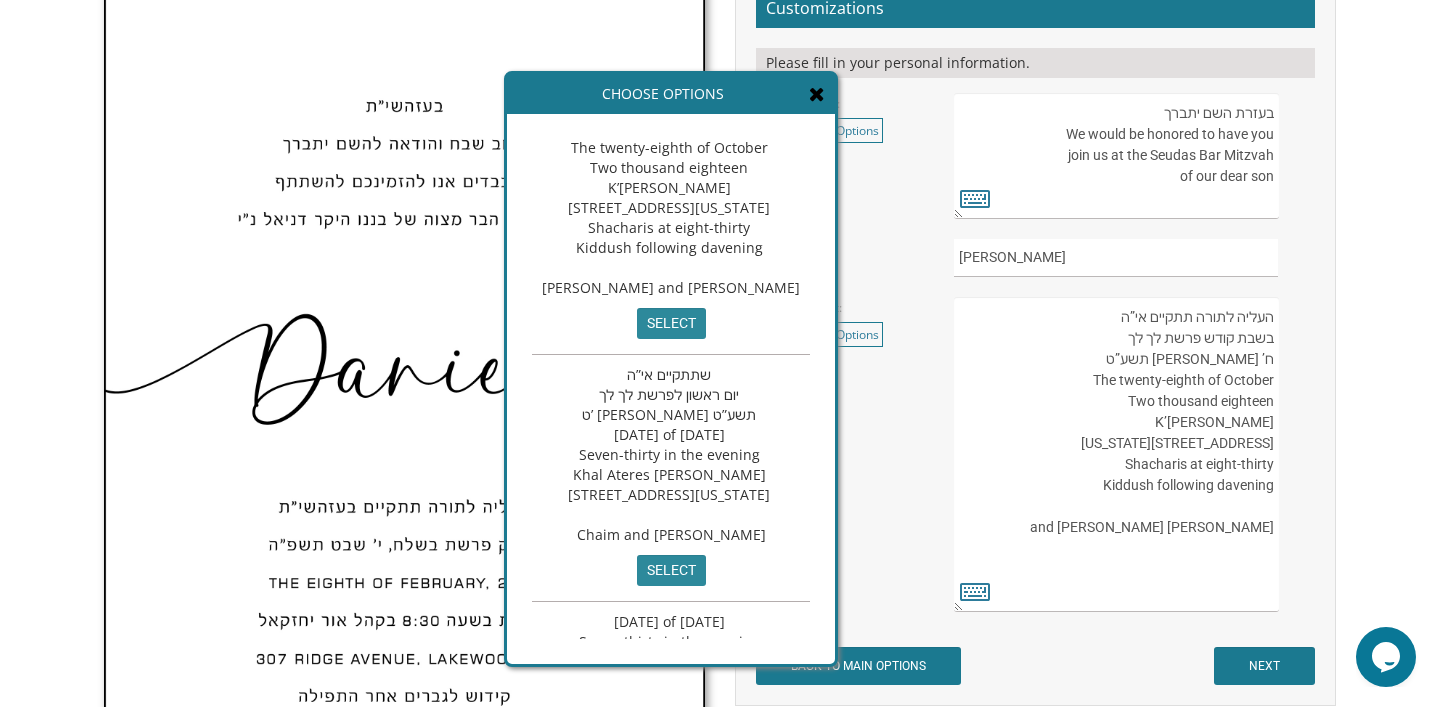 scroll, scrollTop: 0, scrollLeft: 0, axis: both 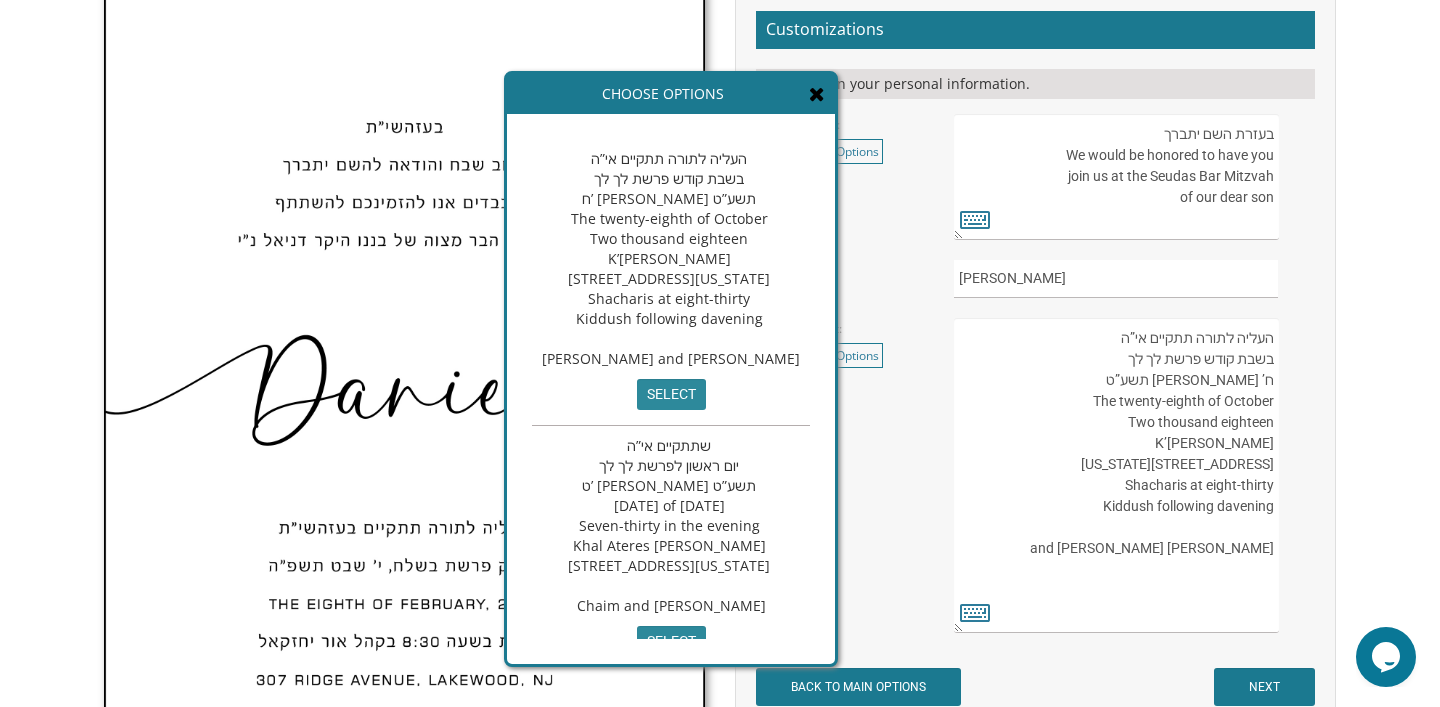 click at bounding box center (817, 94) 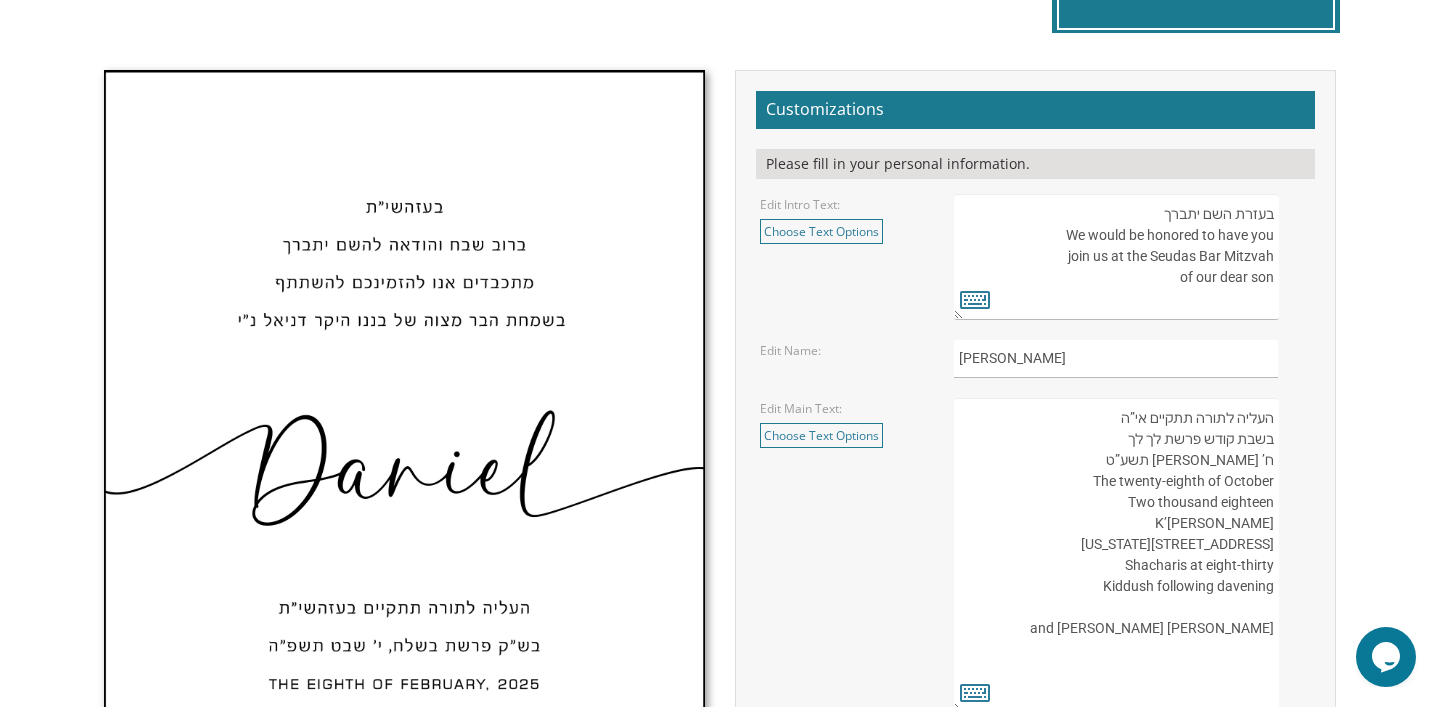 scroll, scrollTop: 558, scrollLeft: 0, axis: vertical 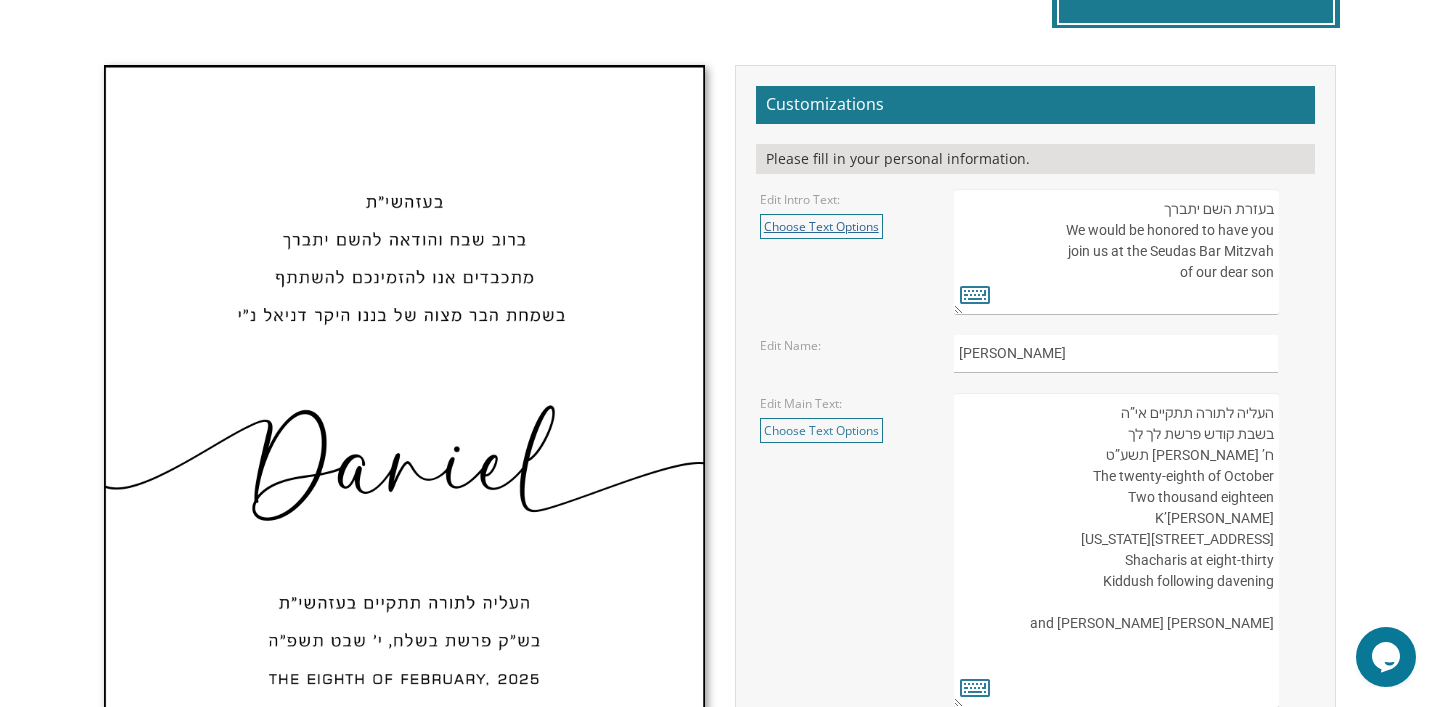click on "Choose Text Options" at bounding box center [821, 226] 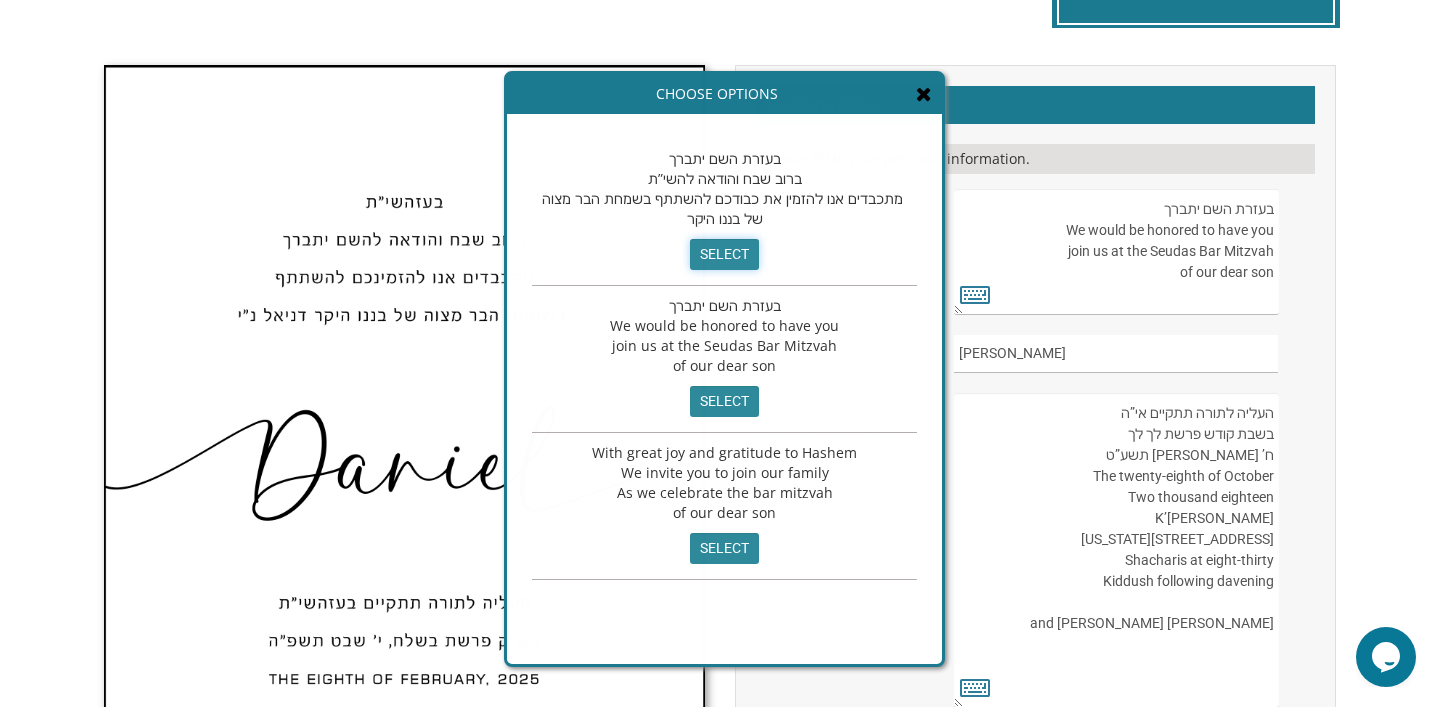 click on "select" at bounding box center [724, 254] 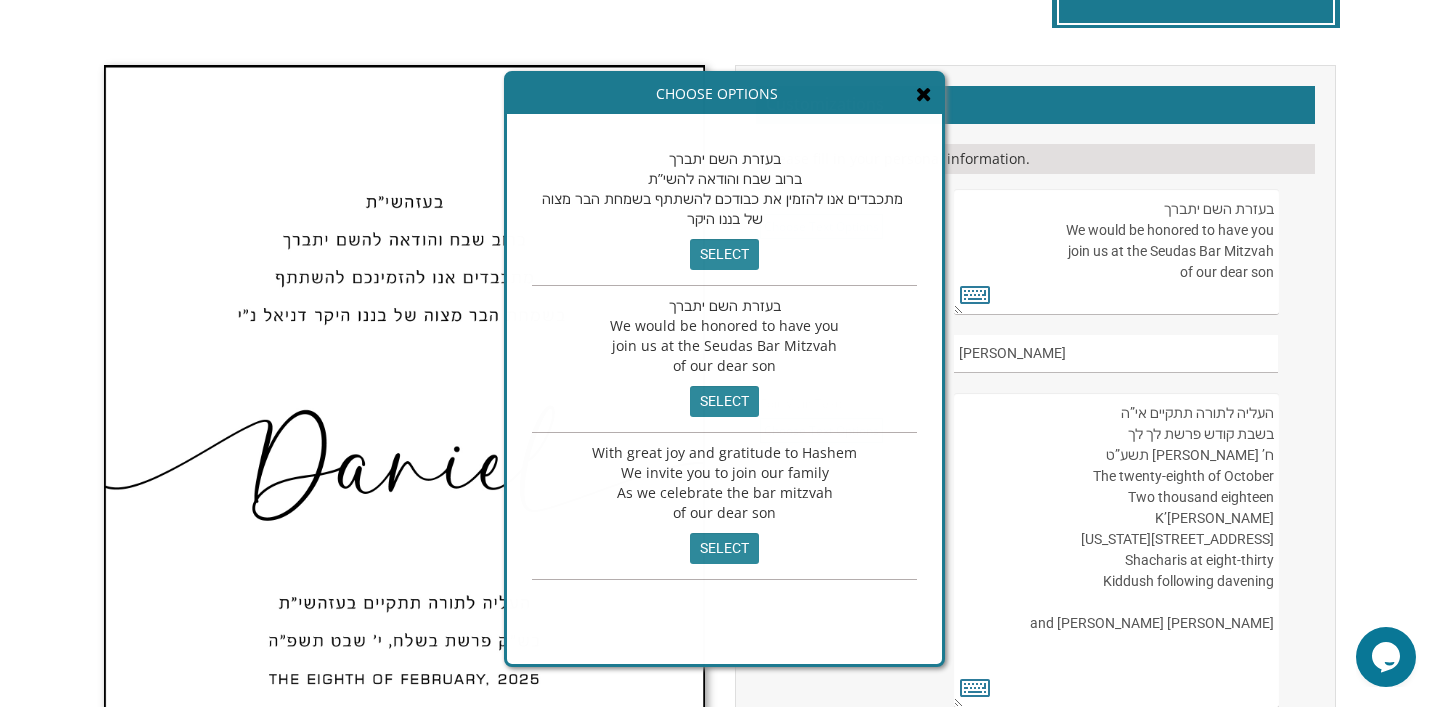 type on "בעזרת השם יתברך
ברוב שבח והודאה להשי”ת
מתכבדים אנו להזמין את כבודכם להשתתף בשמחת הבר מצוה
של בננו היקר" 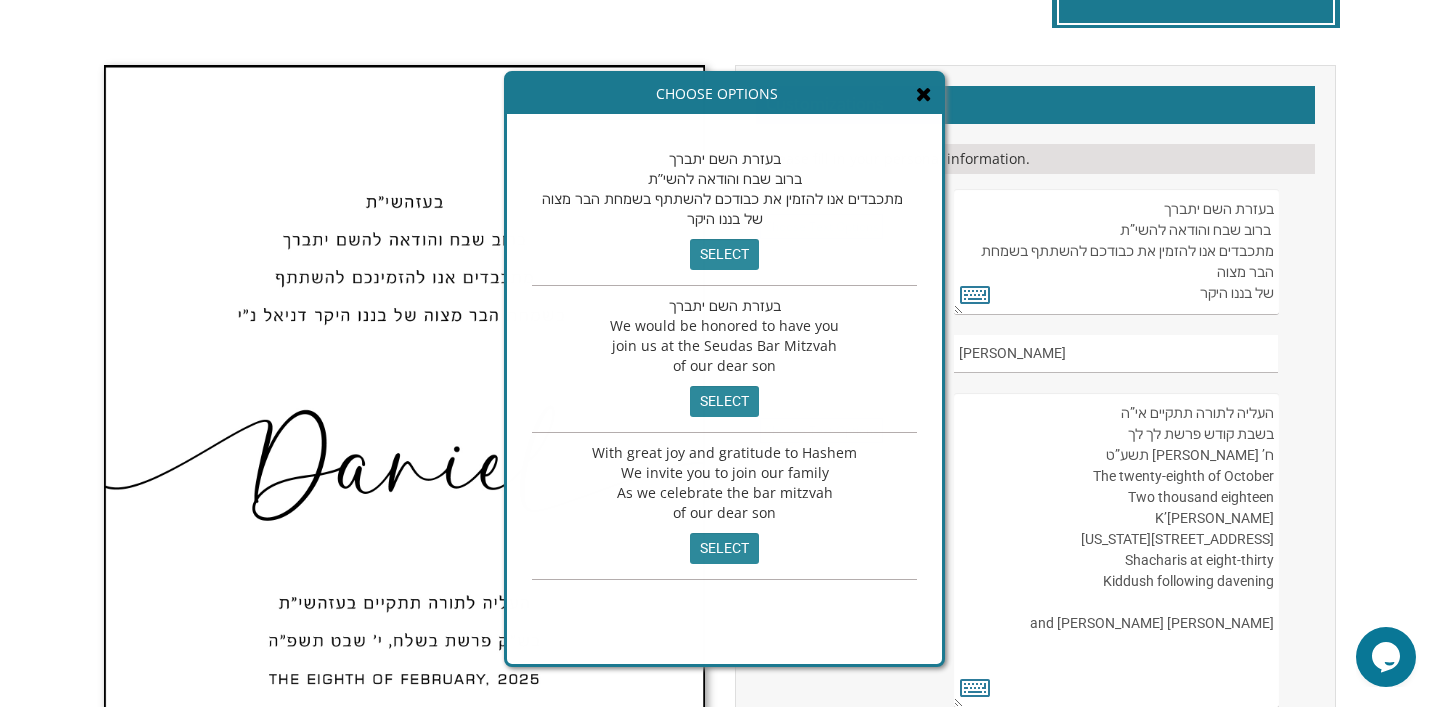 scroll, scrollTop: 9, scrollLeft: 0, axis: vertical 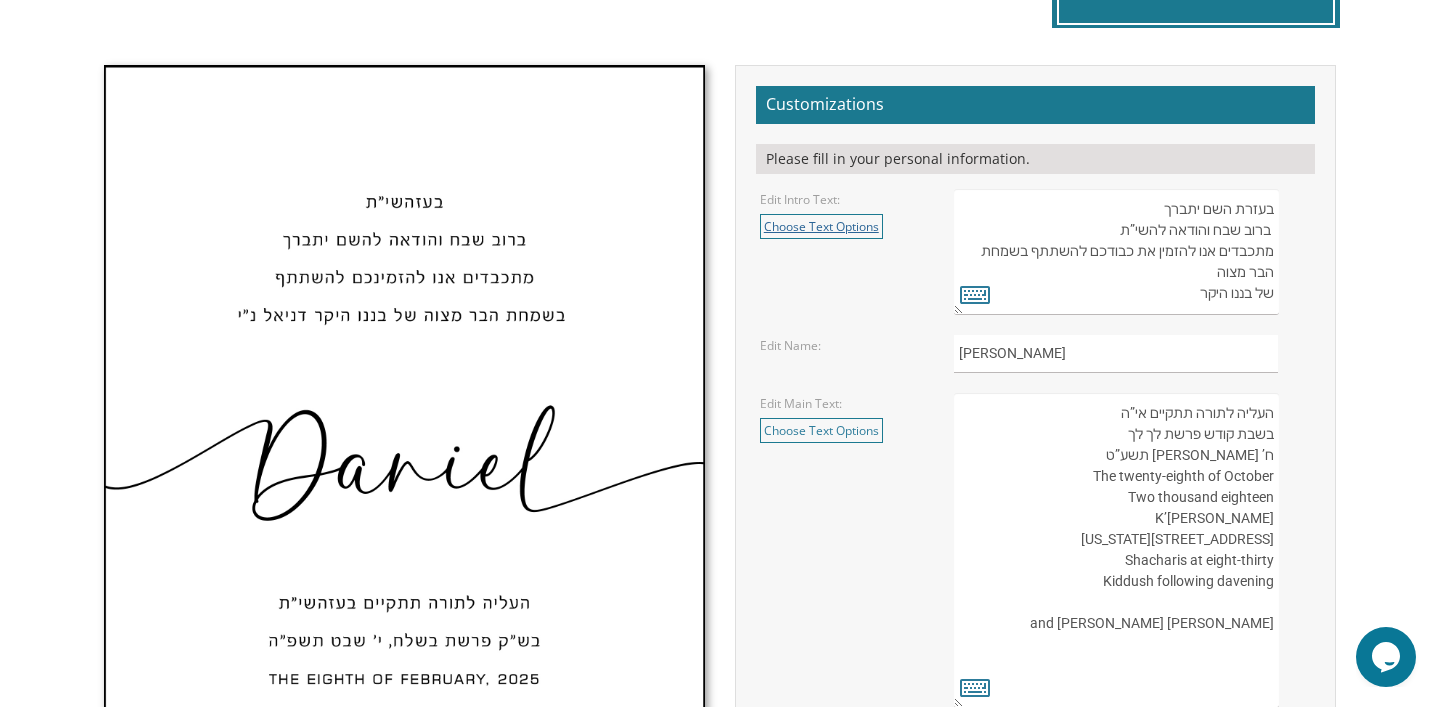 click on "Choose Text Options" at bounding box center [821, 226] 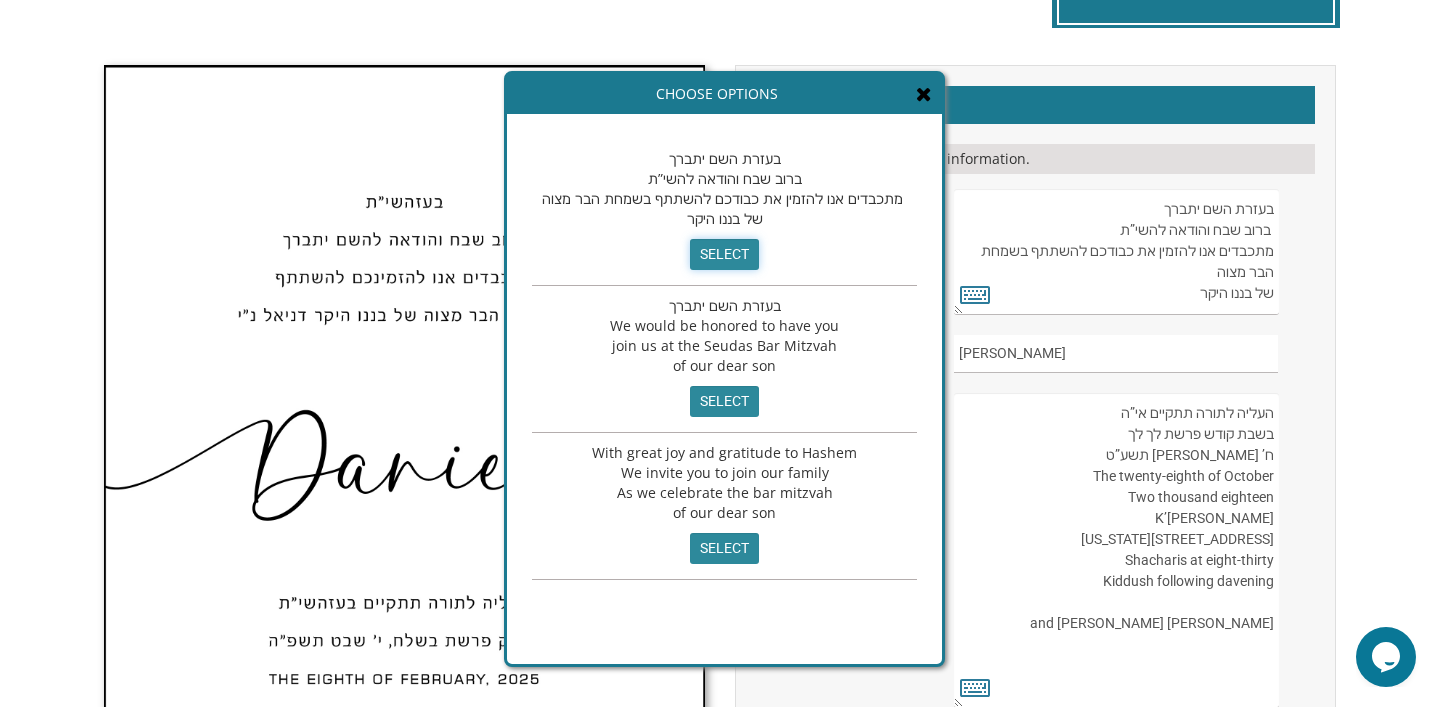 click on "select" at bounding box center [724, 254] 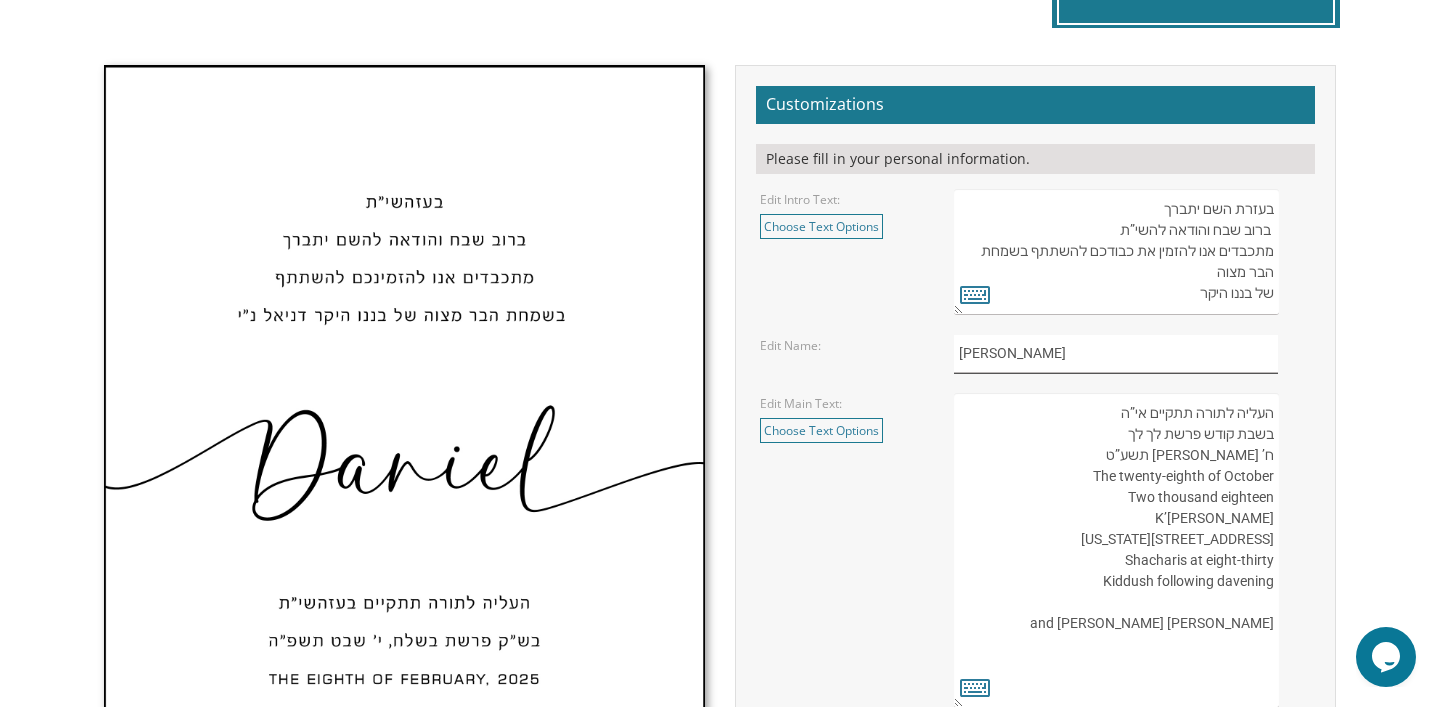 click on "Daniel" at bounding box center (1116, 354) 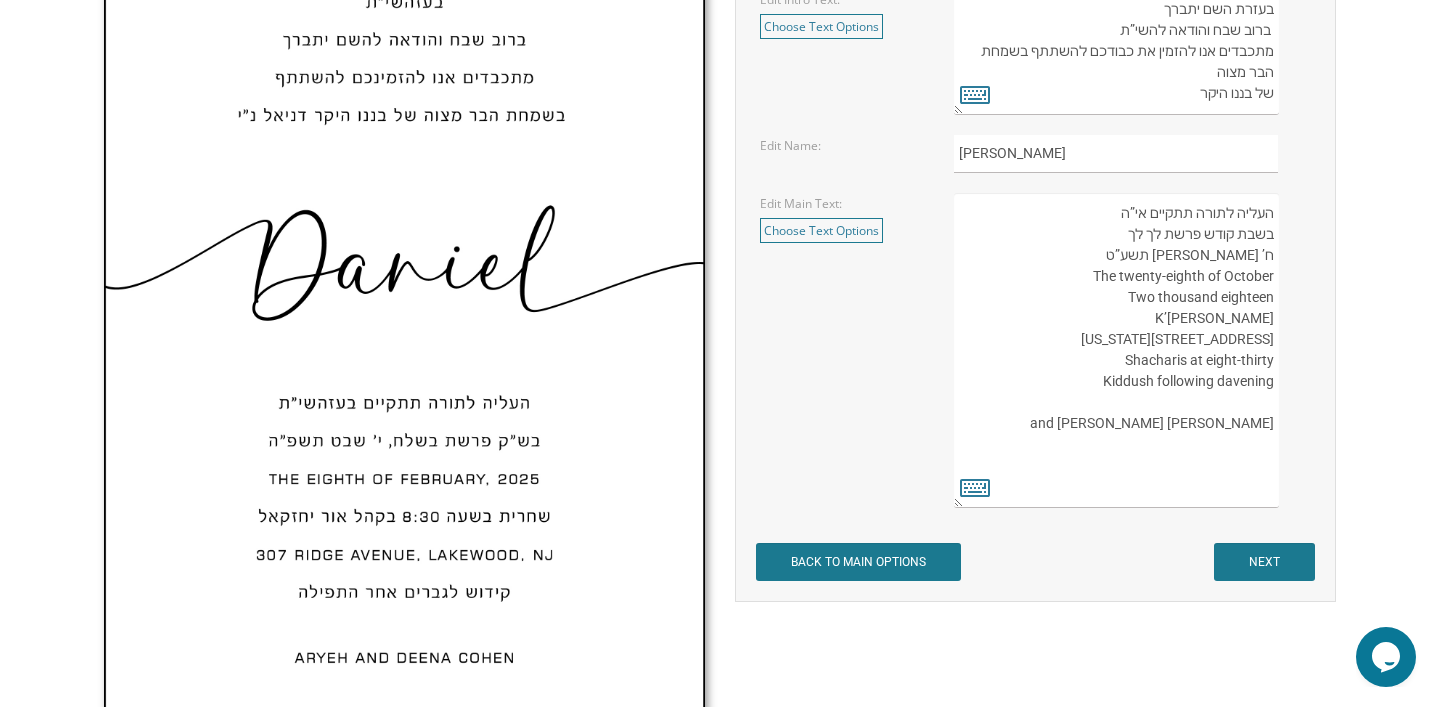 scroll, scrollTop: 755, scrollLeft: 0, axis: vertical 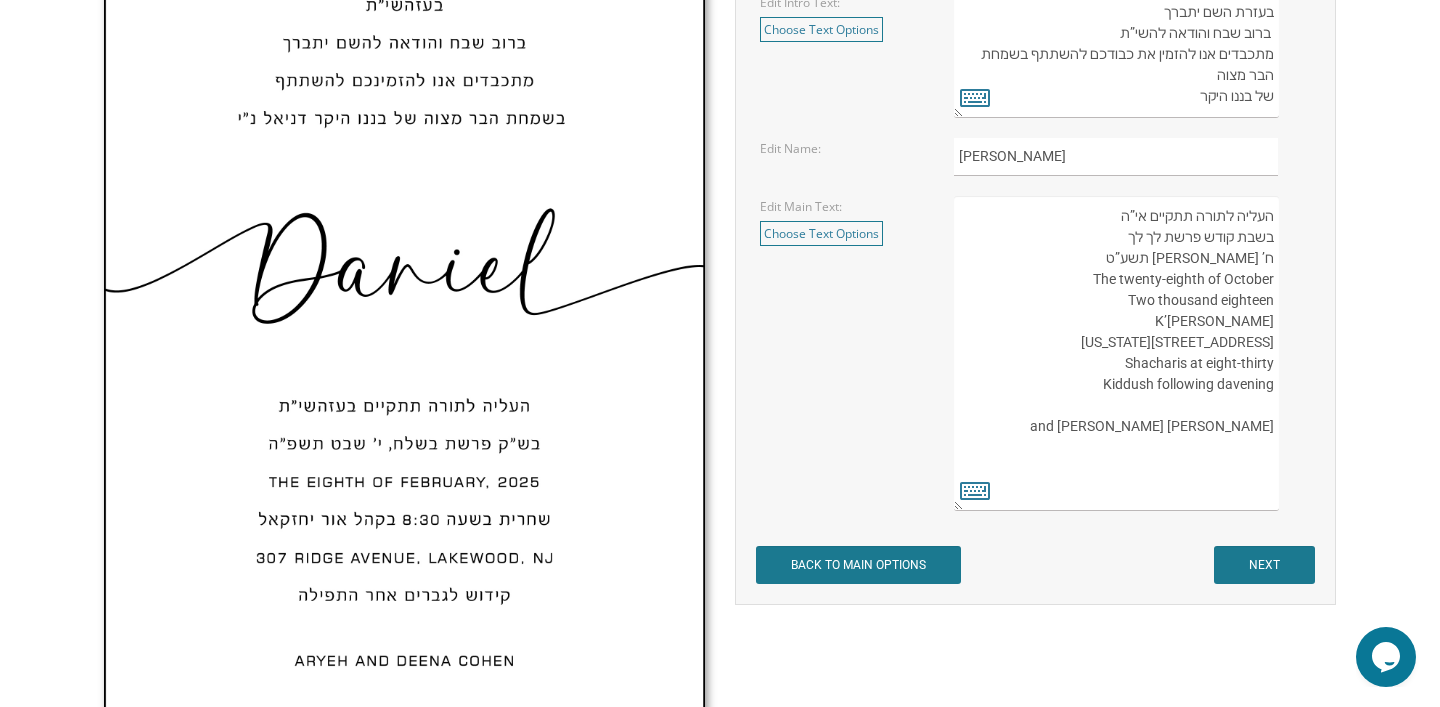 drag, startPoint x: 1275, startPoint y: 216, endPoint x: 1091, endPoint y: 255, distance: 188.08774 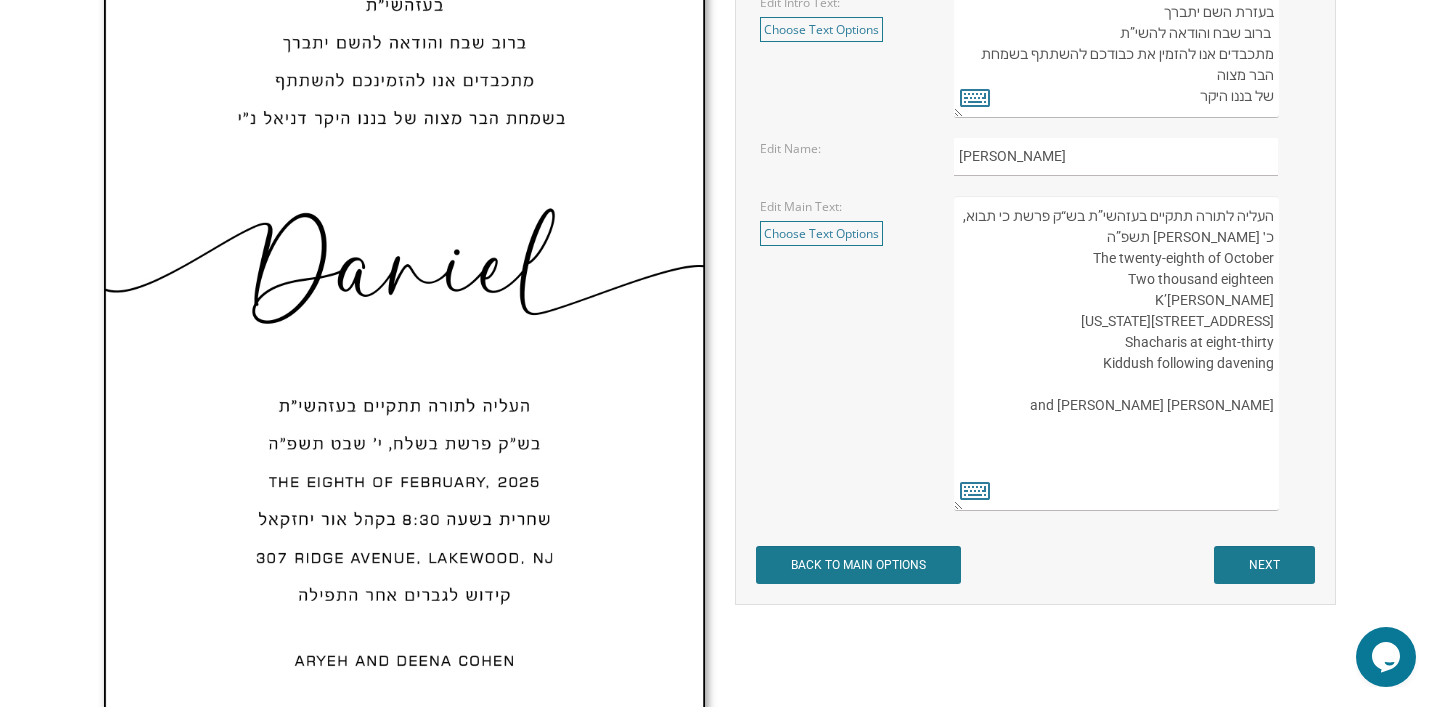 click on "העליה לתורה תתקיים אי”ה
בשבת קודש פרשת לך לך
ח’ חשון תשע”ט
The twenty-eighth of October
Two thousand eighteen
K’hal Rayim Ahuvim
175 Sunset Road
Lakewood, New Jersey
Shacharis at eight-thirty
Kiddush following davening
Chaim and Shani Kohn" at bounding box center (1116, 353) 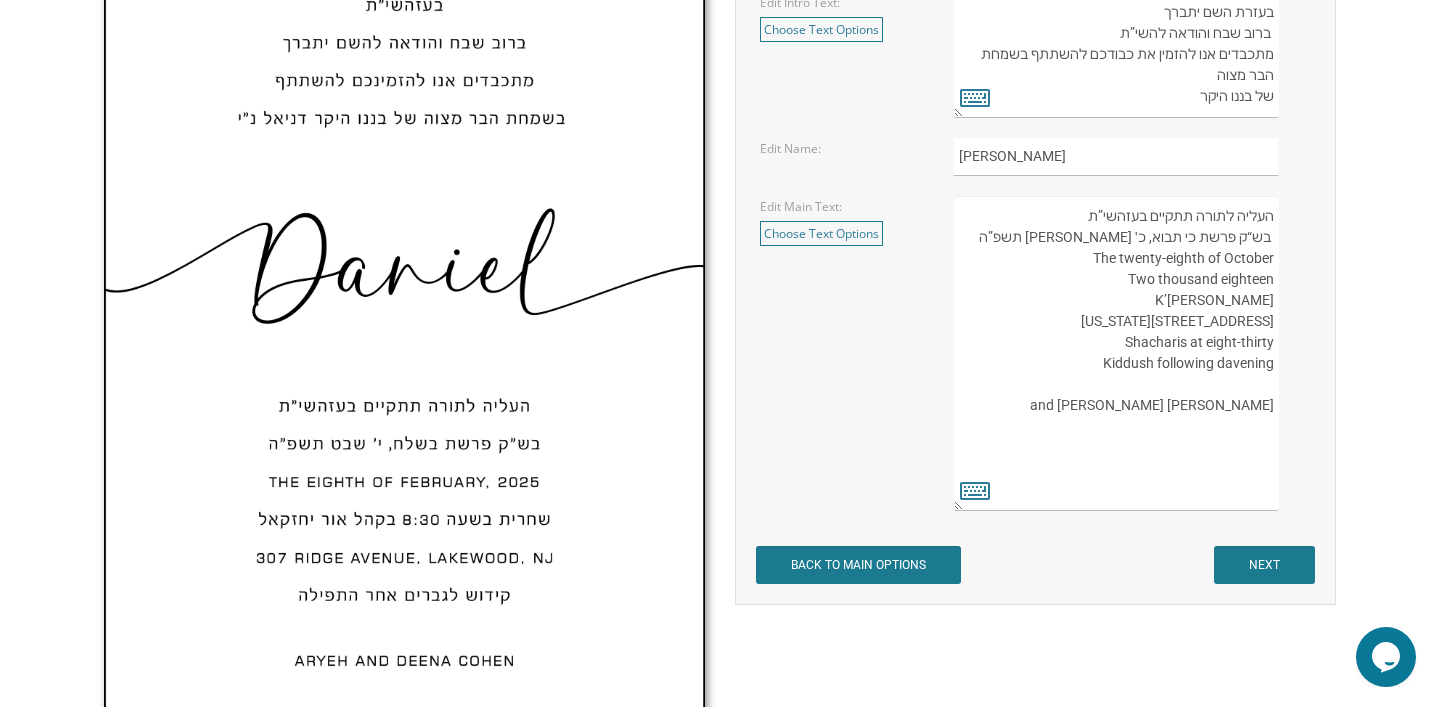 click on "העליה לתורה תתקיים אי”ה
בשבת קודש פרשת לך לך
ח’ חשון תשע”ט
The twenty-eighth of October
Two thousand eighteen
K’hal Rayim Ahuvim
175 Sunset Road
Lakewood, New Jersey
Shacharis at eight-thirty
Kiddush following davening
Chaim and Shani Kohn" at bounding box center [1116, 353] 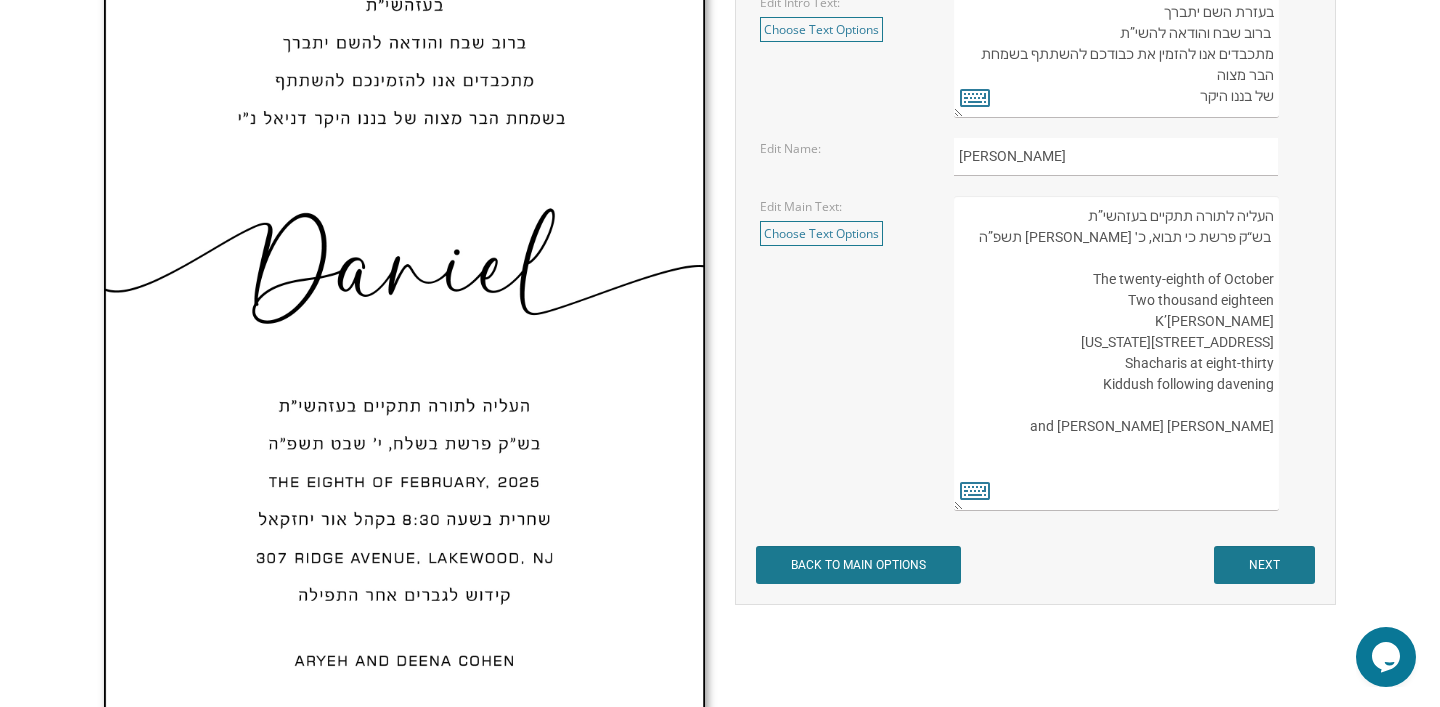 paste on "בקהל לב אברהם" 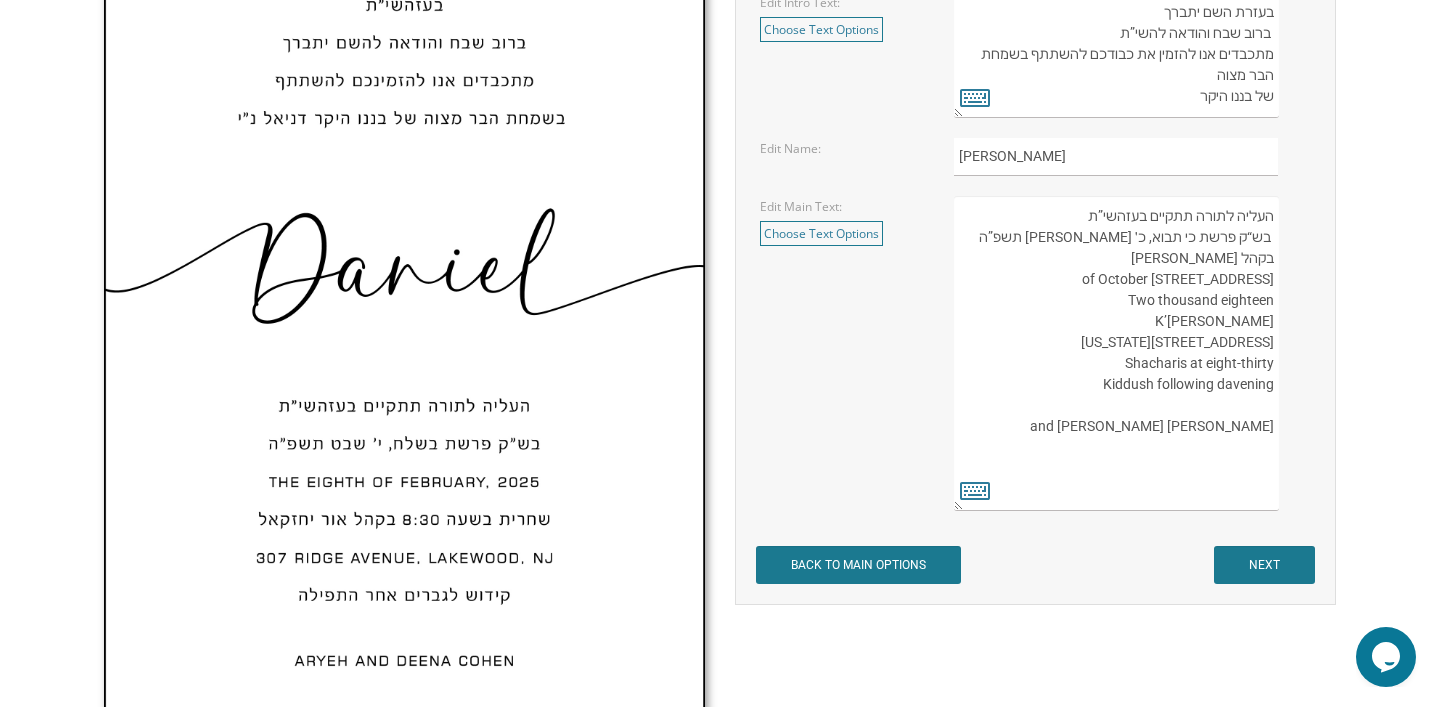 click on "העליה לתורה תתקיים אי”ה
בשבת קודש פרשת לך לך
ח’ חשון תשע”ט
The twenty-eighth of October
Two thousand eighteen
K’hal Rayim Ahuvim
175 Sunset Road
Lakewood, New Jersey
Shacharis at eight-thirty
Kiddush following davening
Chaim and Shani Kohn" at bounding box center [1116, 353] 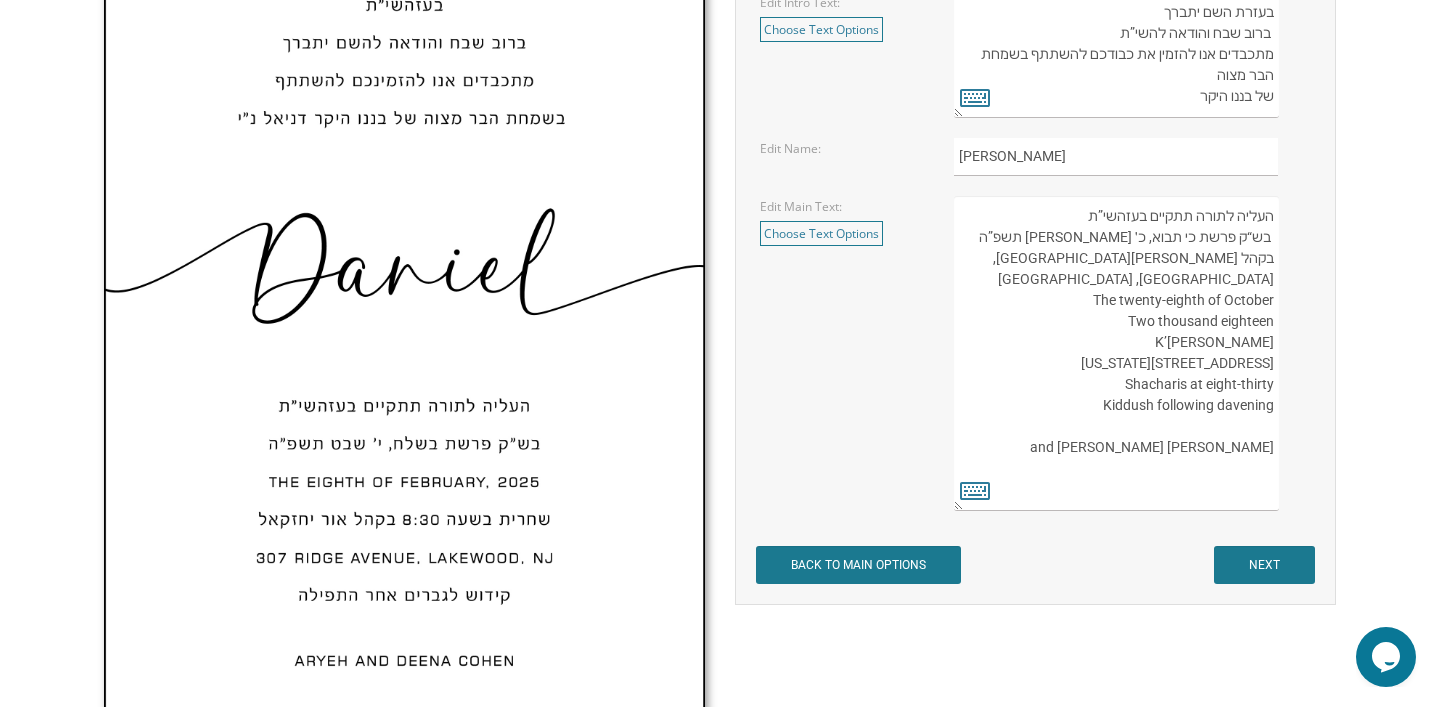 click on "העליה לתורה תתקיים אי”ה
בשבת קודש פרשת לך לך
ח’ חשון תשע”ט
The twenty-eighth of October
Two thousand eighteen
K’hal Rayim Ahuvim
175 Sunset Road
Lakewood, New Jersey
Shacharis at eight-thirty
Kiddush following davening
Chaim and Shani Kohn" at bounding box center (1116, 353) 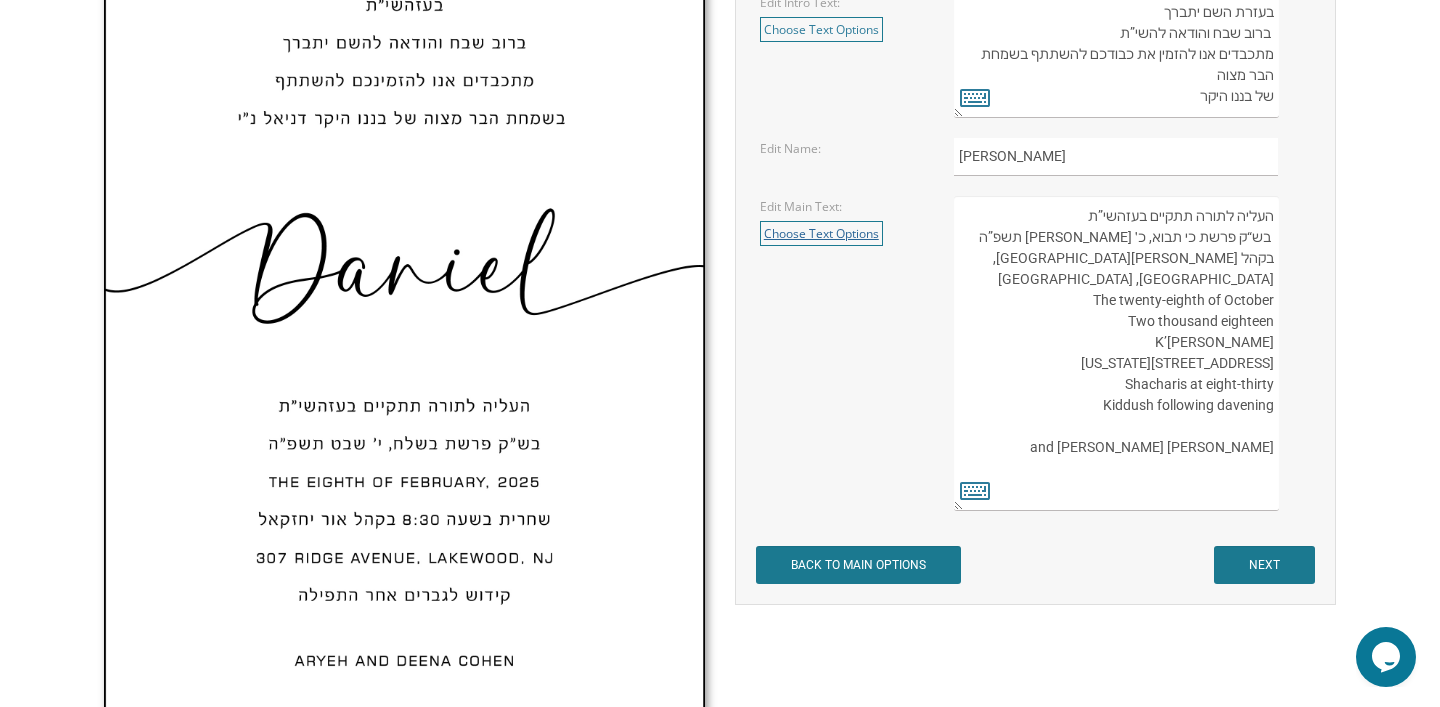 click on "Choose Text Options" at bounding box center (821, 233) 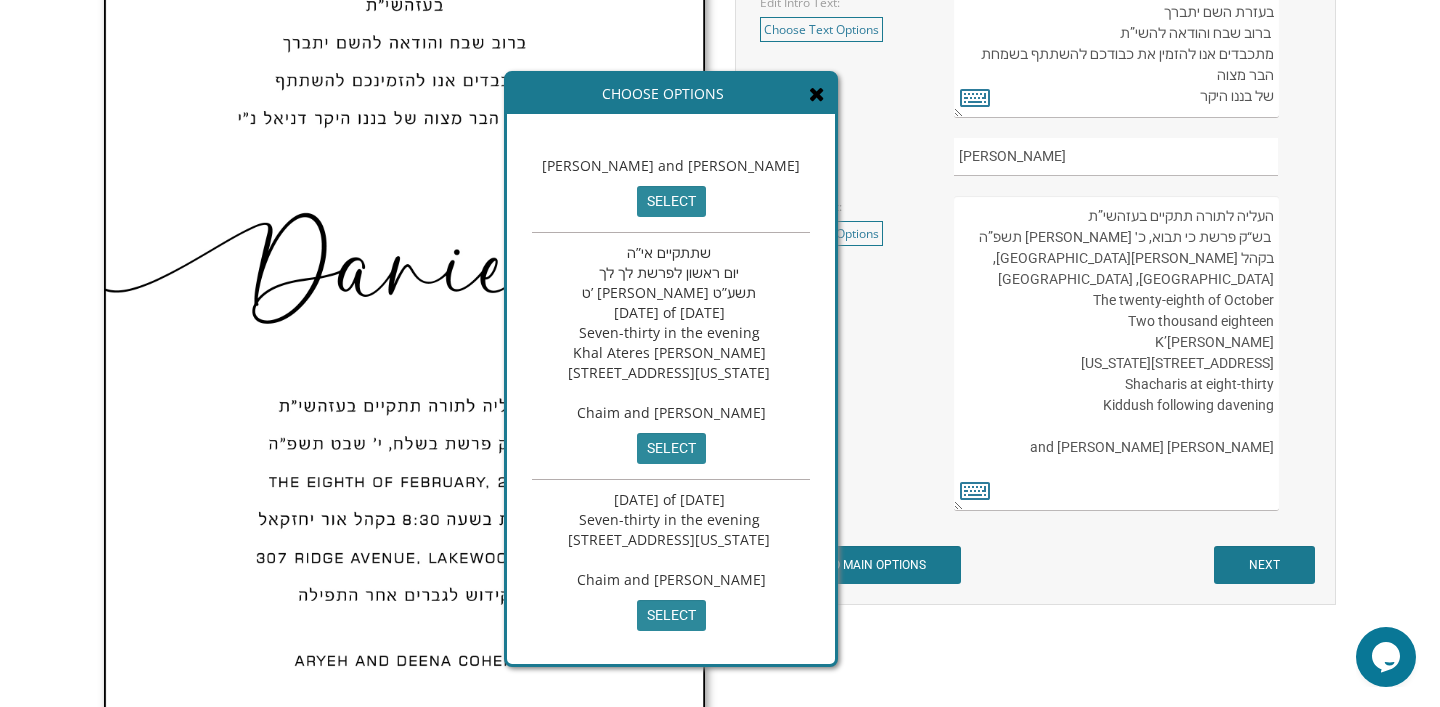 scroll, scrollTop: 0, scrollLeft: 0, axis: both 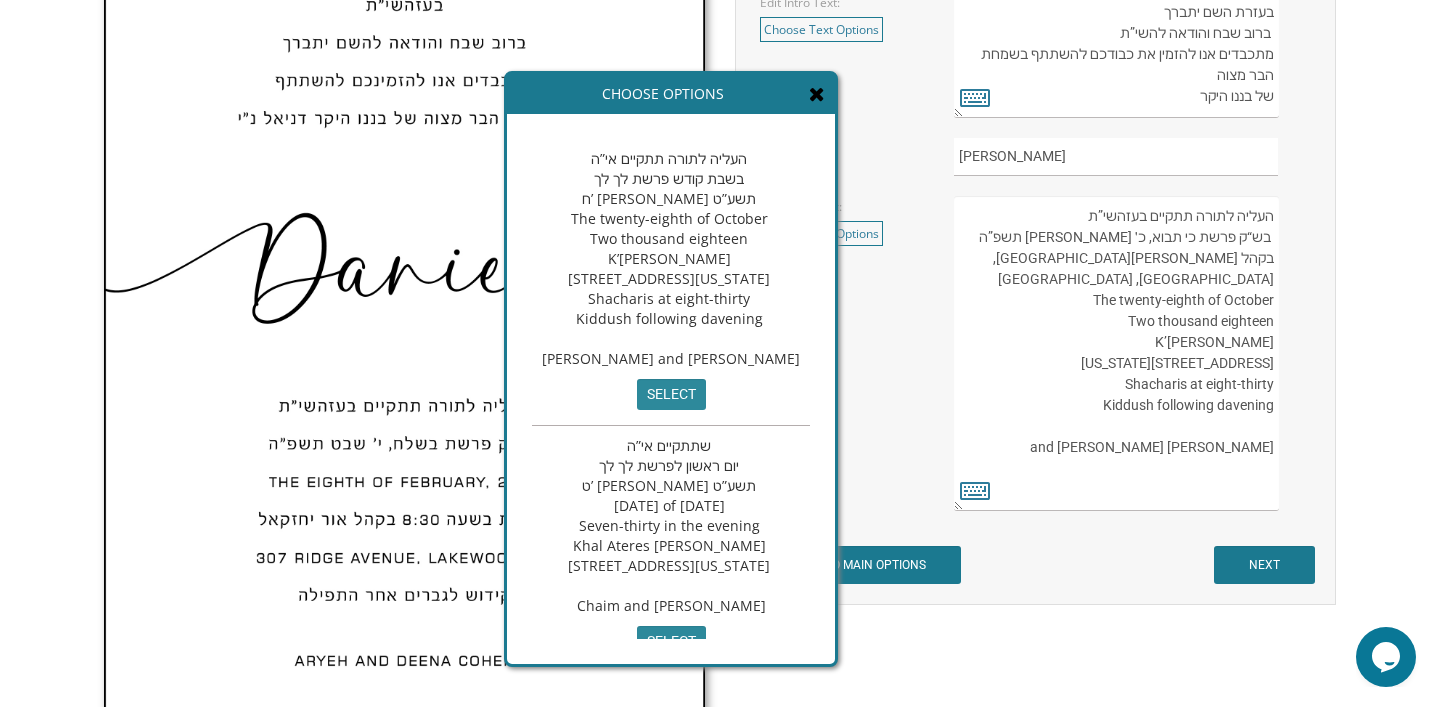 click on "העליה לתורה תתקיים אי”ה
בשבת קודש פרשת לך לך
ח’ חשון תשע”ט
The twenty-eighth of October
Two thousand eighteen
K’hal Rayim Ahuvim
175 Sunset Road
Lakewood, New Jersey
Shacharis at eight-thirty
Kiddush following davening
Chaim and Shani Kohn" at bounding box center (1116, 353) 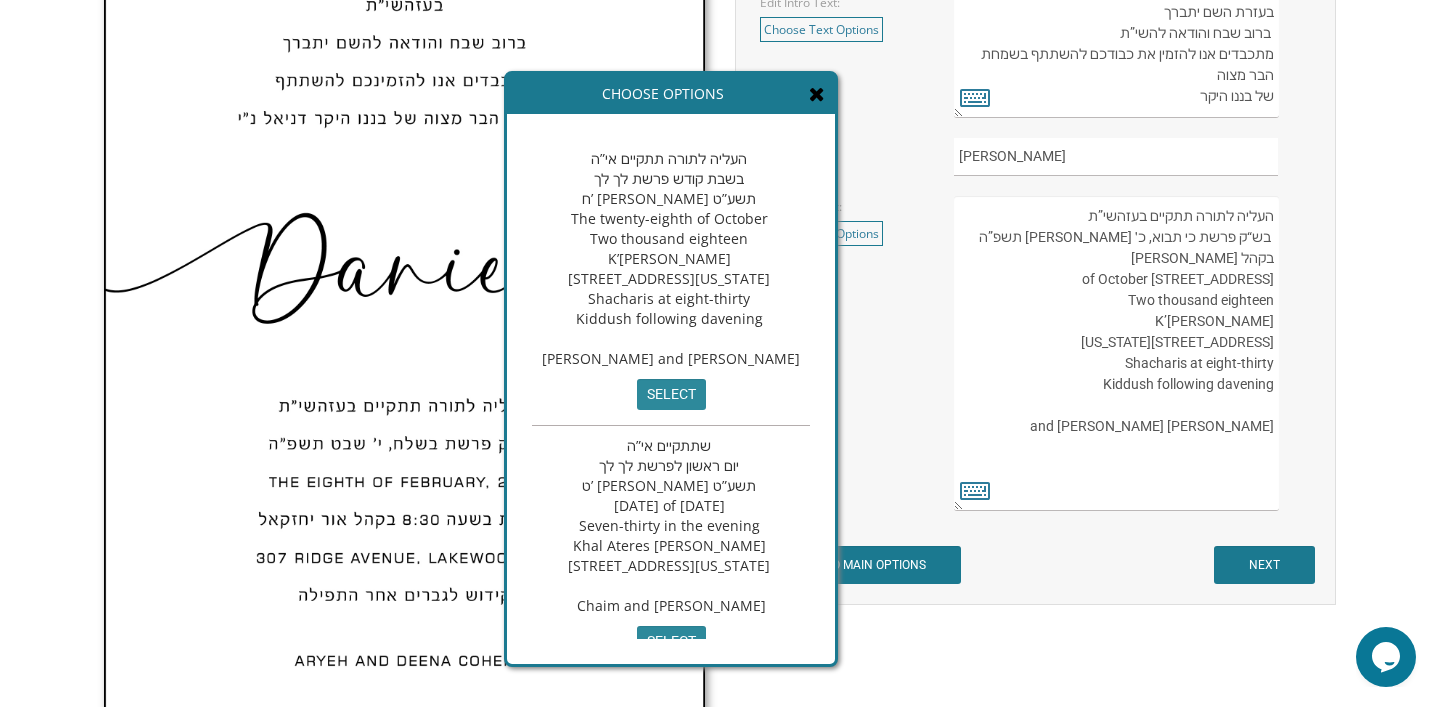 click on "העליה לתורה תתקיים אי”ה
בשבת קודש פרשת לך לך
ח’ חשון תשע”ט
The twenty-eighth of October
Two thousand eighteen
K’hal Rayim Ahuvim
175 Sunset Road
Lakewood, New Jersey
Shacharis at eight-thirty
Kiddush following davening
Chaim and Shani Kohn" at bounding box center (1116, 353) 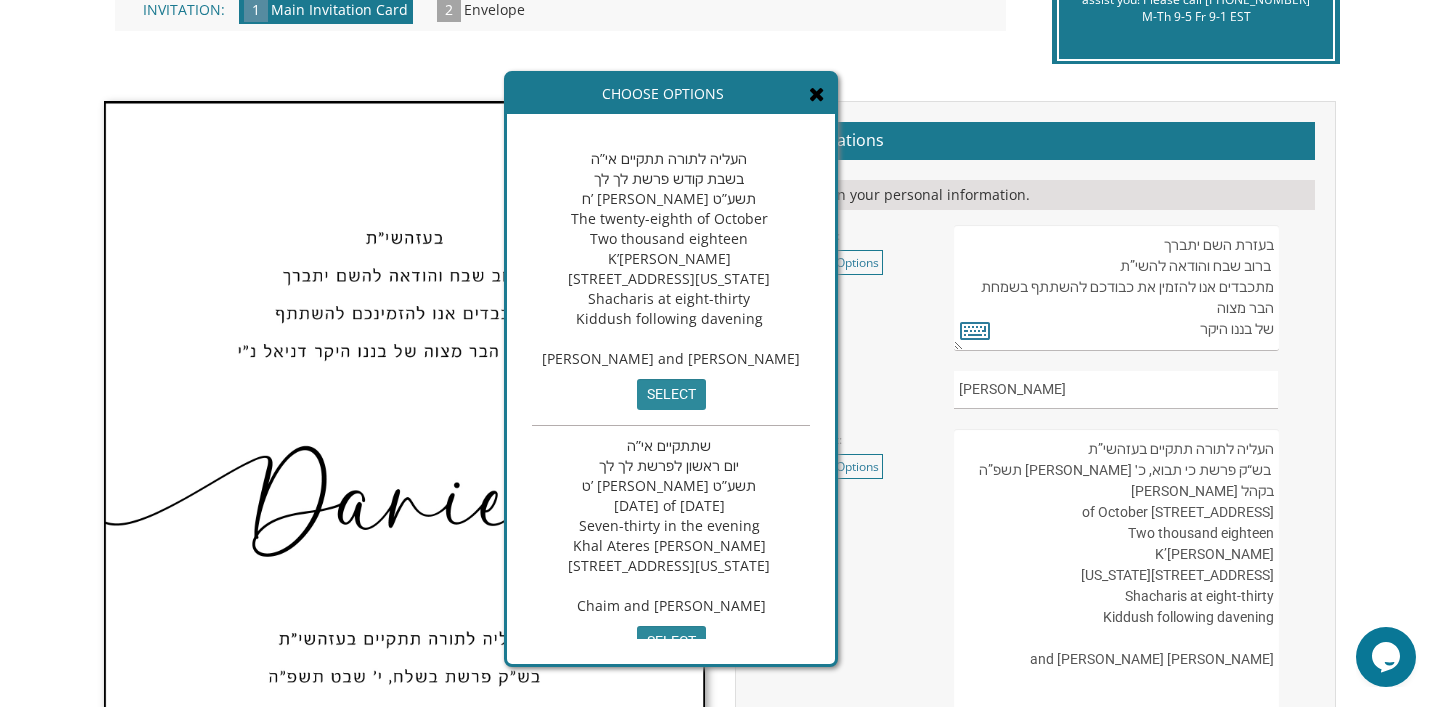 scroll, scrollTop: 378, scrollLeft: 0, axis: vertical 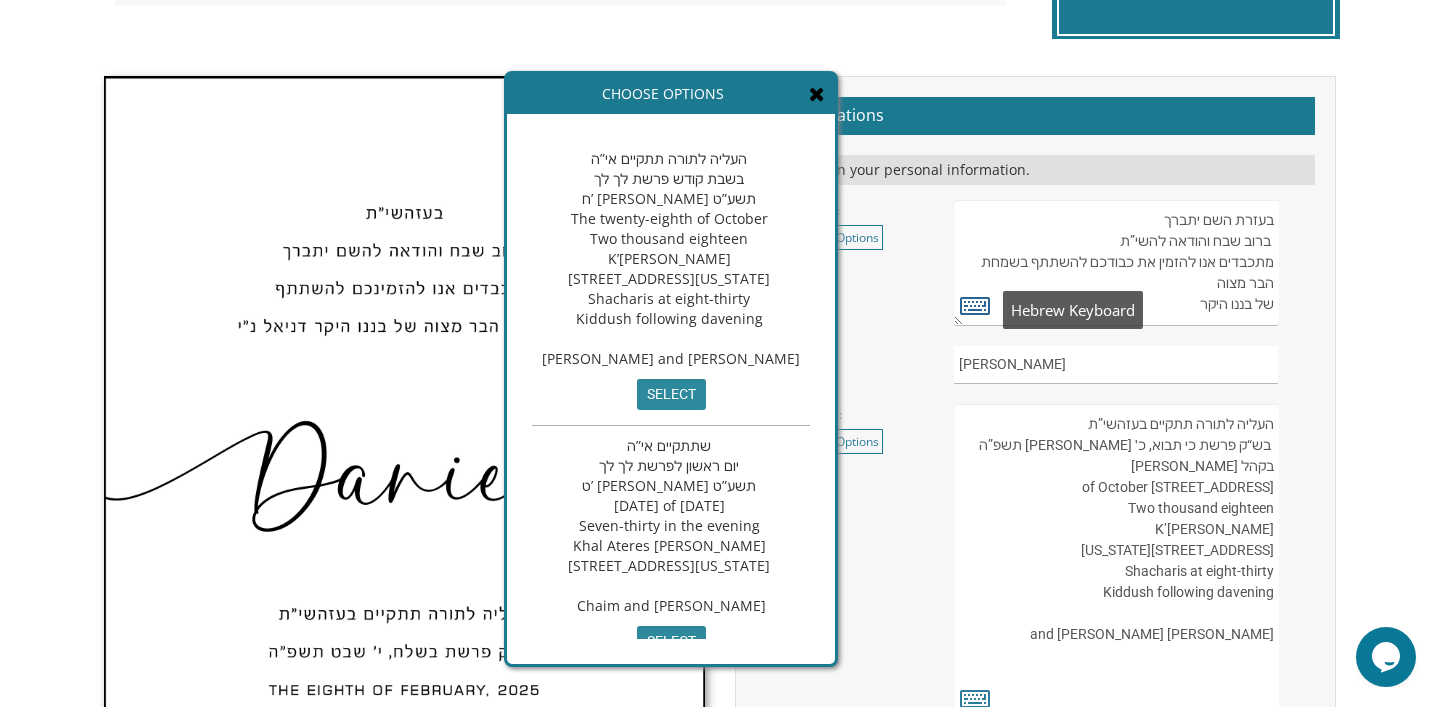 type on "העליה לתורה תתקיים בעזהשי”ת
בש“ק פרשת כי תבוא, כ׳ אלול תשפ”ה
בקהל לב אברהם
124Gudz Road
The twenty-eighth of October
Two thousand eighteen
K’hal Rayim Ahuvim
175 Sunset Road
Lakewood, New Jersey
Shacharis at eight-thirty
Kiddush following davening
Chaim and Shani Kohn" 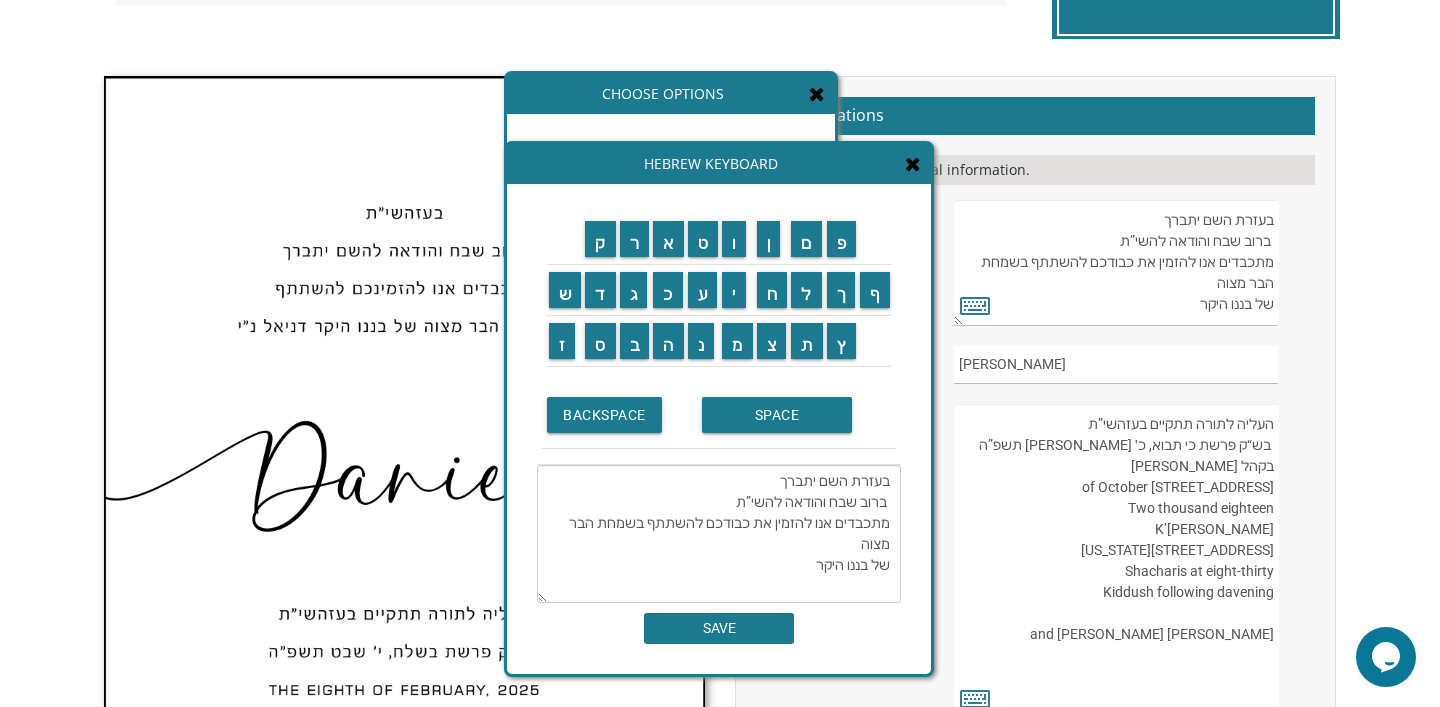 click on "בעזרת השם יתברך
We would be honored to have you
join us at the Seudas Bar Mitzvah
of our dear son" at bounding box center (1116, 263) 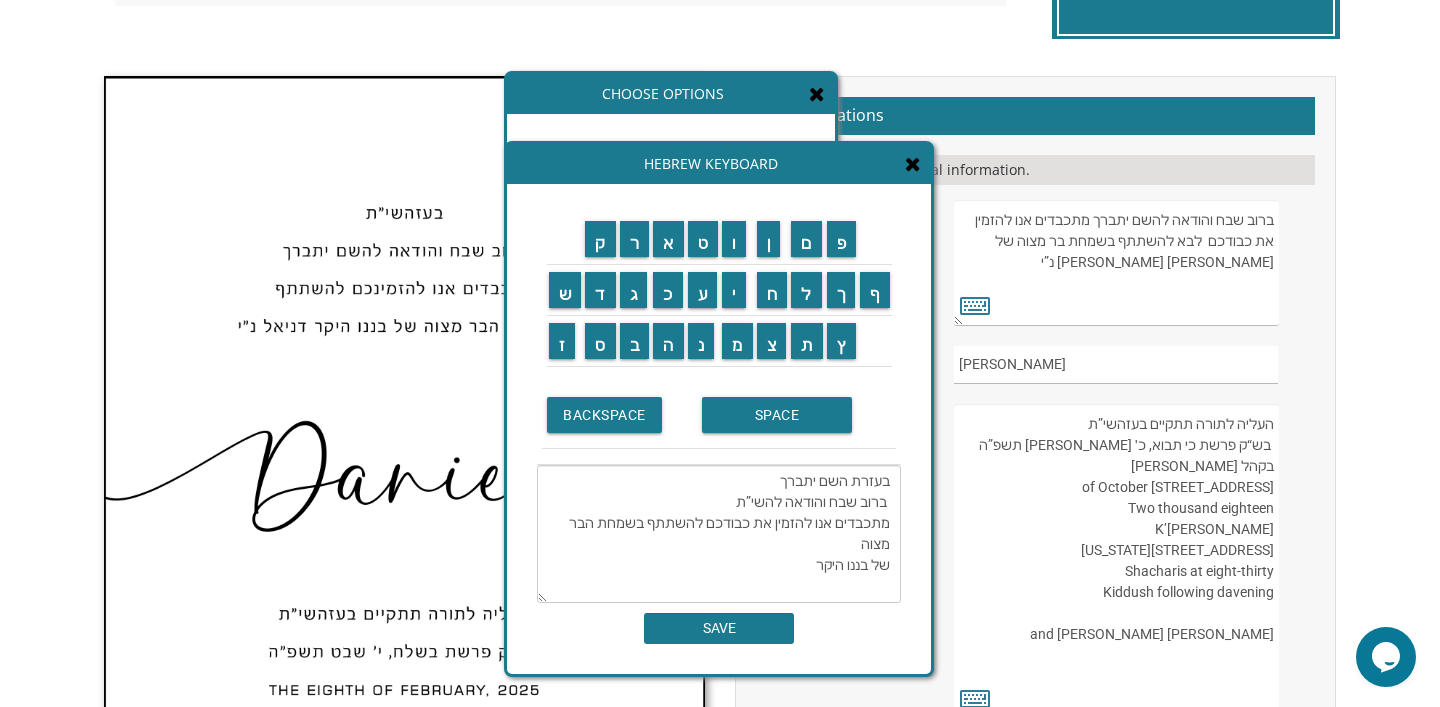 scroll, scrollTop: 0, scrollLeft: 0, axis: both 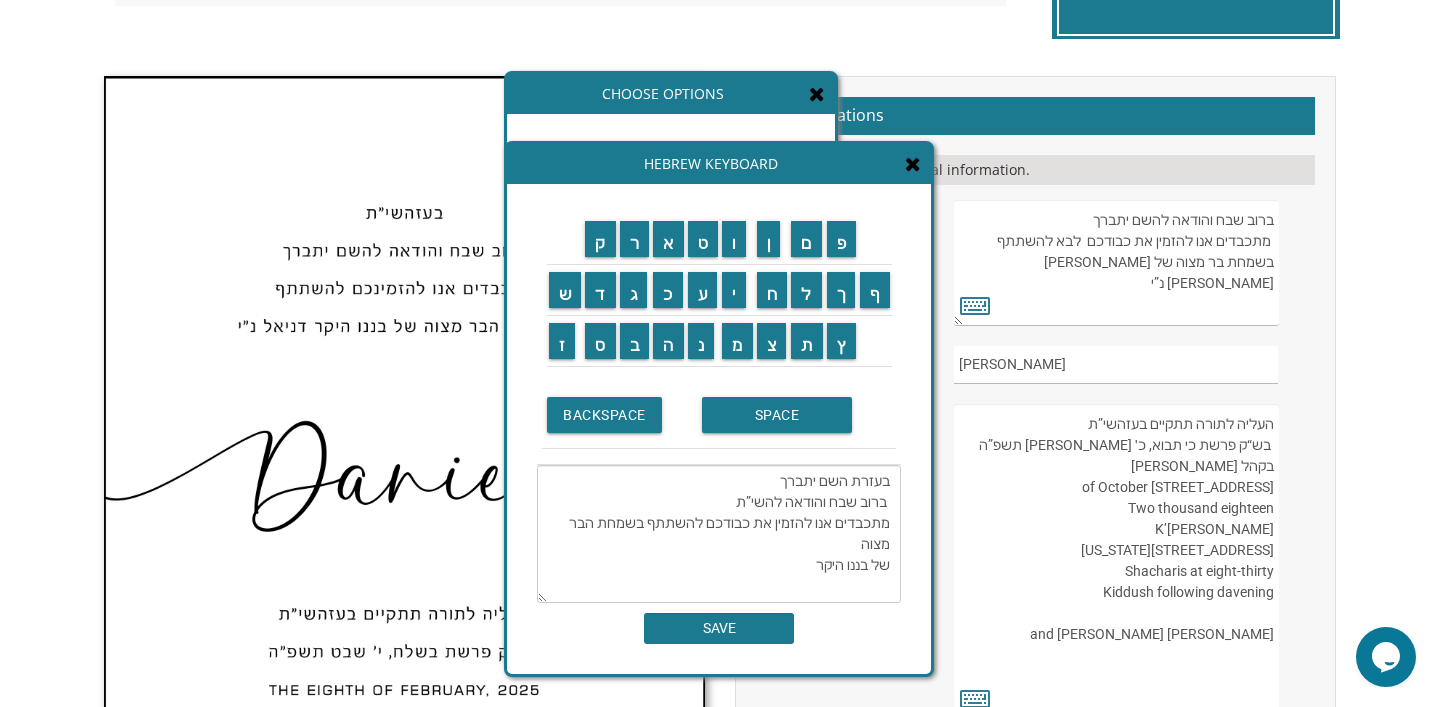 click on "בעזרת השם יתברך
We would be honored to have you
join us at the Seudas Bar Mitzvah
of our dear son" at bounding box center [1116, 263] 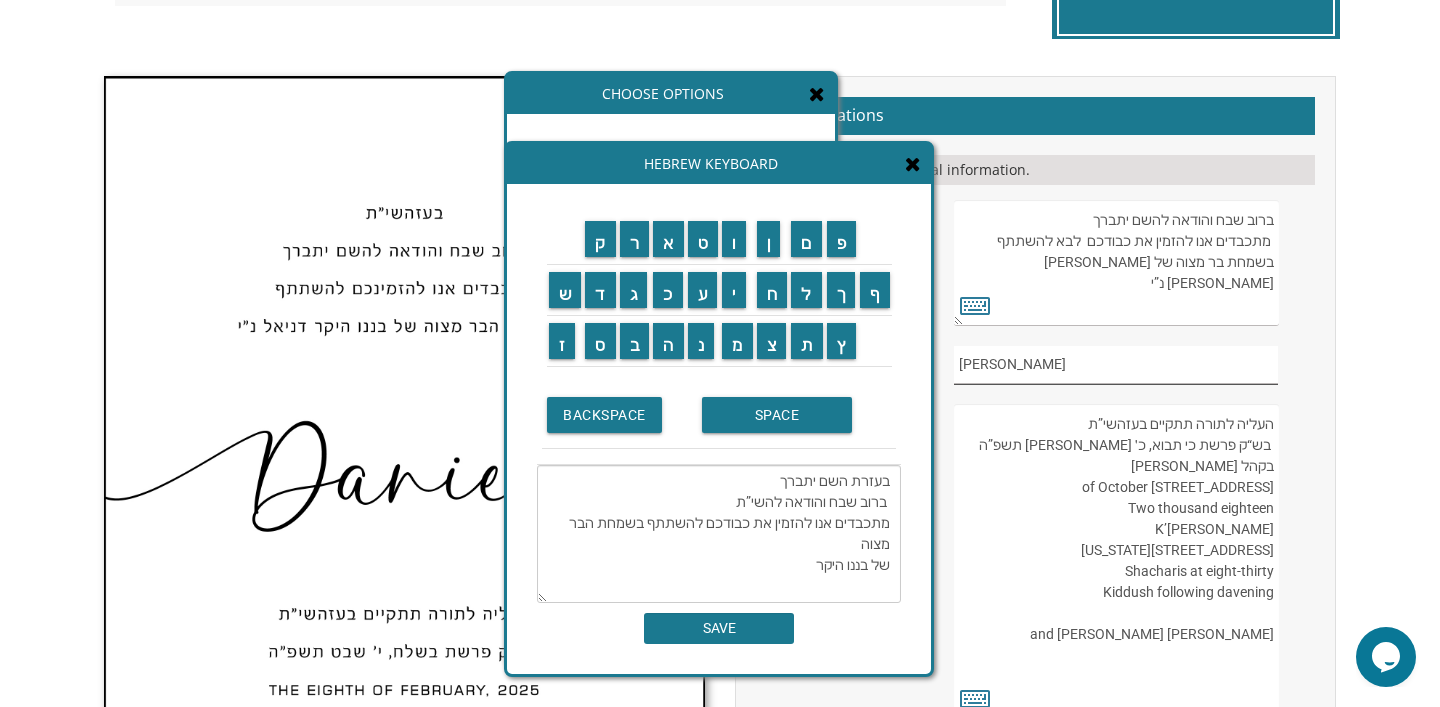 click on "[PERSON_NAME]" at bounding box center (1116, 365) 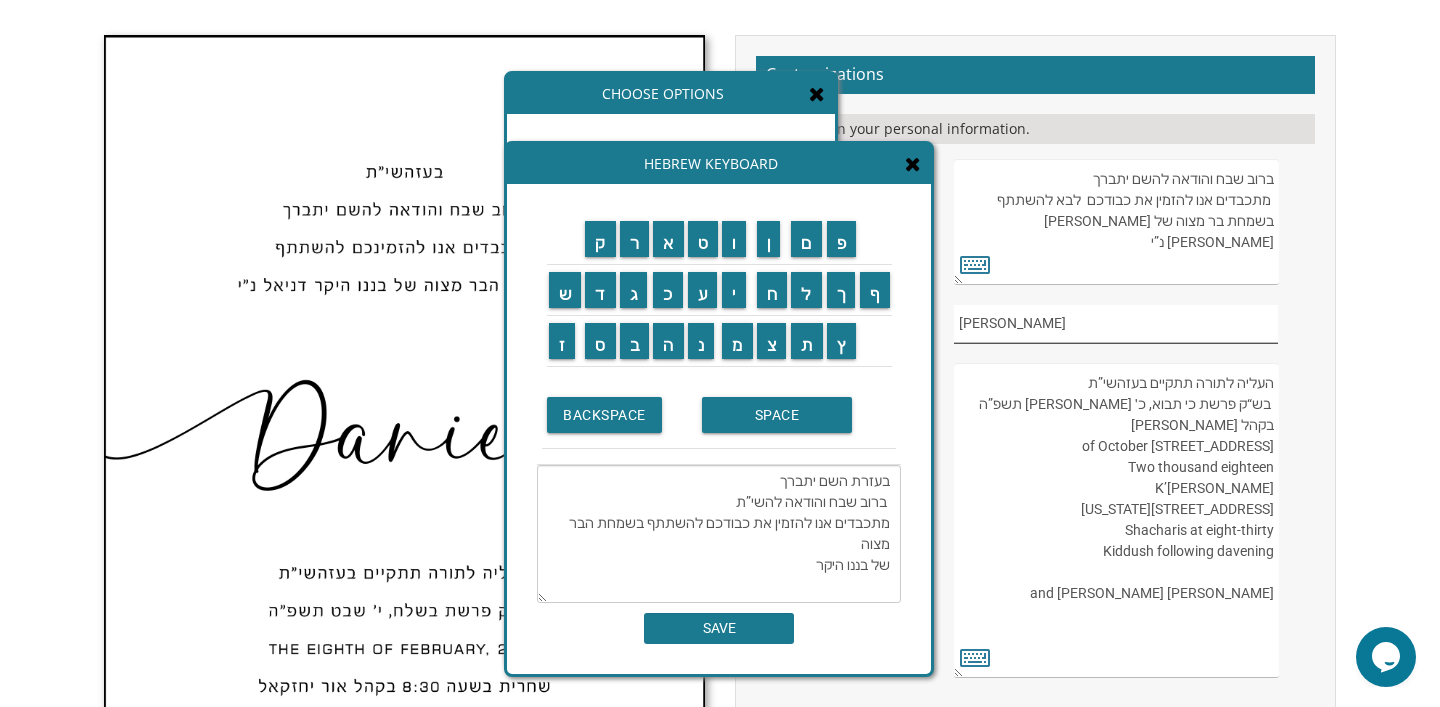 scroll, scrollTop: 598, scrollLeft: 0, axis: vertical 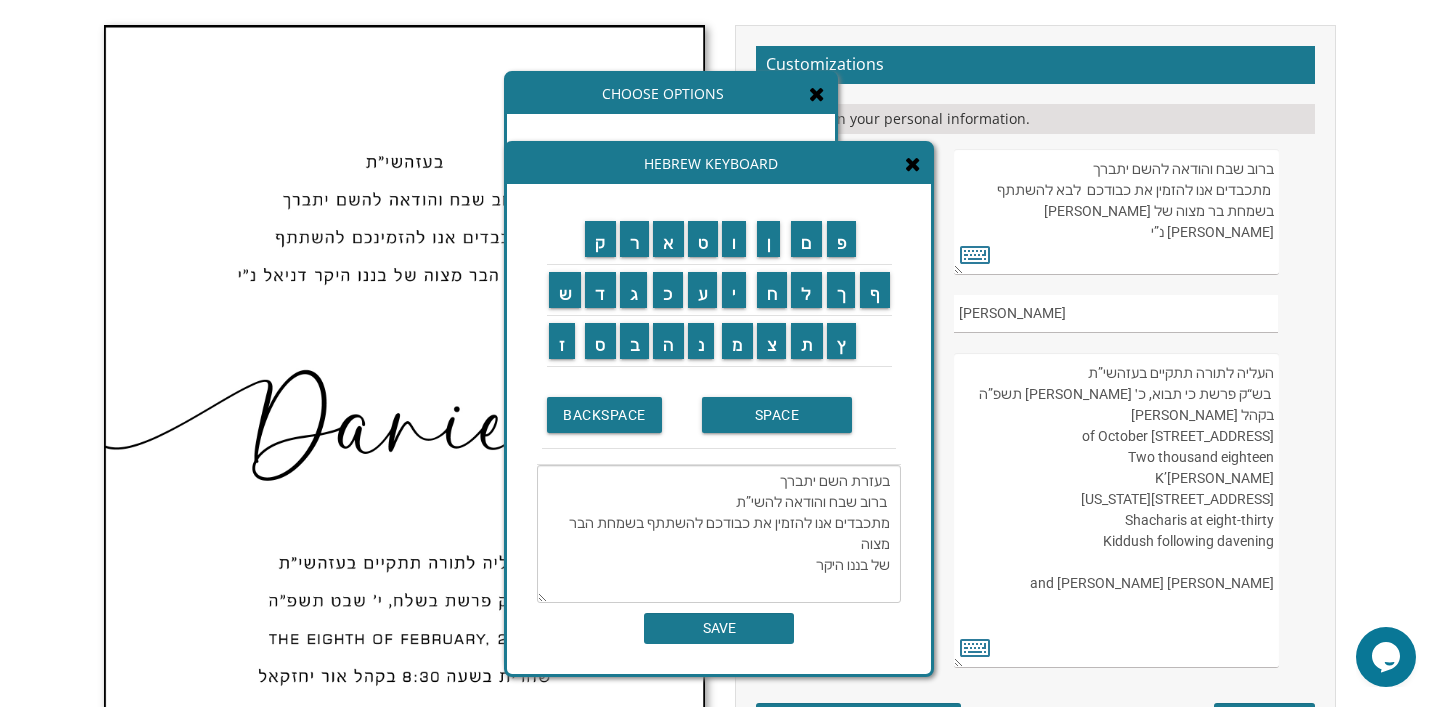 drag, startPoint x: 1276, startPoint y: 371, endPoint x: 1033, endPoint y: 444, distance: 253.7282 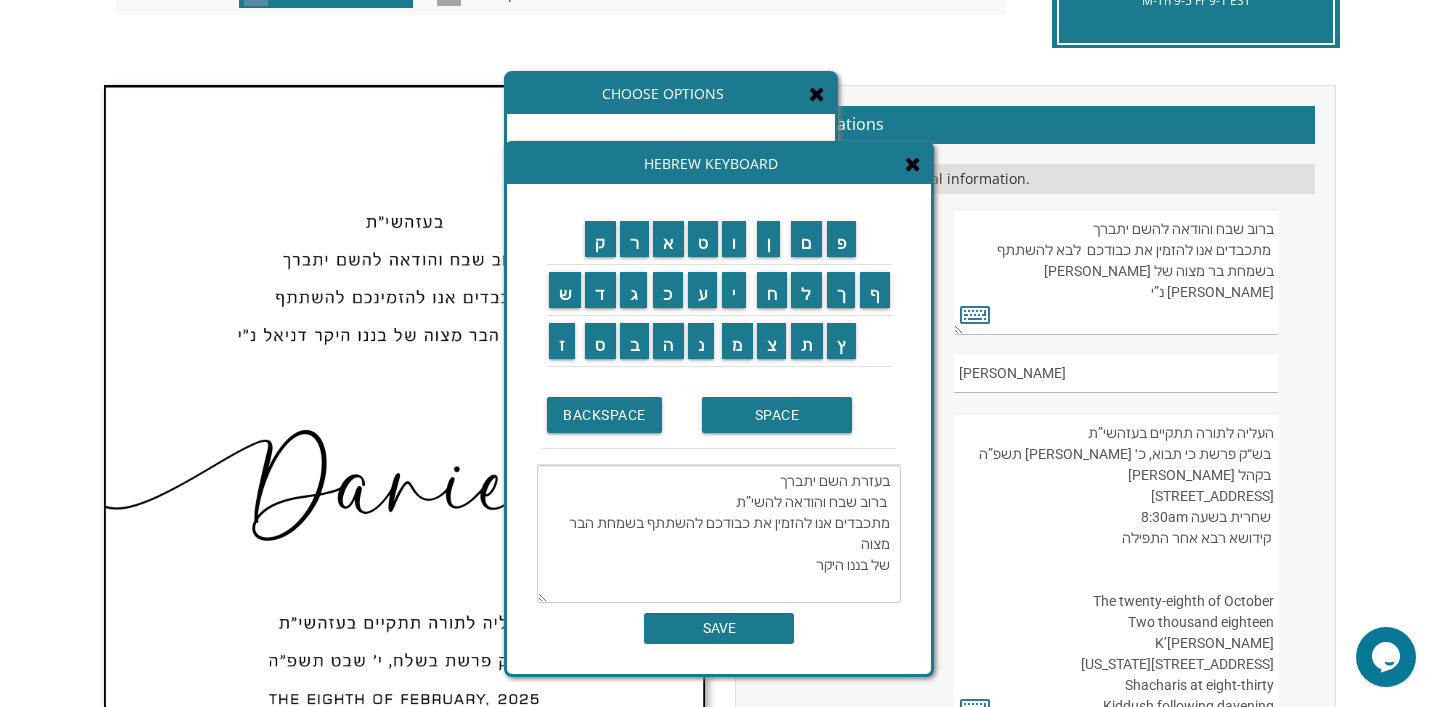scroll, scrollTop: 497, scrollLeft: 0, axis: vertical 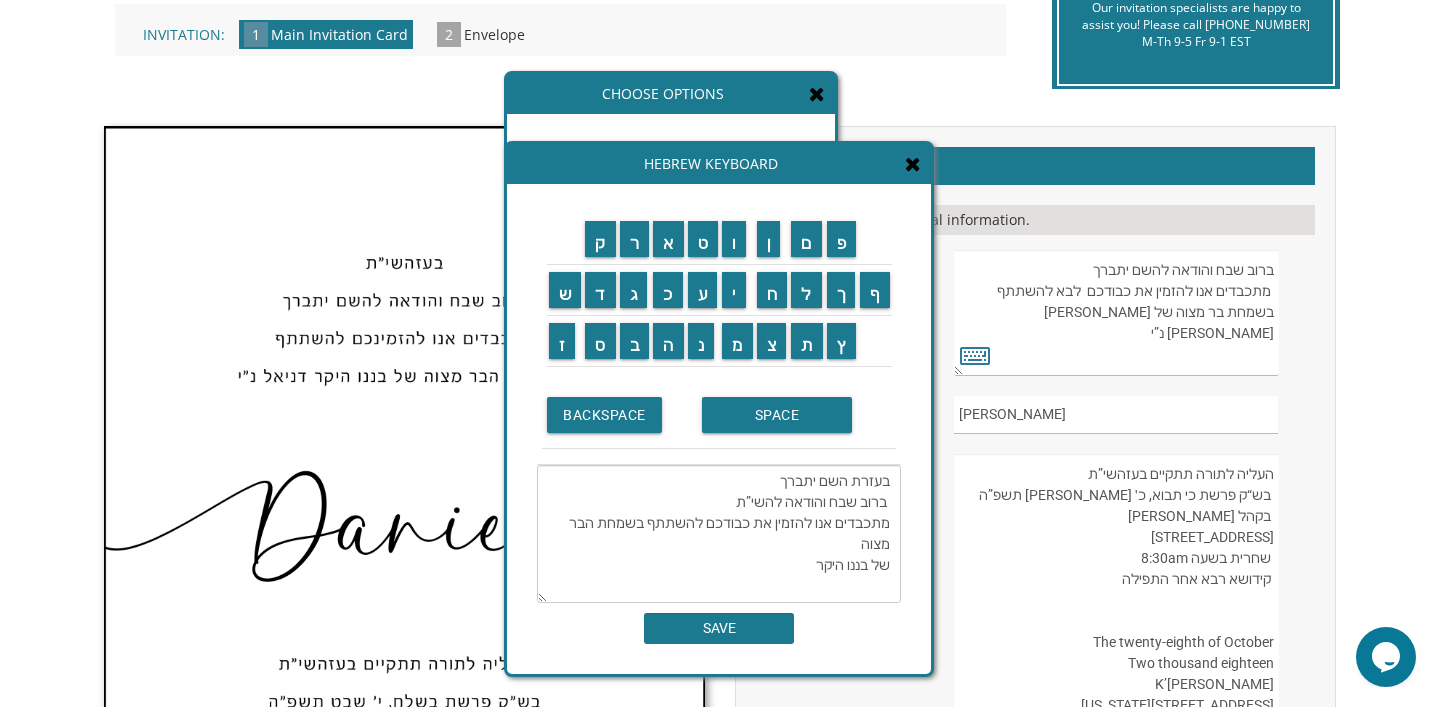 click at bounding box center (913, 164) 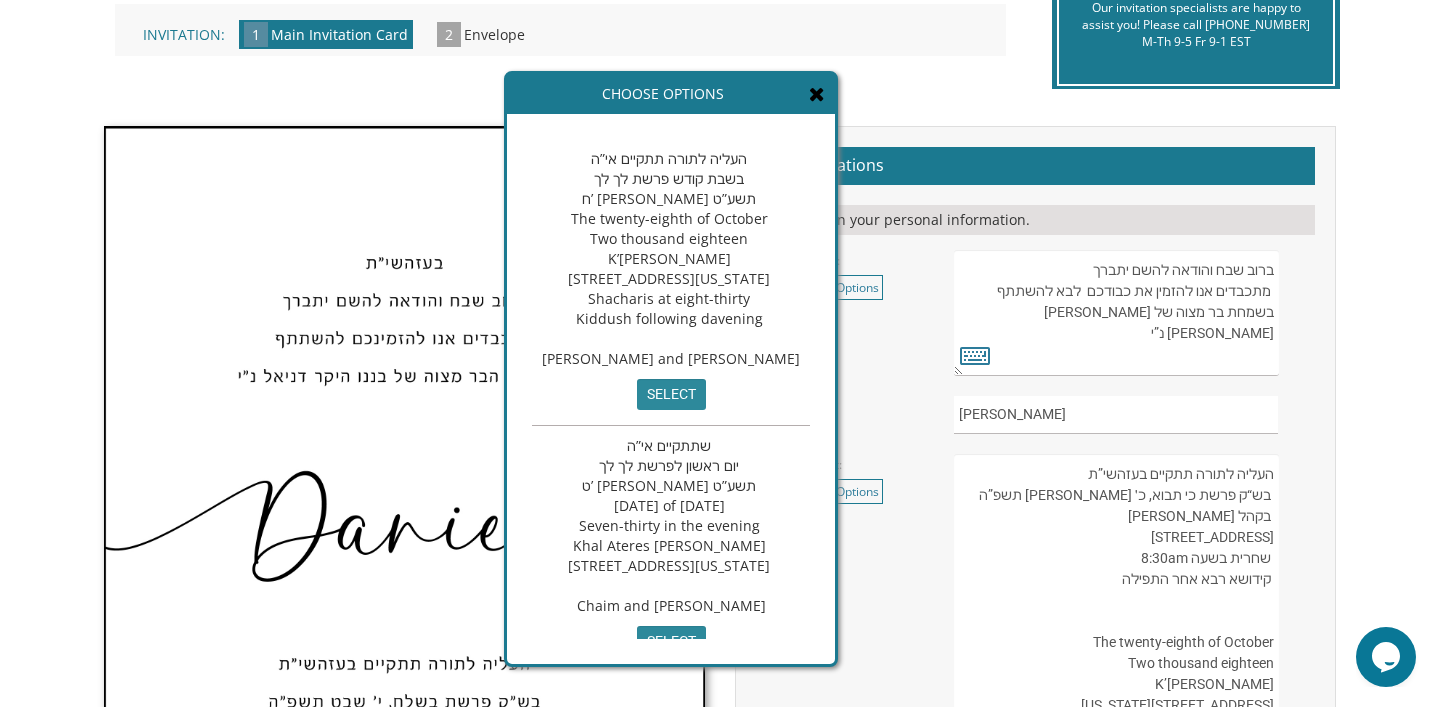 click at bounding box center [817, 94] 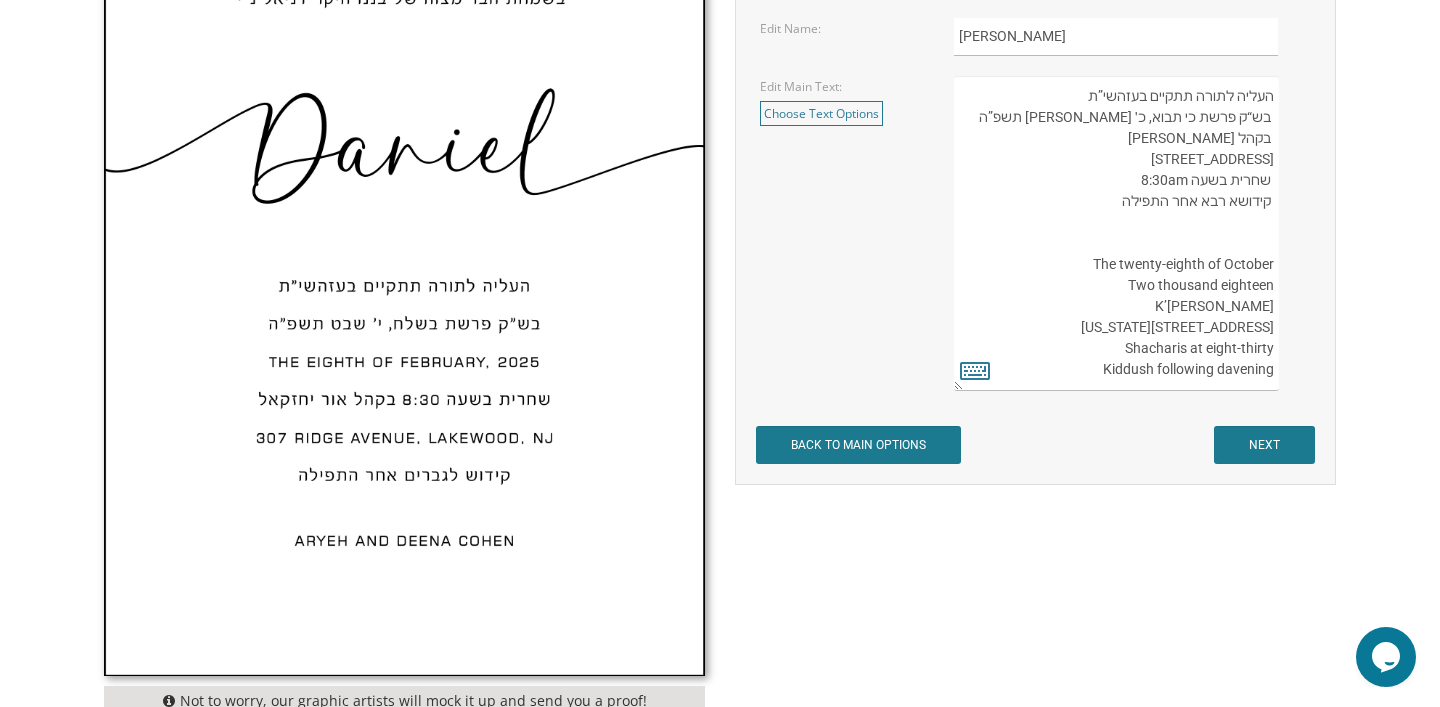 scroll, scrollTop: 877, scrollLeft: 0, axis: vertical 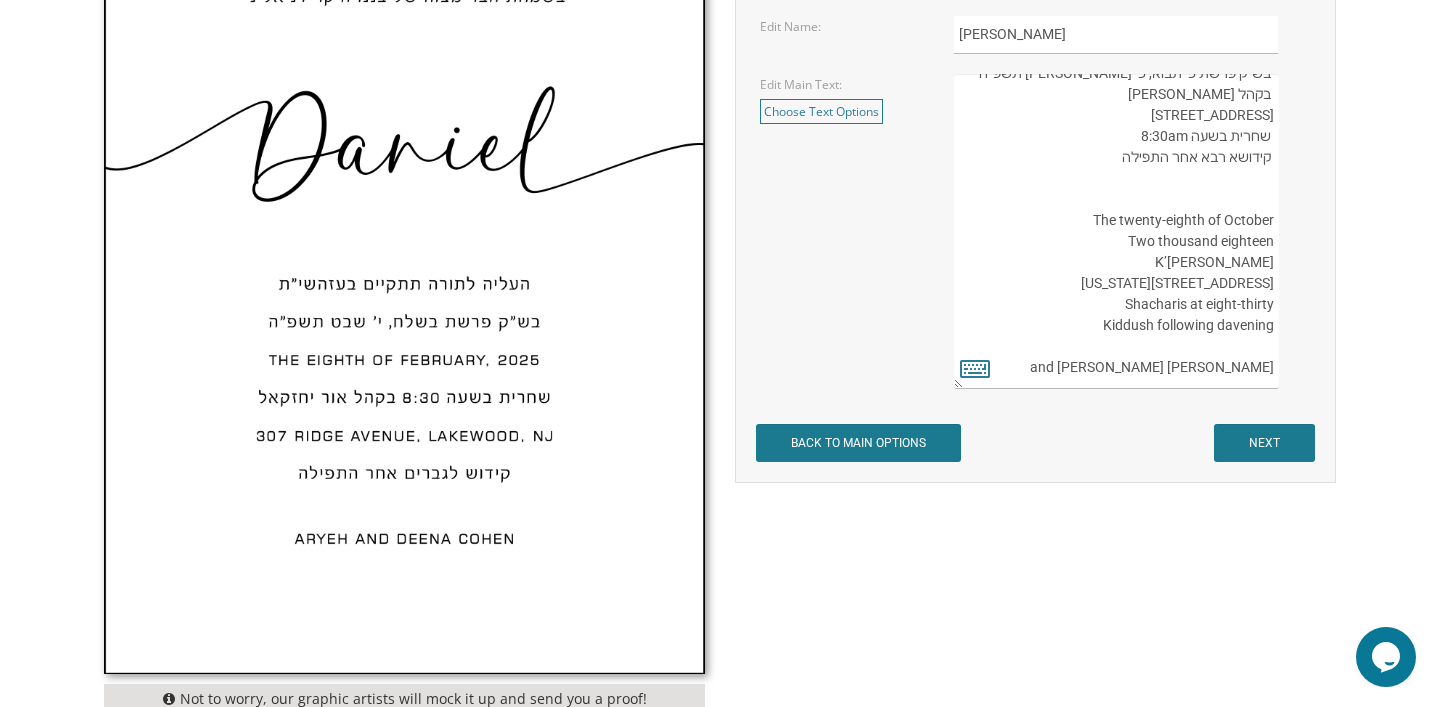 drag, startPoint x: 1082, startPoint y: 261, endPoint x: 1090, endPoint y: 419, distance: 158.20241 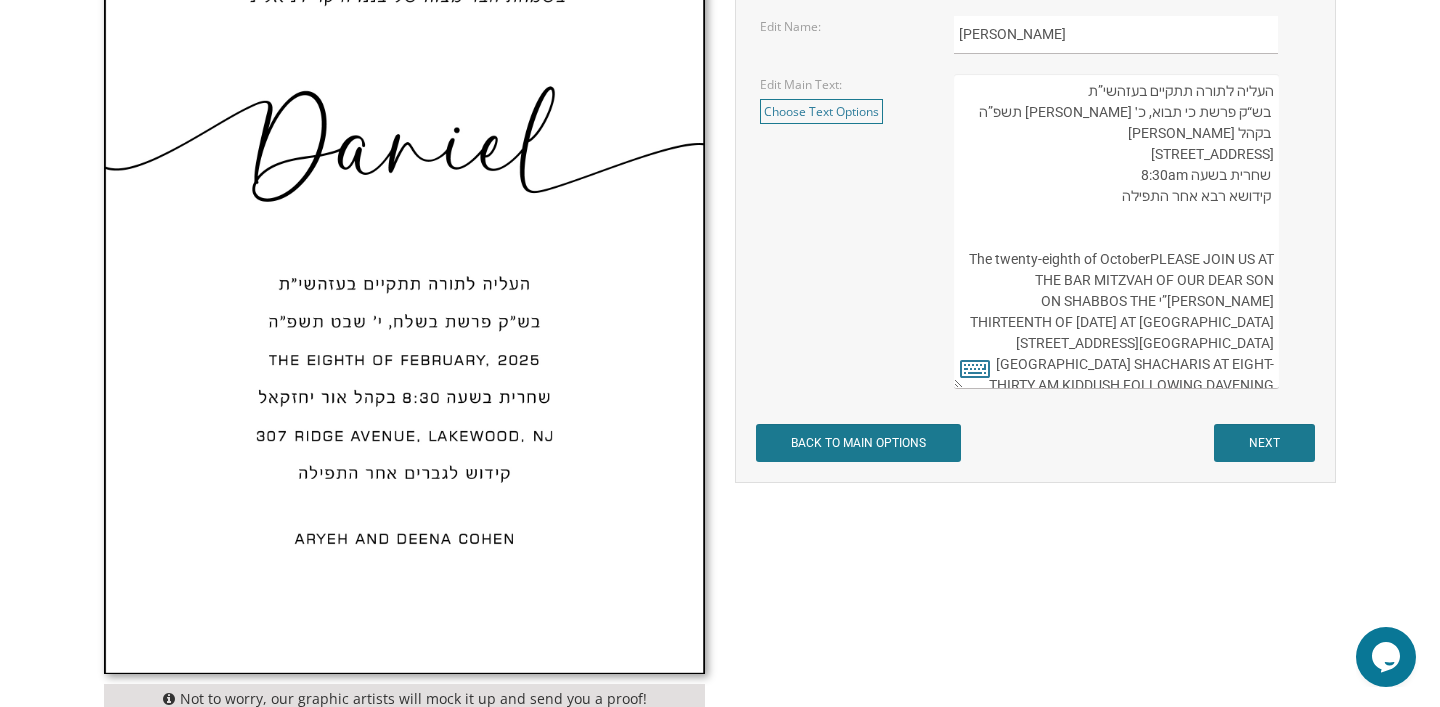 scroll, scrollTop: 7, scrollLeft: 0, axis: vertical 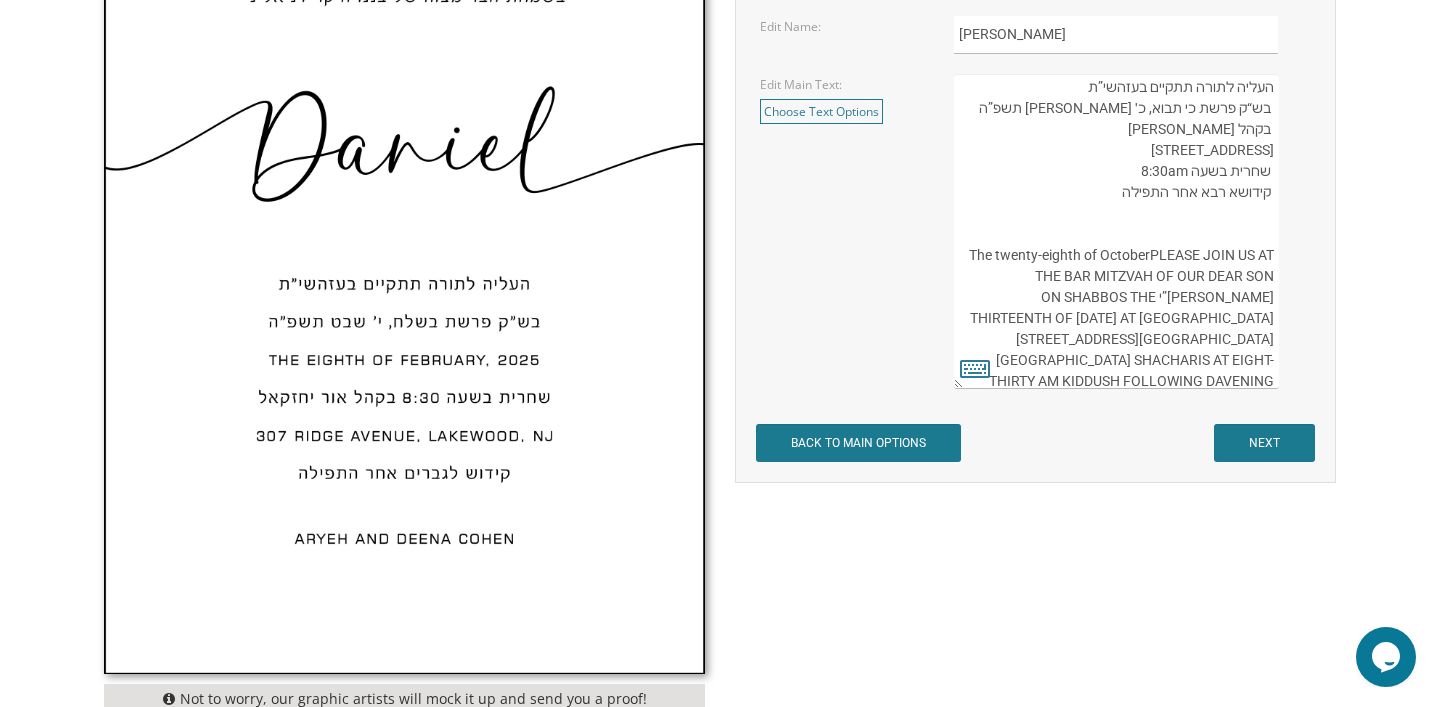 drag, startPoint x: 1165, startPoint y: 259, endPoint x: 984, endPoint y: 259, distance: 181 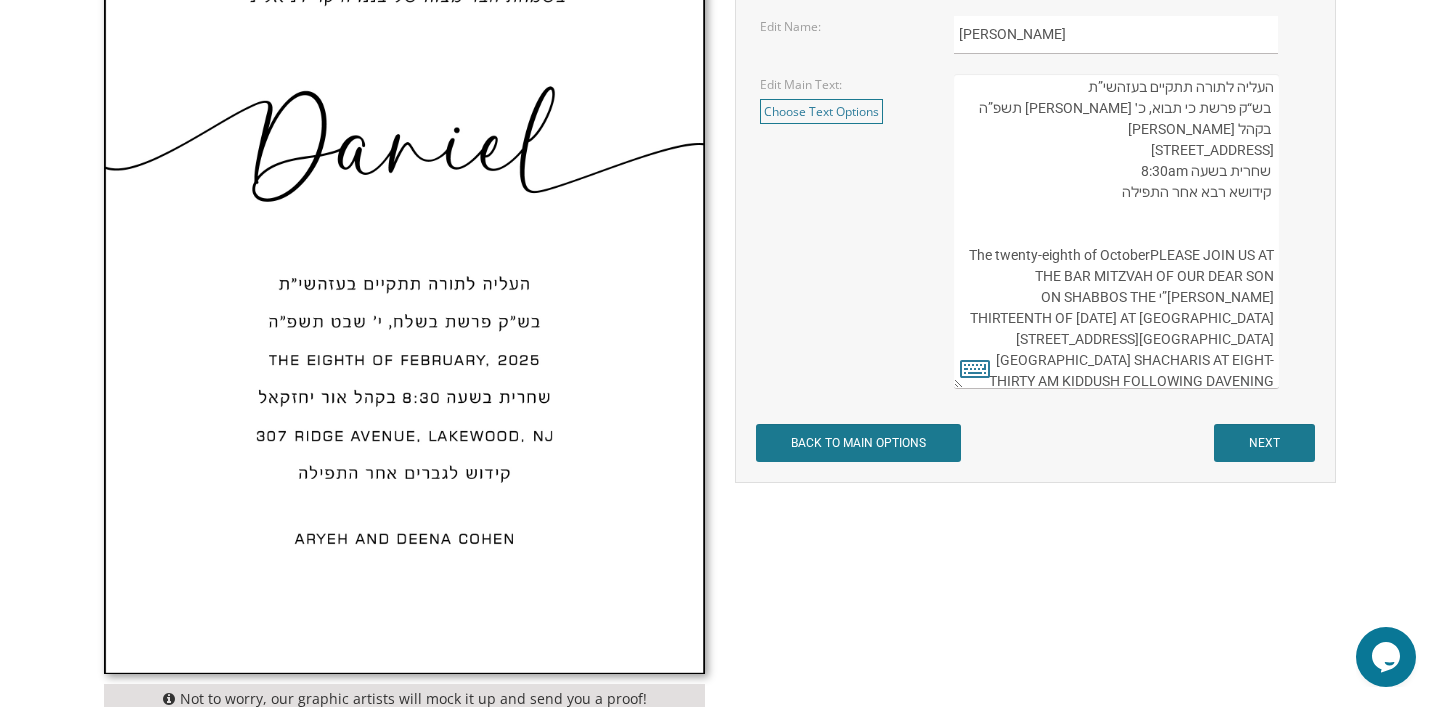 click on "העליה לתורה תתקיים אי”ה
בשבת קודש פרשת לך לך
ח’ חשון תשע”ט
The twenty-eighth of October
Two thousand eighteen
K’hal Rayim Ahuvim
175 Sunset Road
Lakewood, New Jersey
Shacharis at eight-thirty
Kiddush following davening
Chaim and Shani Kohn" at bounding box center (1116, 231) 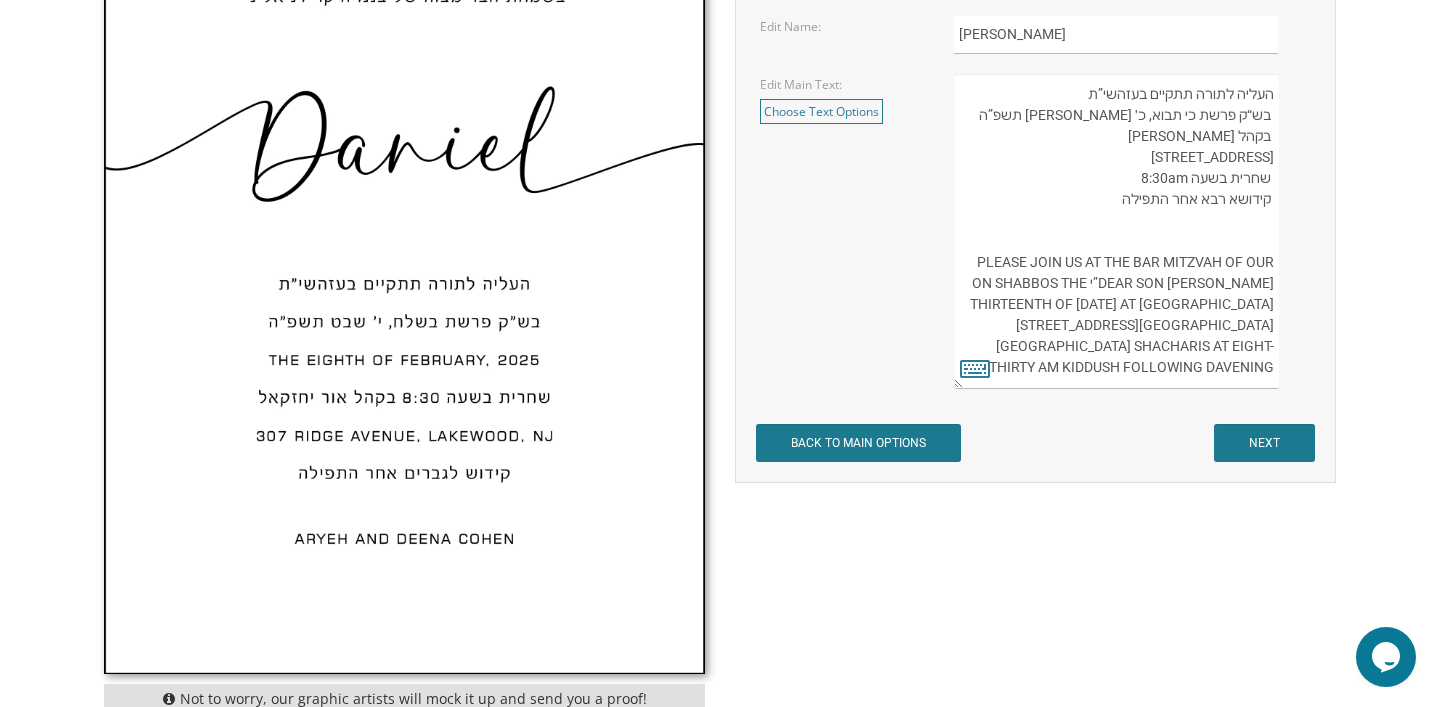 scroll, scrollTop: 0, scrollLeft: 0, axis: both 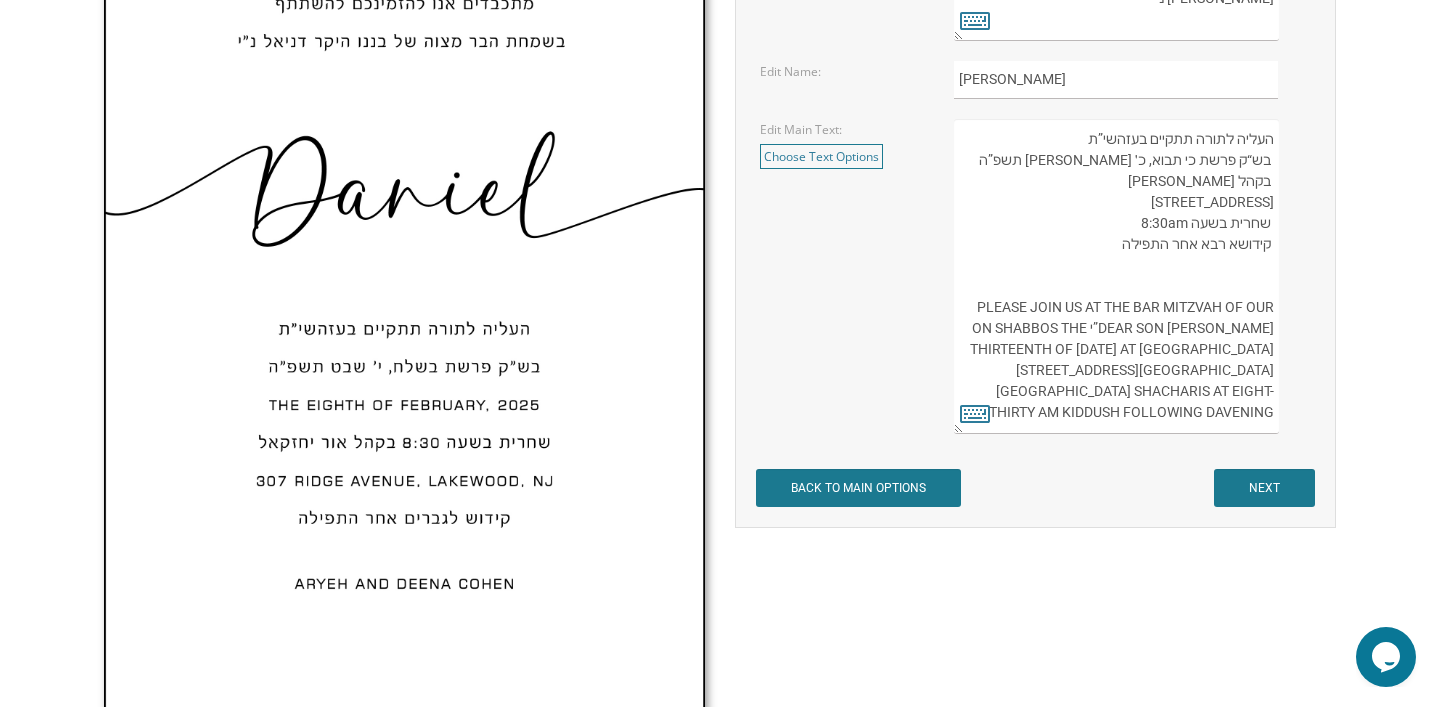 click on "העליה לתורה תתקיים אי”ה
בשבת קודש פרשת לך לך
ח’ חשון תשע”ט
The twenty-eighth of October
Two thousand eighteen
K’hal Rayim Ahuvim
175 Sunset Road
Lakewood, New Jersey
Shacharis at eight-thirty
Kiddush following davening
Chaim and Shani Kohn" at bounding box center (1116, 276) 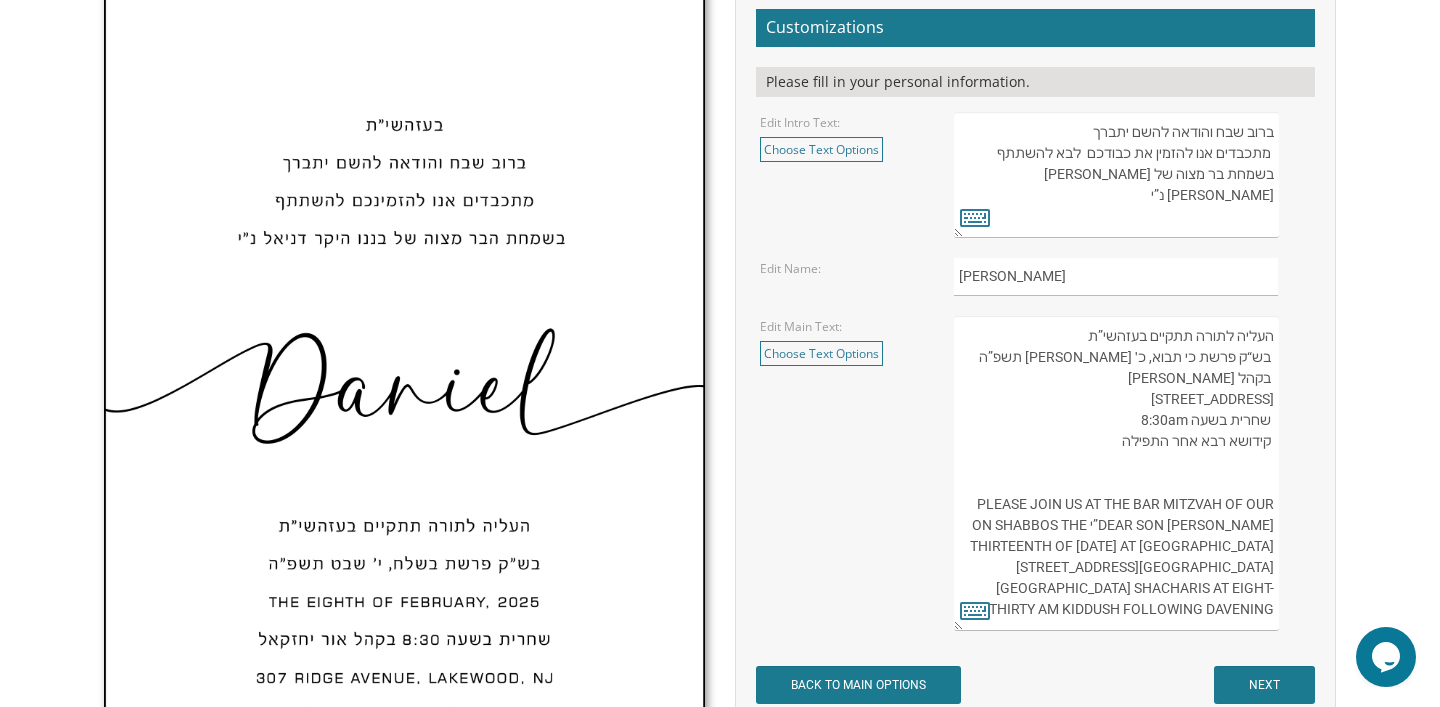 scroll, scrollTop: 642, scrollLeft: 0, axis: vertical 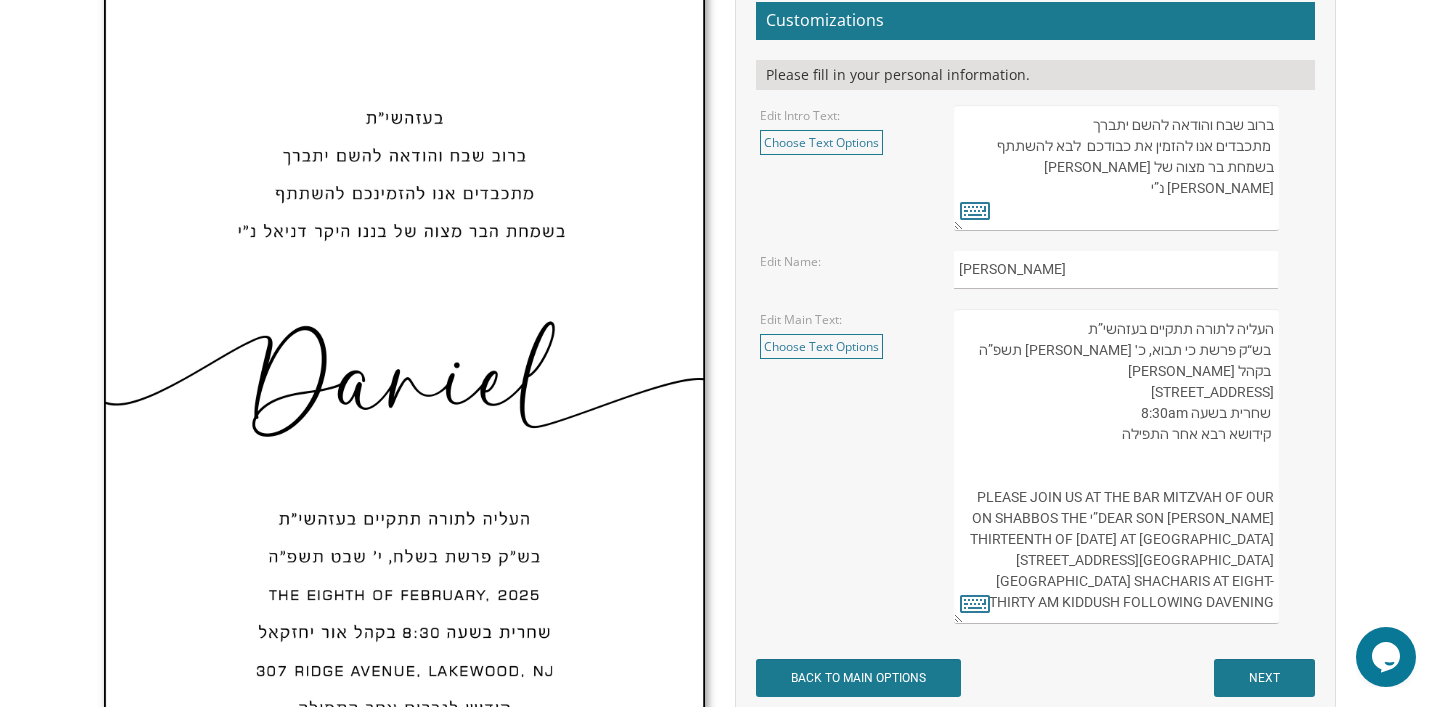 click on "העליה לתורה תתקיים אי”ה
בשבת קודש פרשת לך לך
ח’ חשון תשע”ט
The twenty-eighth of October
Two thousand eighteen
K’hal Rayim Ahuvim
[STREET_ADDRESS][US_STATE]
Shacharis at eight-thirty
Kiddush following davening
[PERSON_NAME] and [PERSON_NAME]" at bounding box center [1116, 466] 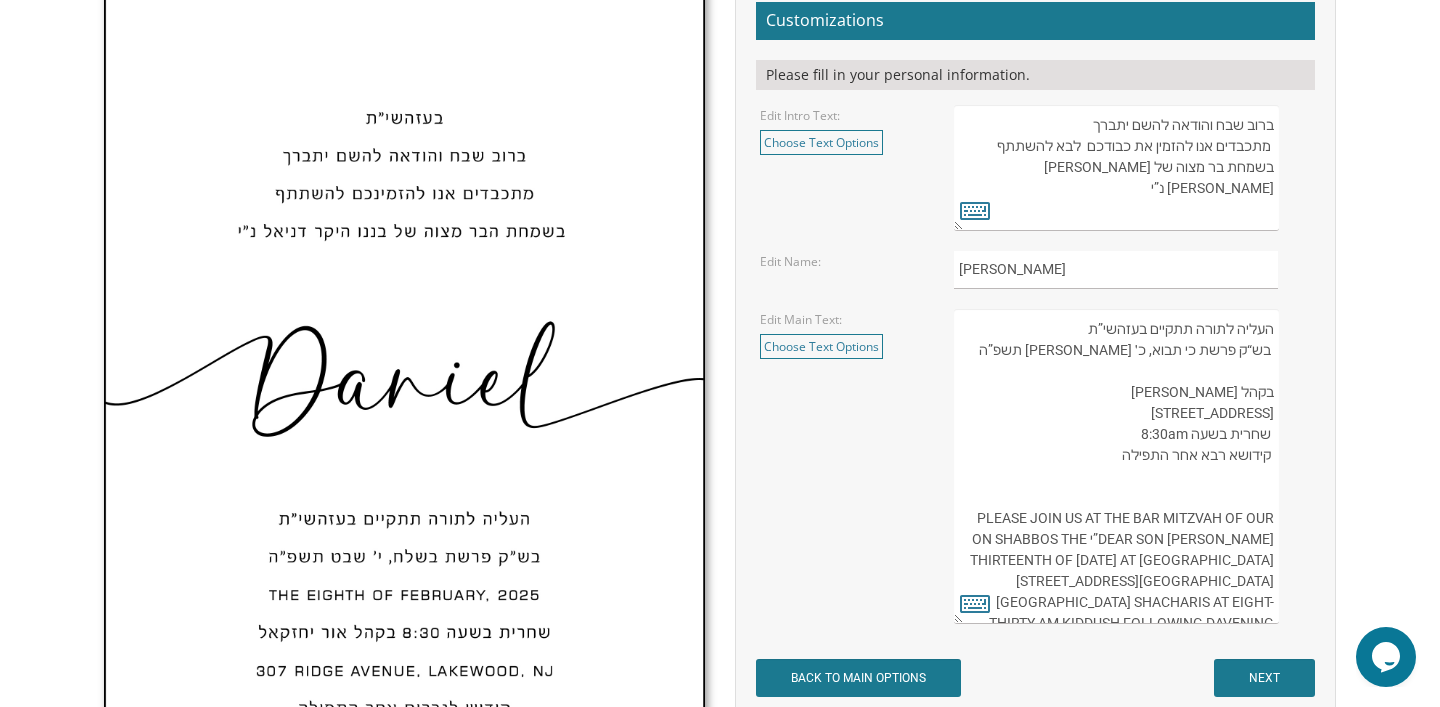 paste on "THIRTEENTH OF SEPTEMBER, 2025" 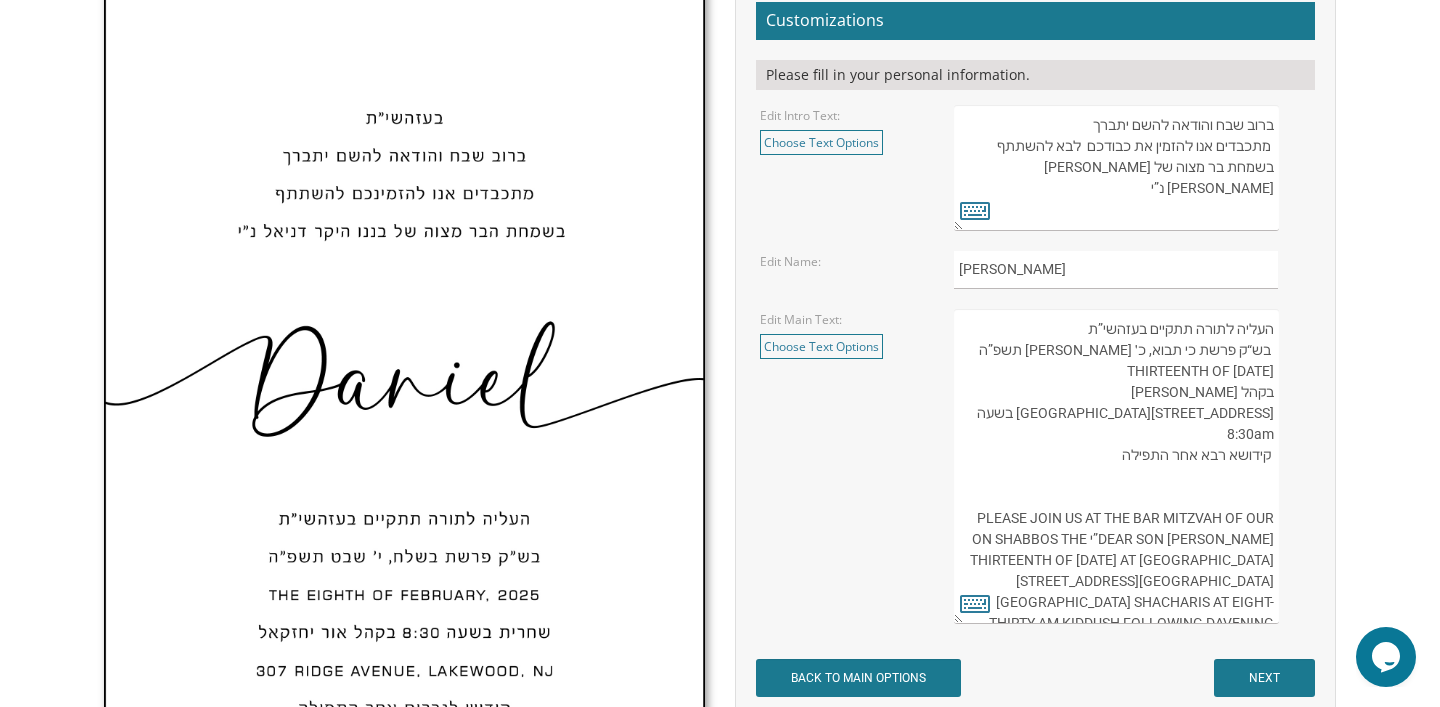 drag, startPoint x: 1269, startPoint y: 434, endPoint x: 1108, endPoint y: 433, distance: 161.00311 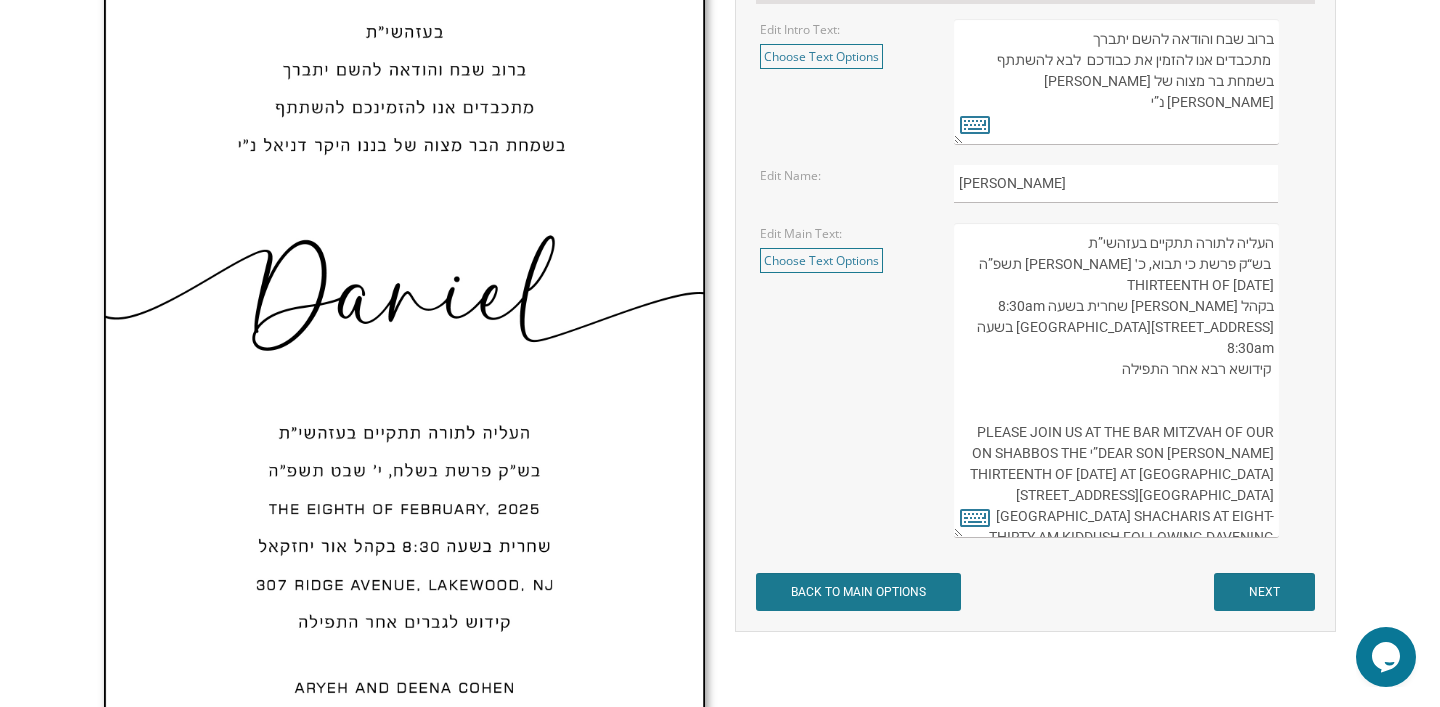 scroll, scrollTop: 736, scrollLeft: 0, axis: vertical 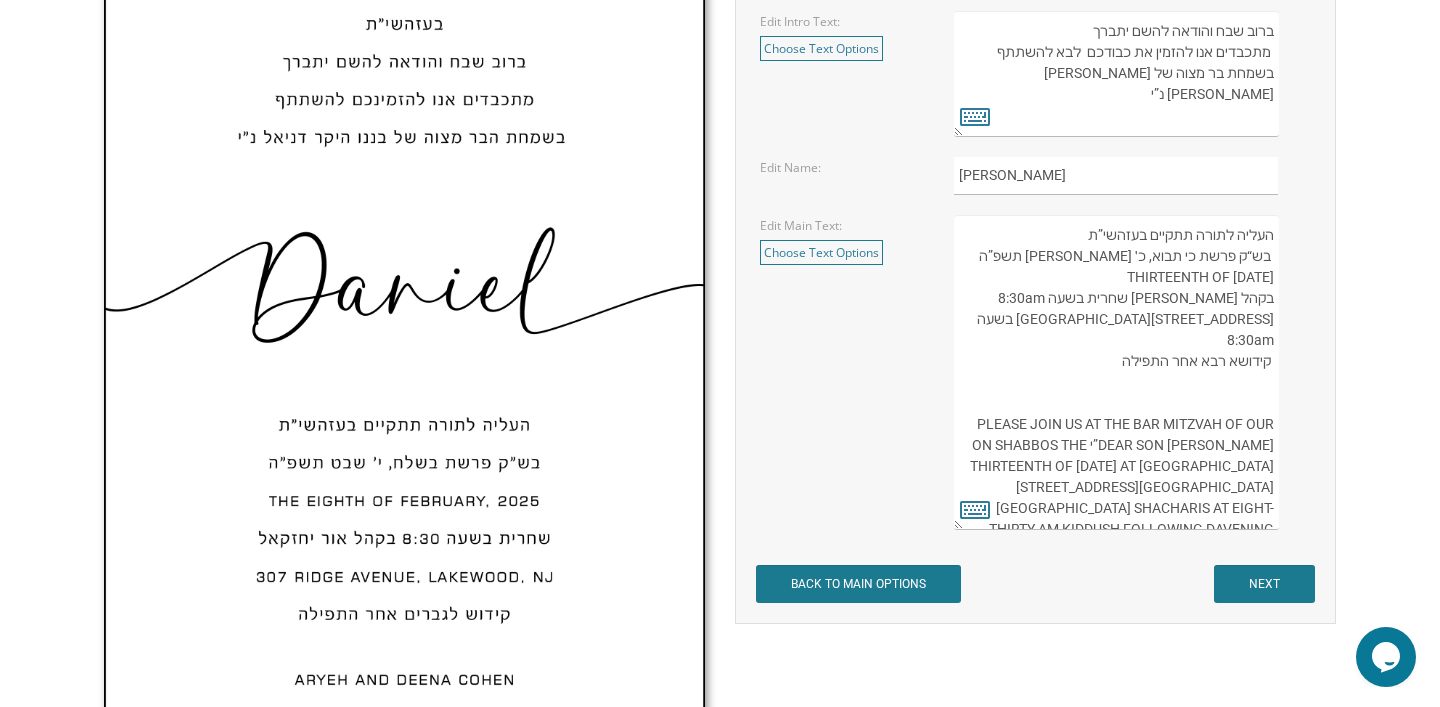 click on "העליה לתורה תתקיים אי”ה
בשבת קודש פרשת לך לך
ח’ חשון תשע”ט
The twenty-eighth of October
Two thousand eighteen
K’hal Rayim Ahuvim
175 Sunset Road
Lakewood, New Jersey
Shacharis at eight-thirty
Kiddush following davening
Chaim and Shani Kohn" at bounding box center [1116, 372] 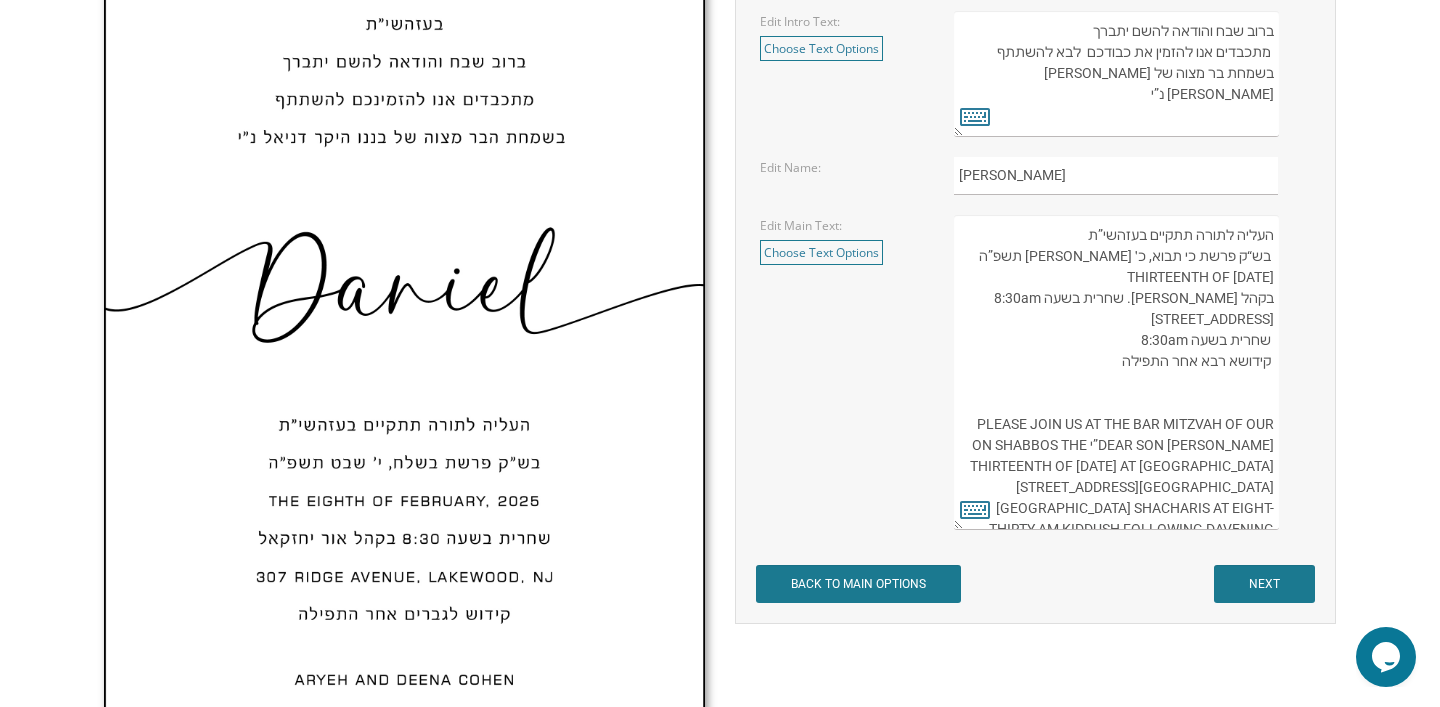 click on "העליה לתורה תתקיים אי”ה
בשבת קודש פרשת לך לך
ח’ חשון תשע”ט
The twenty-eighth of October
Two thousand eighteen
K’hal Rayim Ahuvim
175 Sunset Road
Lakewood, New Jersey
Shacharis at eight-thirty
Kiddush following davening
Chaim and Shani Kohn" at bounding box center [1116, 372] 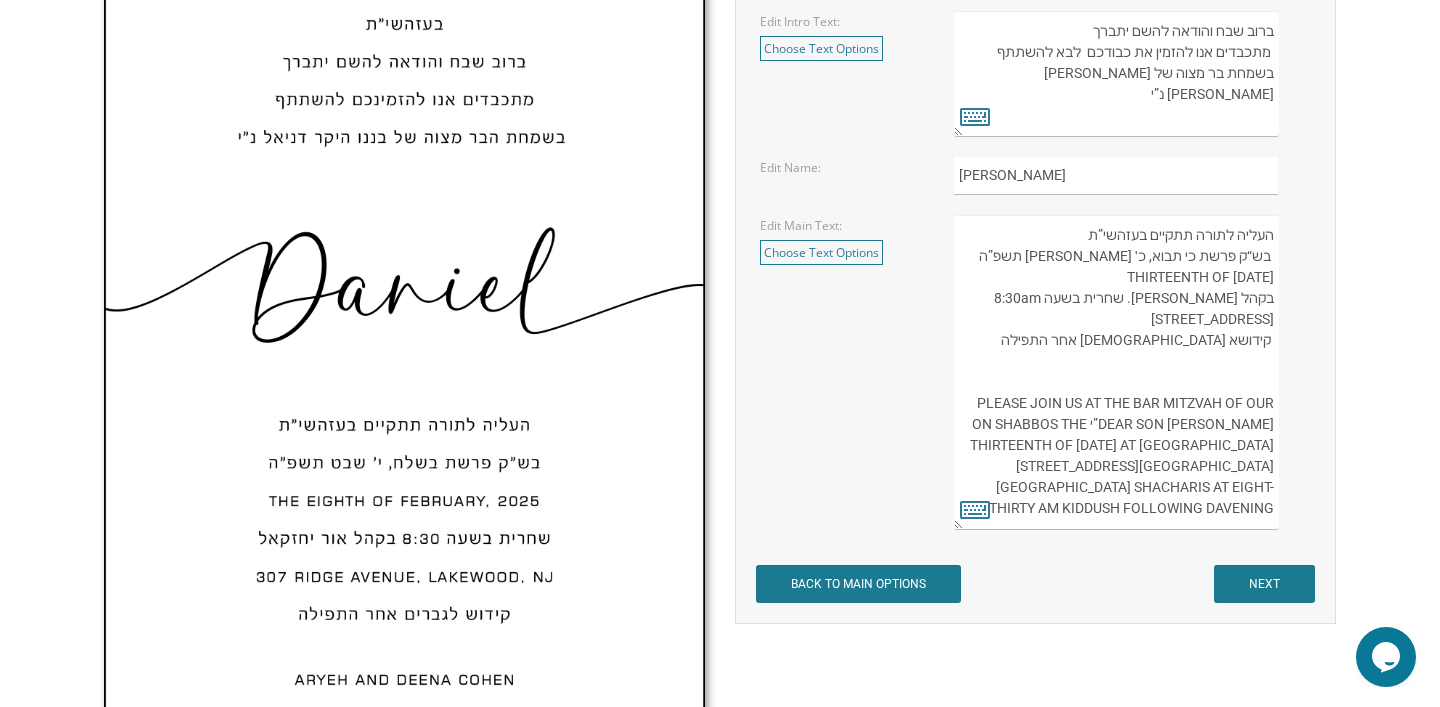 click on "העליה לתורה תתקיים אי”ה
בשבת קודש פרשת לך לך
ח’ חשון תשע”ט
The twenty-eighth of October
Two thousand eighteen
K’hal Rayim Ahuvim
175 Sunset Road
Lakewood, New Jersey
Shacharis at eight-thirty
Kiddush following davening
Chaim and Shani Kohn" at bounding box center [1116, 372] 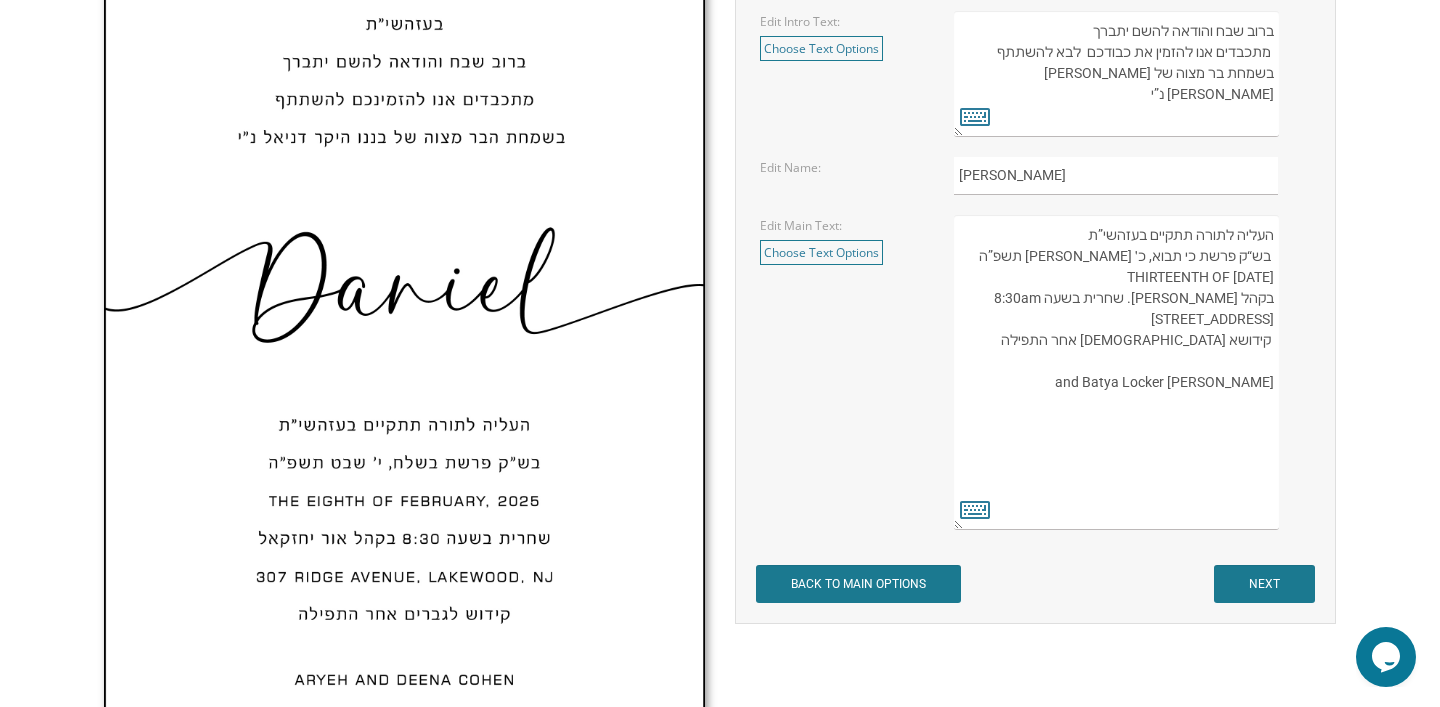 click on "העליה לתורה תתקיים אי”ה
בשבת קודש פרשת לך לך
ח’ חשון תשע”ט
The twenty-eighth of October
Two thousand eighteen
K’hal Rayim Ahuvim
175 Sunset Road
Lakewood, New Jersey
Shacharis at eight-thirty
Kiddush following davening
Chaim and Shani Kohn" at bounding box center [1116, 372] 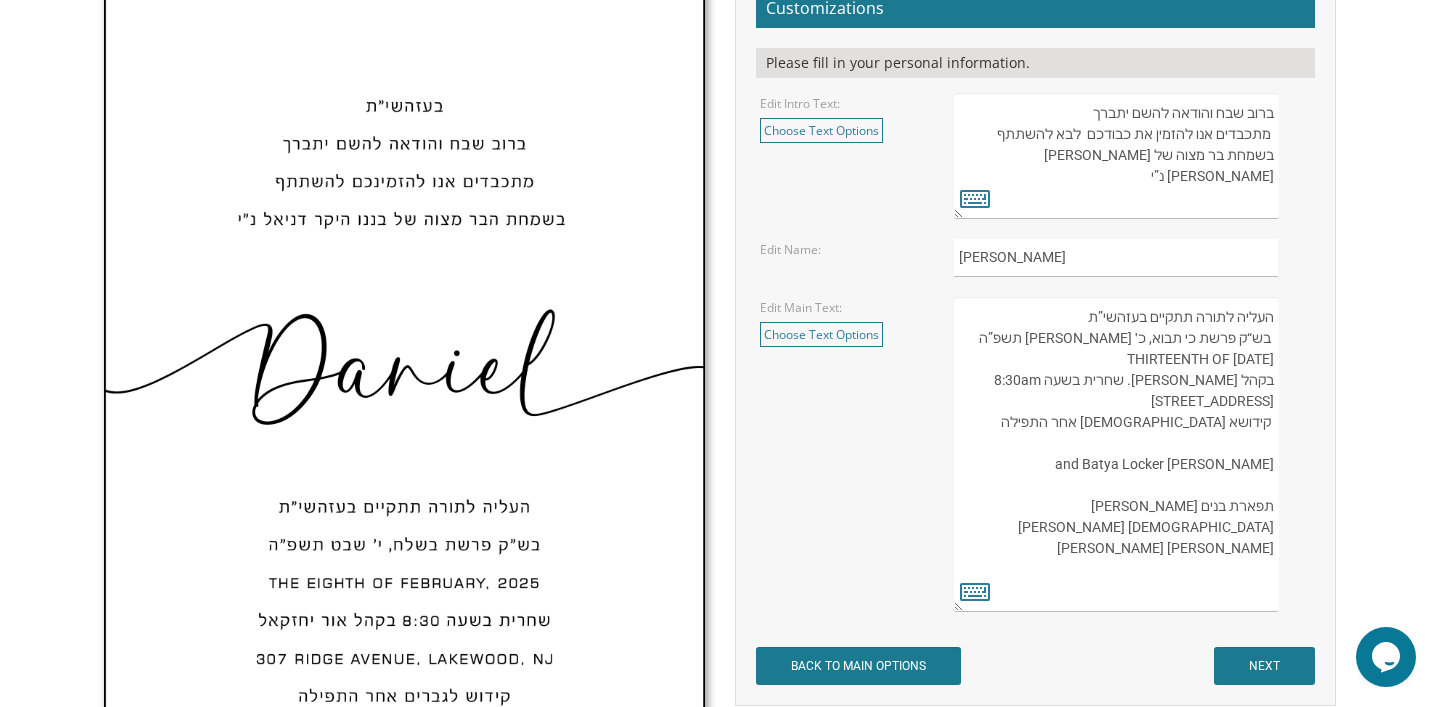 scroll, scrollTop: 672, scrollLeft: 0, axis: vertical 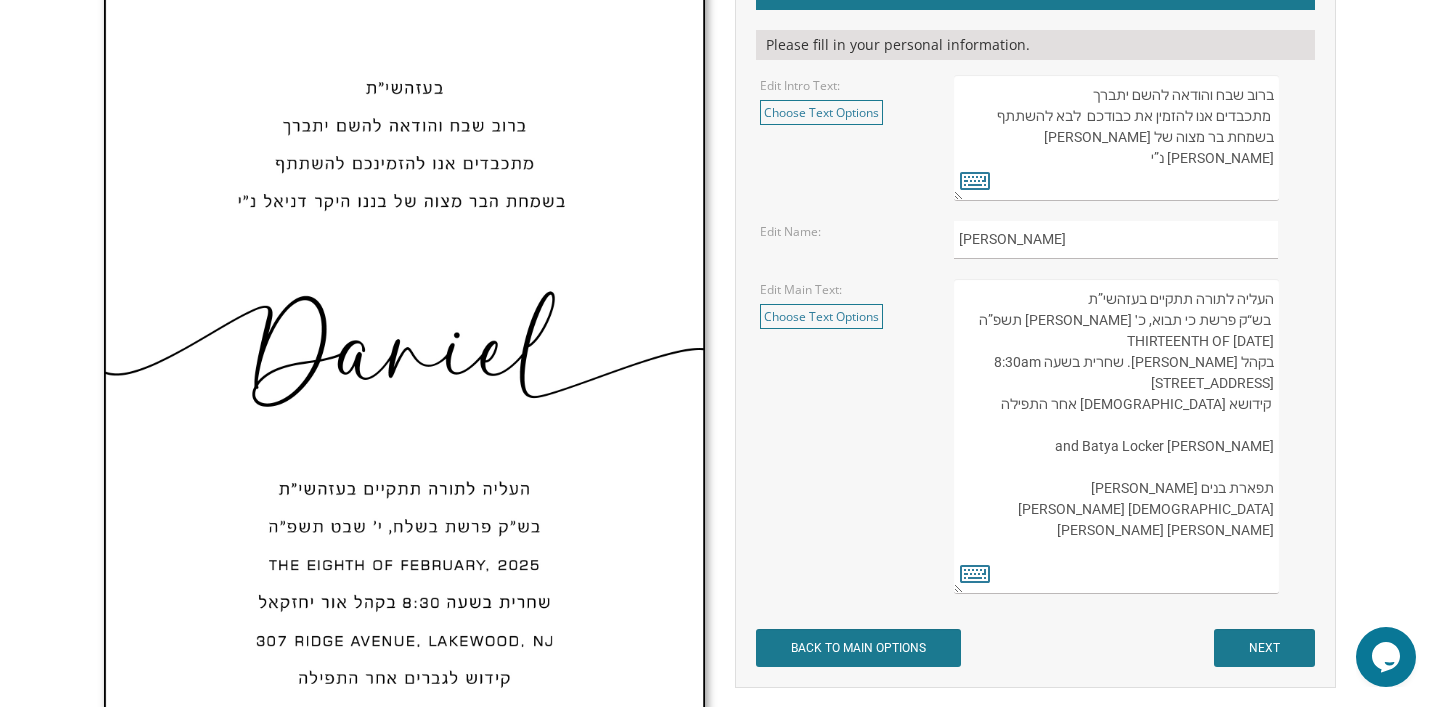 click on "העליה לתורה תתקיים אי”ה
בשבת קודש פרשת לך לך
ח’ חשון תשע”ט
The twenty-eighth of October
Two thousand eighteen
K’hal Rayim Ahuvim
175 Sunset Road
Lakewood, New Jersey
Shacharis at eight-thirty
Kiddush following davening
Chaim and Shani Kohn" at bounding box center [1116, 436] 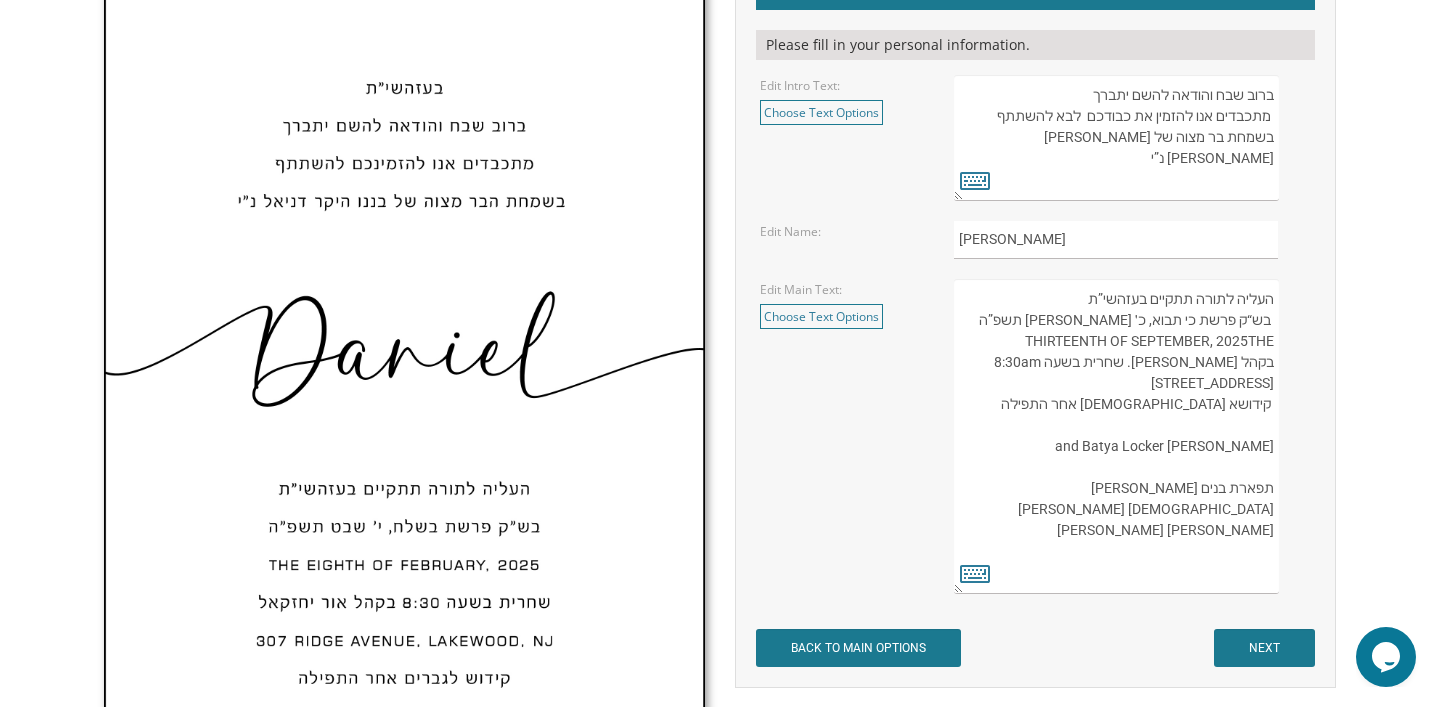 click on "העליה לתורה תתקיים אי”ה
בשבת קודש פרשת לך לך
ח’ חשון תשע”ט
The twenty-eighth of October
Two thousand eighteen
K’hal Rayim Ahuvim
175 Sunset Road
Lakewood, New Jersey
Shacharis at eight-thirty
Kiddush following davening
Chaim and Shani Kohn" at bounding box center [1116, 436] 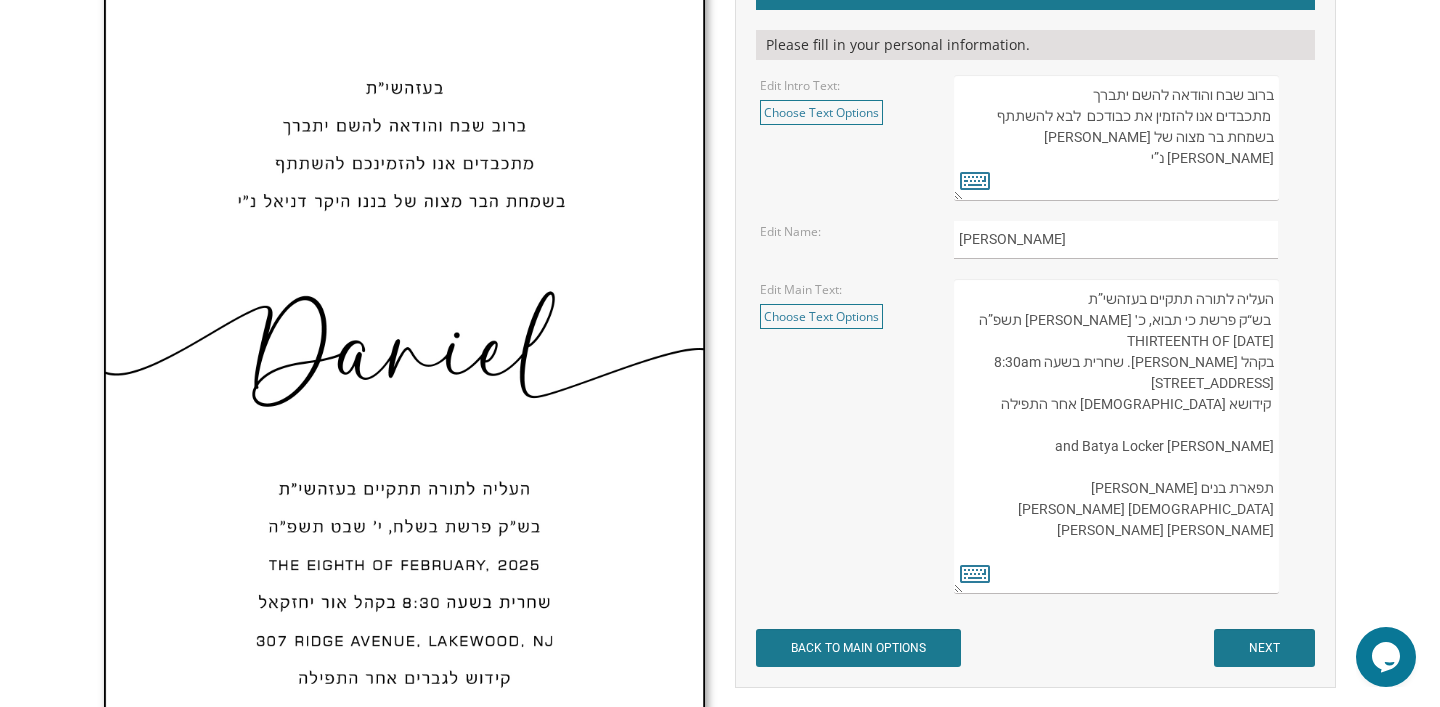 paste on "THE" 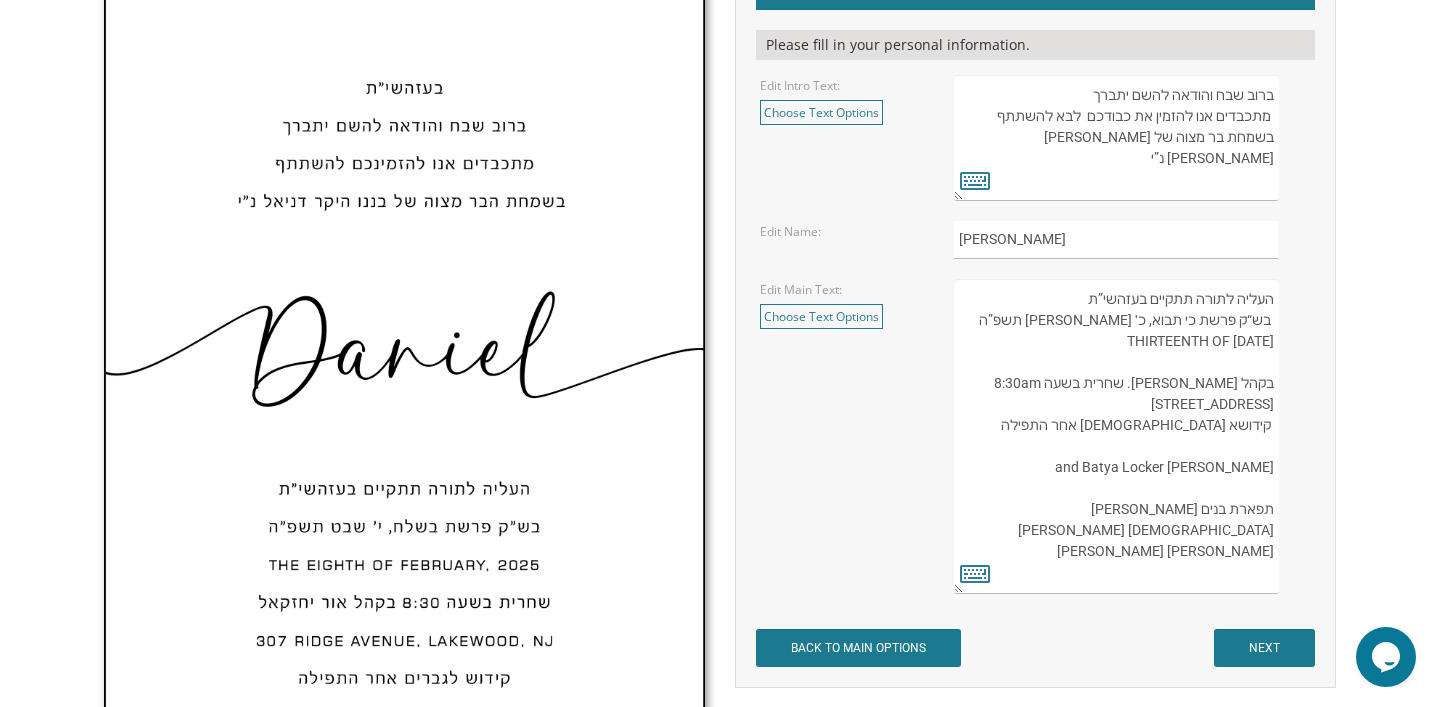 paste on "THE" 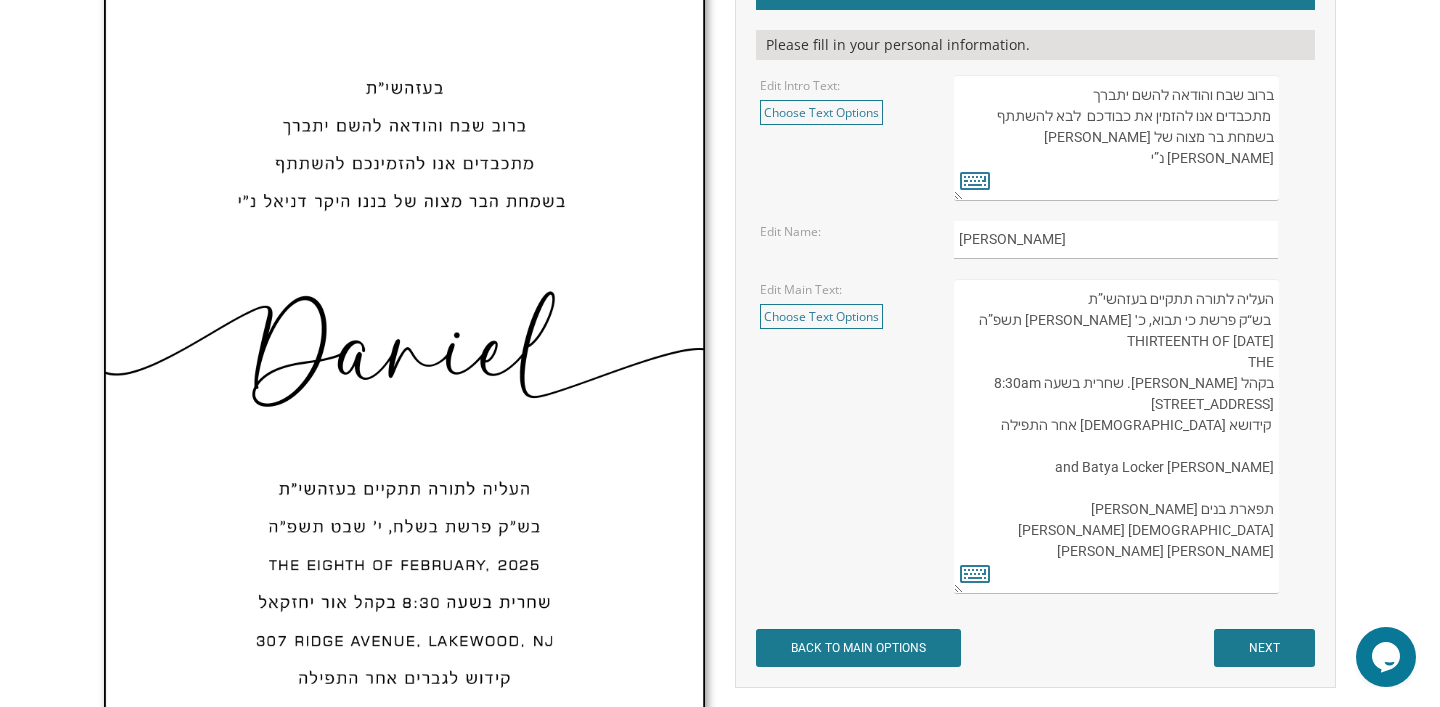 drag, startPoint x: 1040, startPoint y: 334, endPoint x: 1251, endPoint y: 335, distance: 211.00237 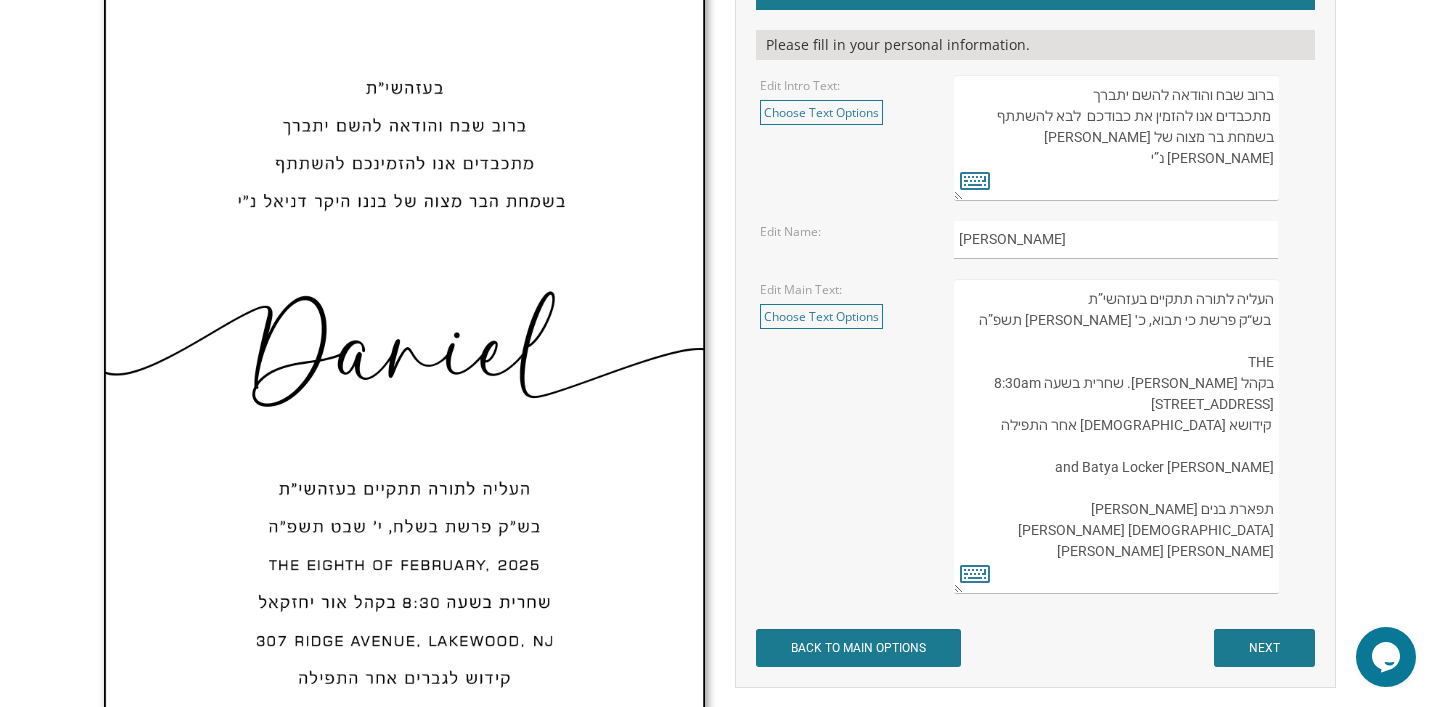 click on "העליה לתורה תתקיים אי”ה
בשבת קודש פרשת לך לך
ח’ חשון תשע”ט
The twenty-eighth of October
Two thousand eighteen
K’hal Rayim Ahuvim
175 Sunset Road
Lakewood, New Jersey
Shacharis at eight-thirty
Kiddush following davening
Chaim and Shani Kohn" at bounding box center [1116, 436] 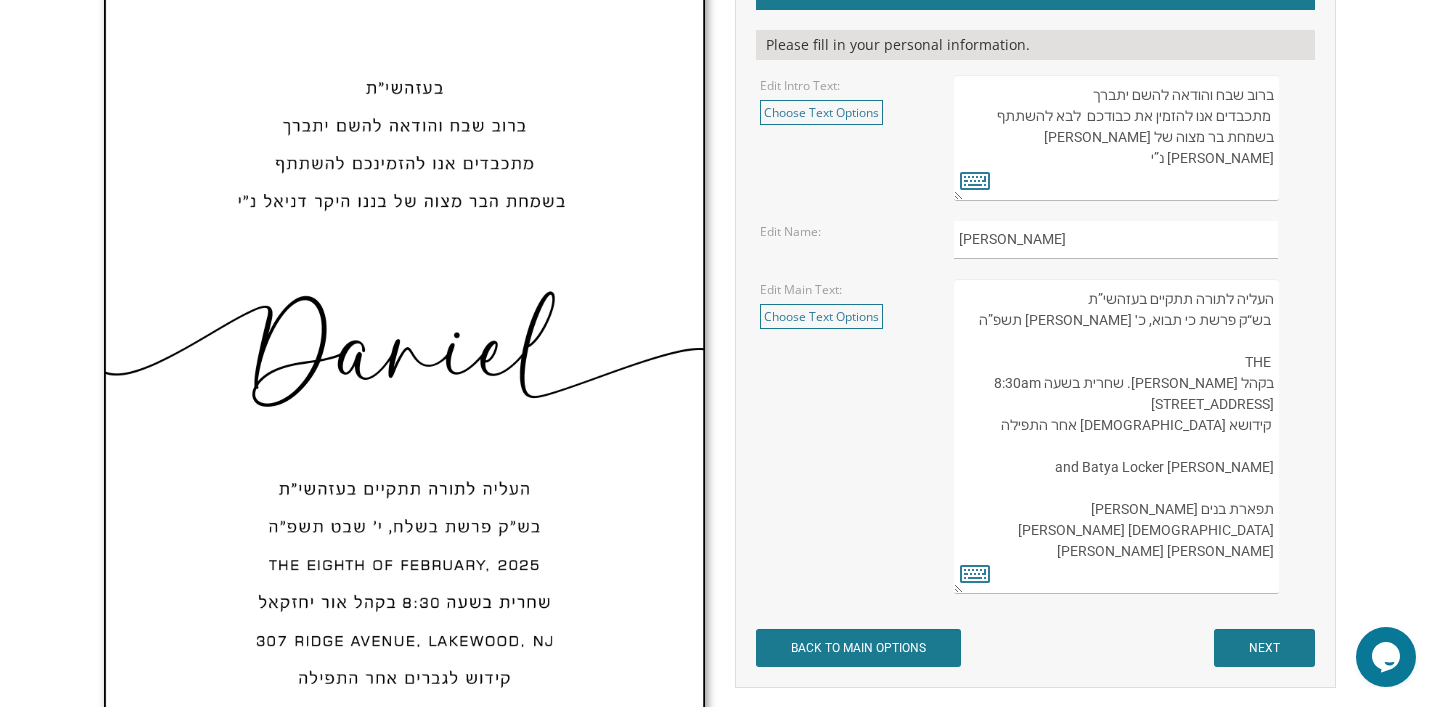 paste on "IRTEENTH OF SEPTEMBER, 2025TH" 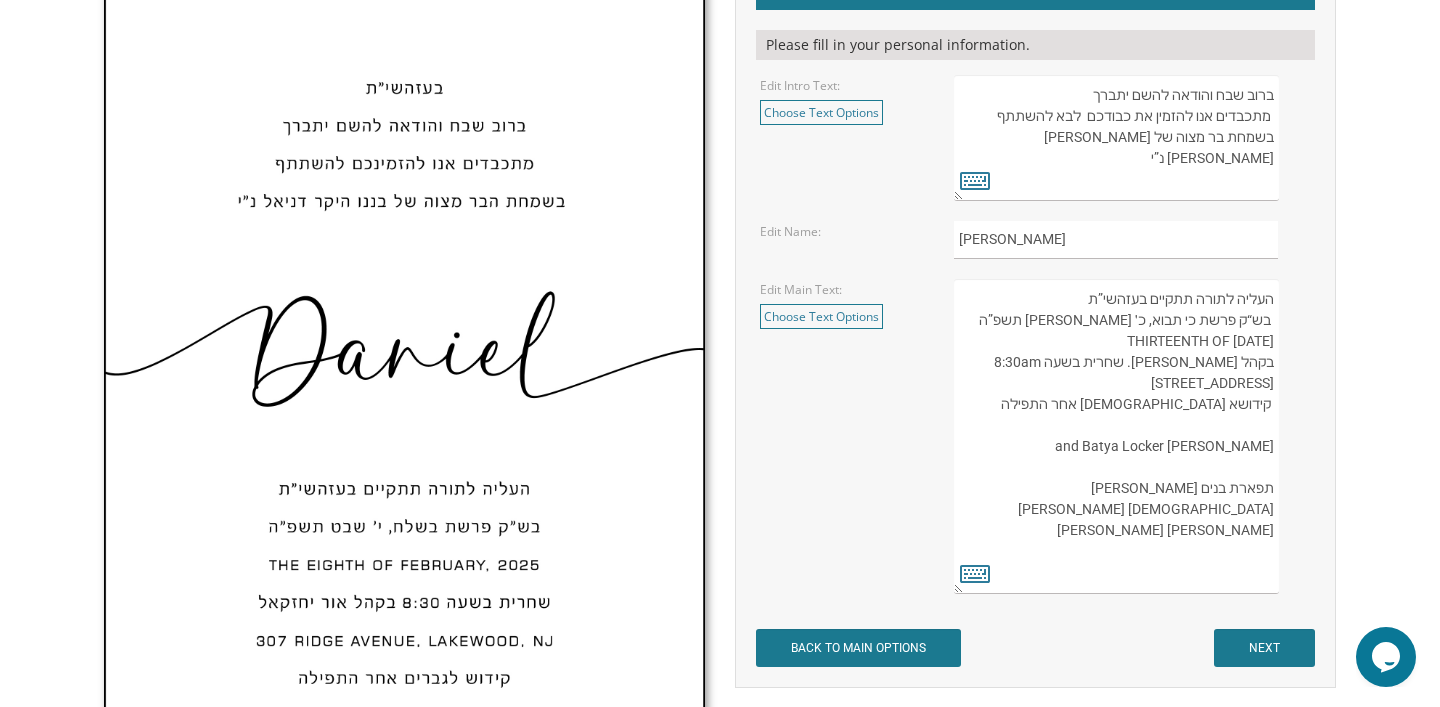 click on "העליה לתורה תתקיים אי”ה
בשבת קודש פרשת לך לך
ח’ חשון תשע”ט
The twenty-eighth of October
Two thousand eighteen
K’hal Rayim Ahuvim
175 Sunset Road
Lakewood, New Jersey
Shacharis at eight-thirty
Kiddush following davening
Chaim and Shani Kohn" at bounding box center (1116, 436) 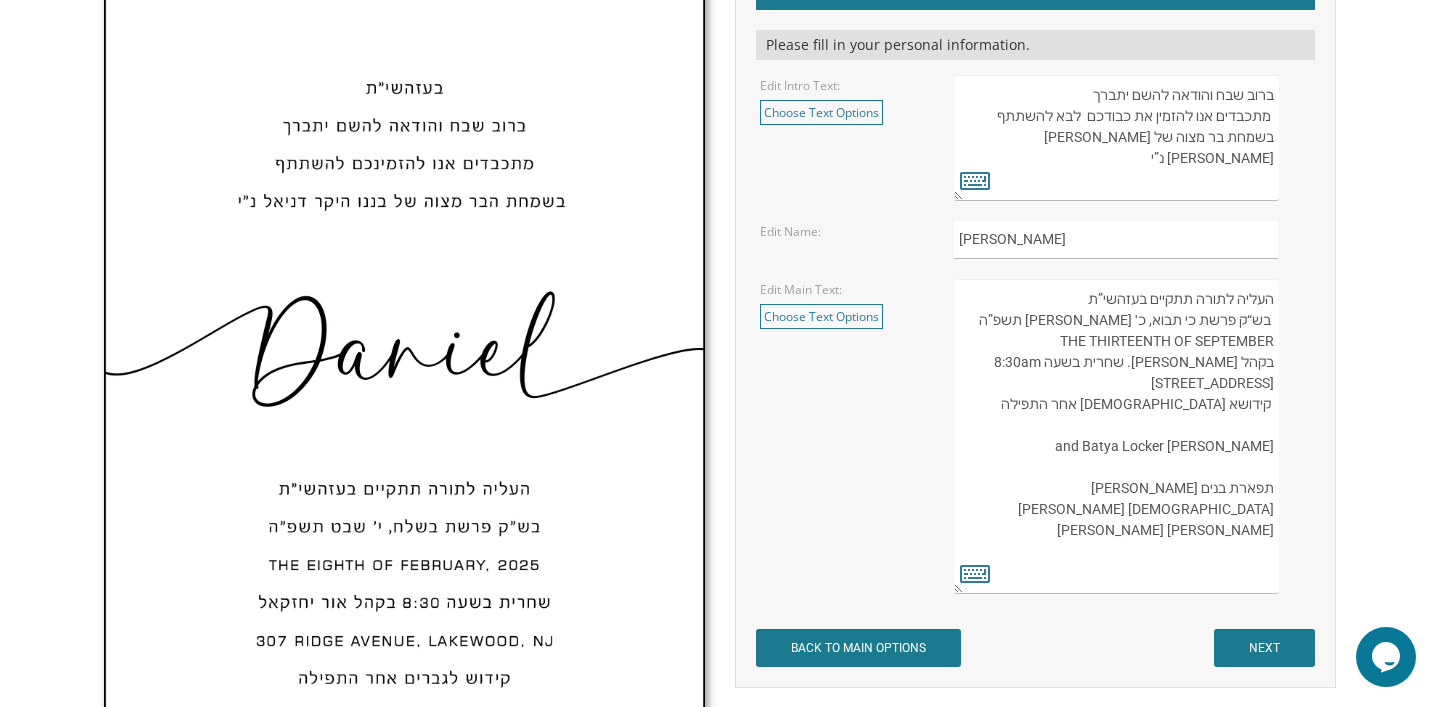 click on "העליה לתורה תתקיים אי”ה
בשבת קודש פרשת לך לך
ח’ חשון תשע”ט
The twenty-eighth of October
Two thousand eighteen
K’hal Rayim Ahuvim
175 Sunset Road
Lakewood, New Jersey
Shacharis at eight-thirty
Kiddush following davening
Chaim and Shani Kohn" at bounding box center (1116, 436) 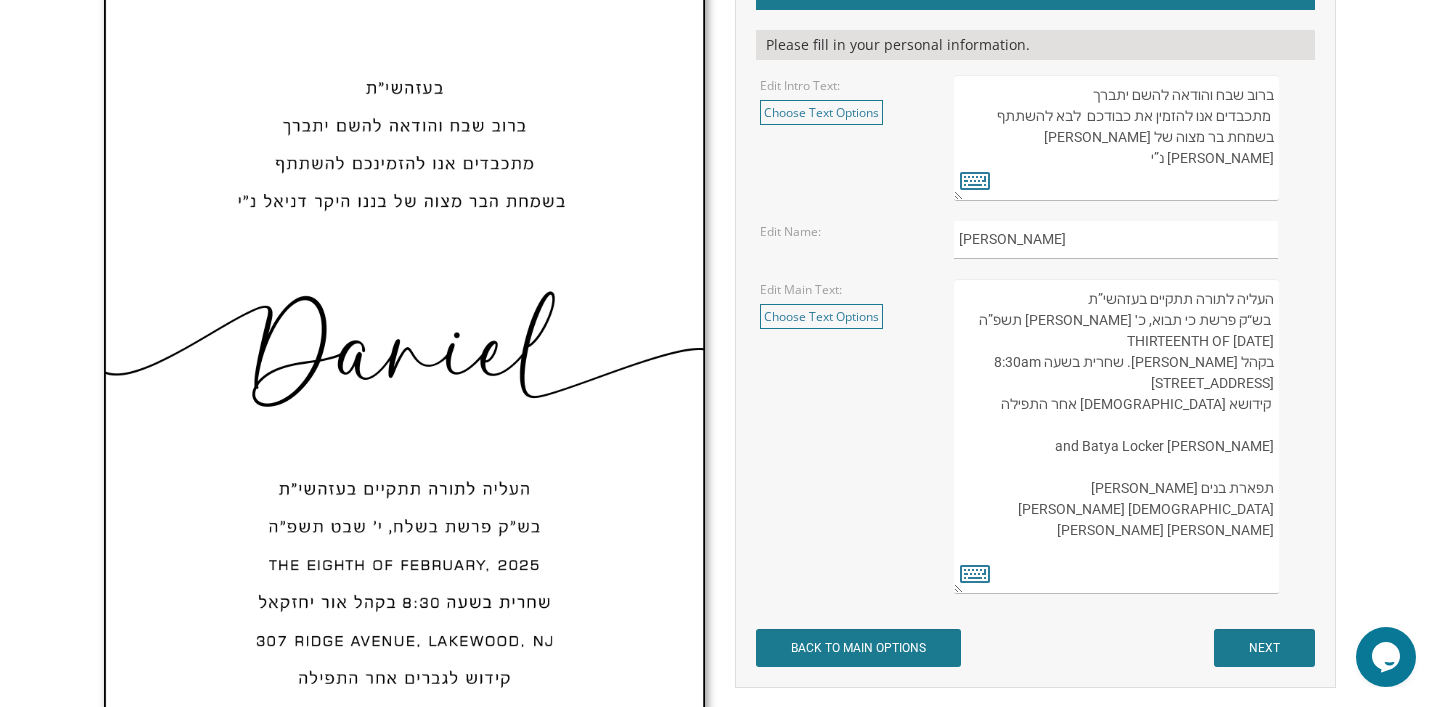 paste on "E THIRTEENTH OF SEPTEMBER, 2025" 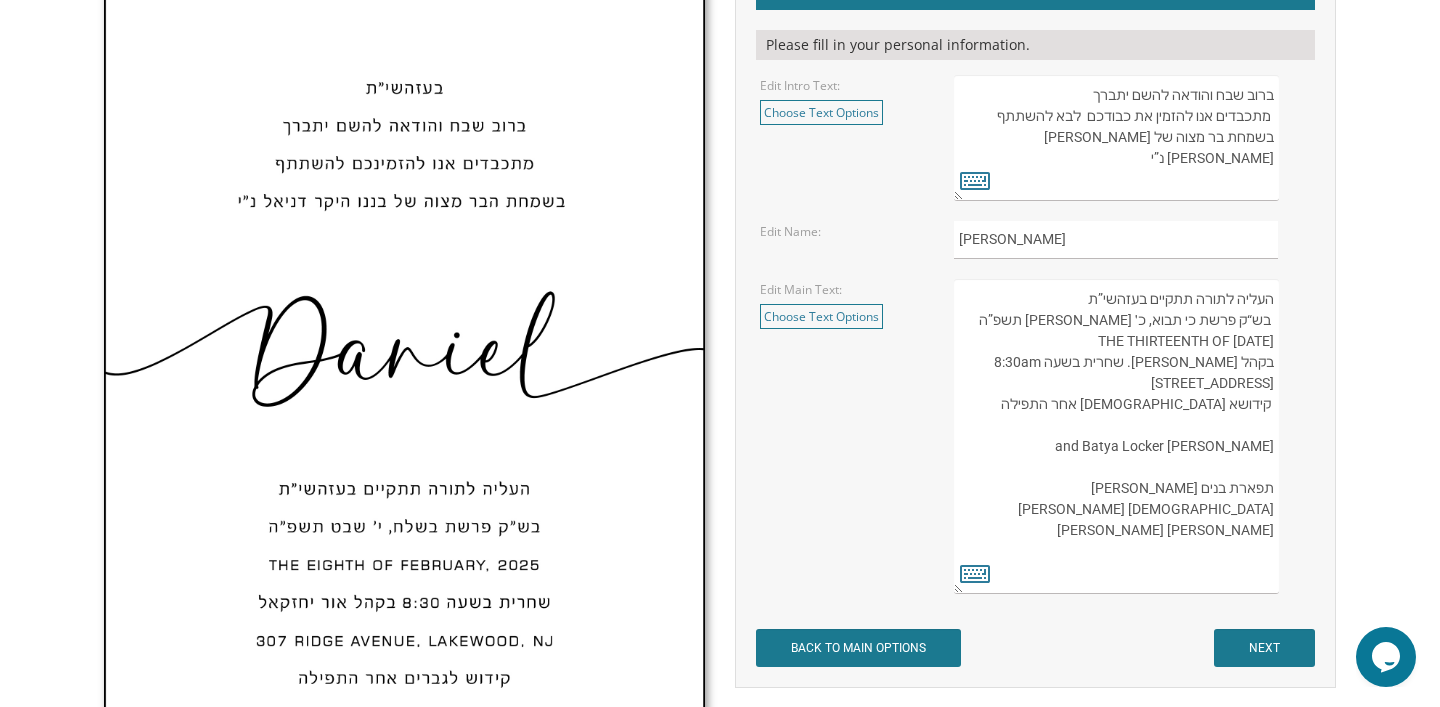 click on "העליה לתורה תתקיים אי”ה
בשבת קודש פרשת לך לך
ח’ חשון תשע”ט
The twenty-eighth of October
Two thousand eighteen
K’hal Rayim Ahuvim
175 Sunset Road
Lakewood, New Jersey
Shacharis at eight-thirty
Kiddush following davening
Chaim and Shani Kohn" at bounding box center (1116, 436) 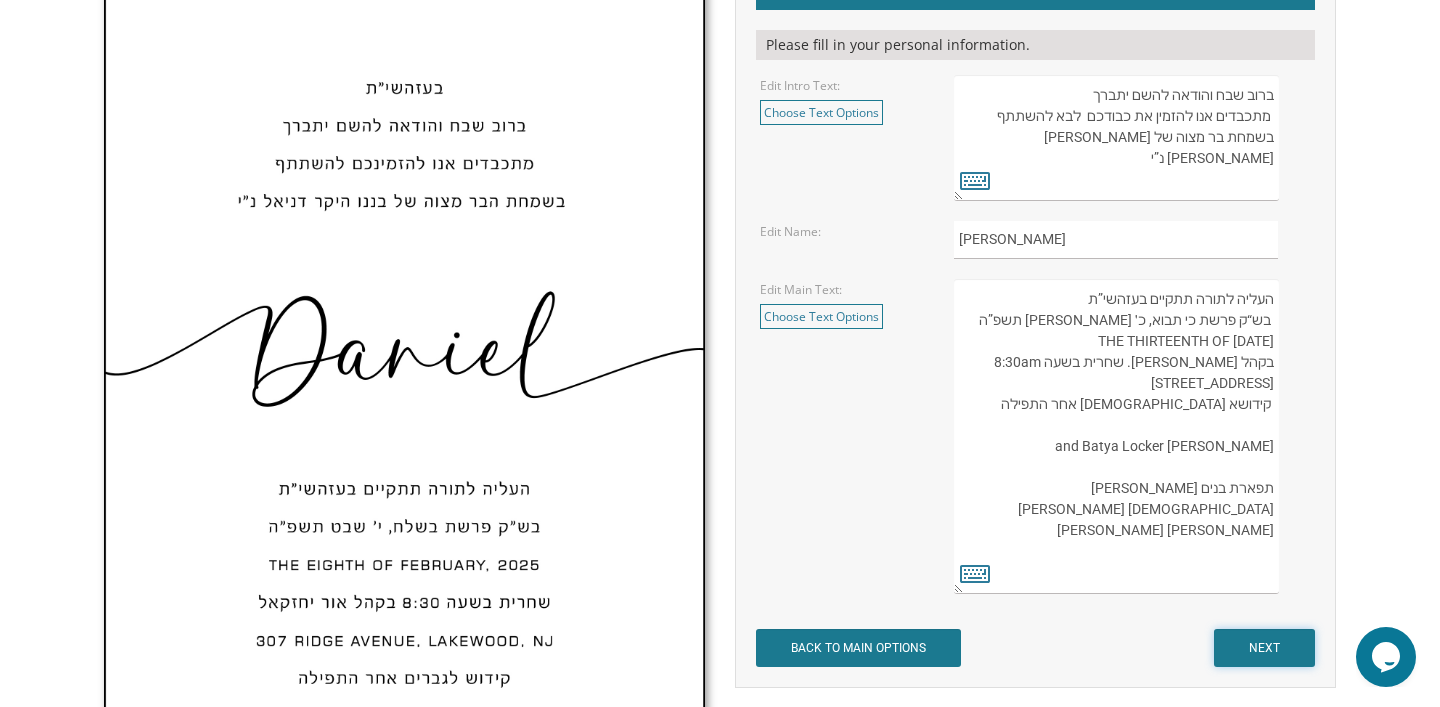 click on "NEXT" at bounding box center [1264, 648] 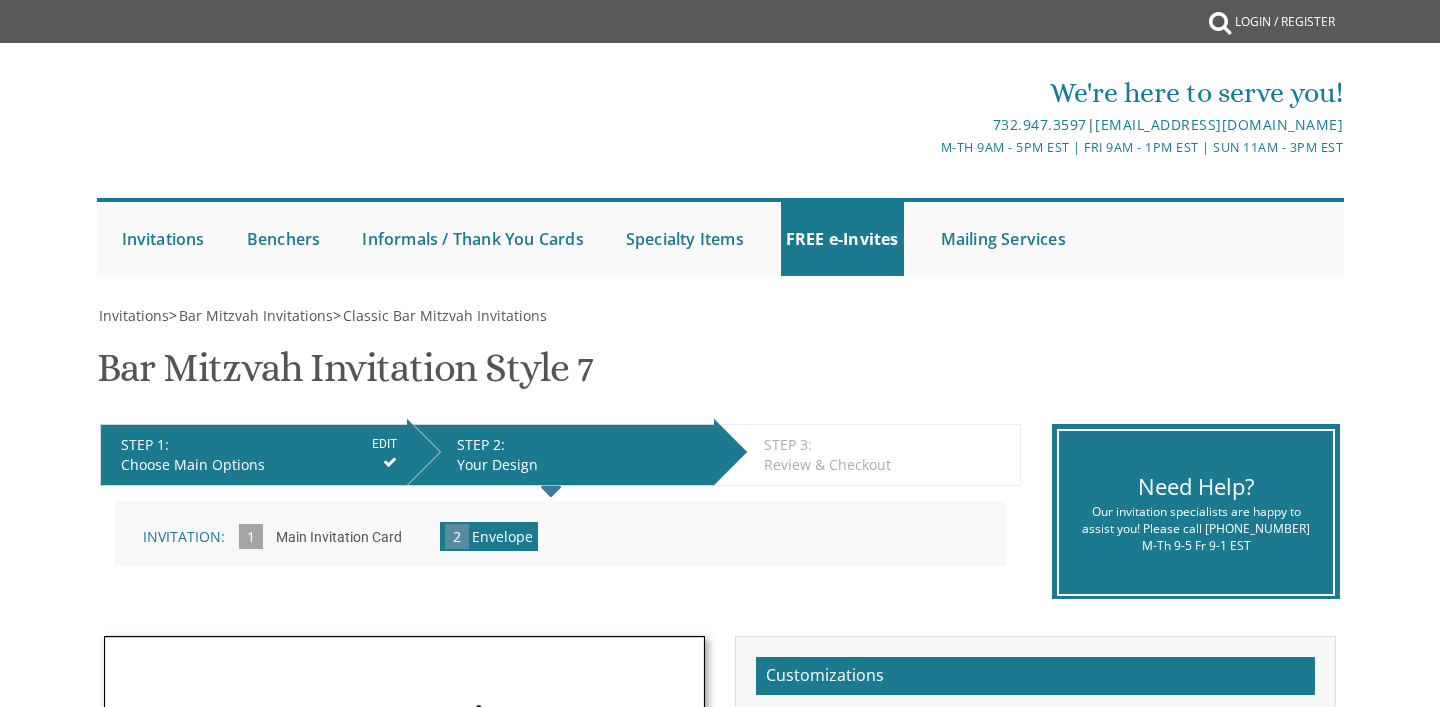 scroll, scrollTop: 0, scrollLeft: 0, axis: both 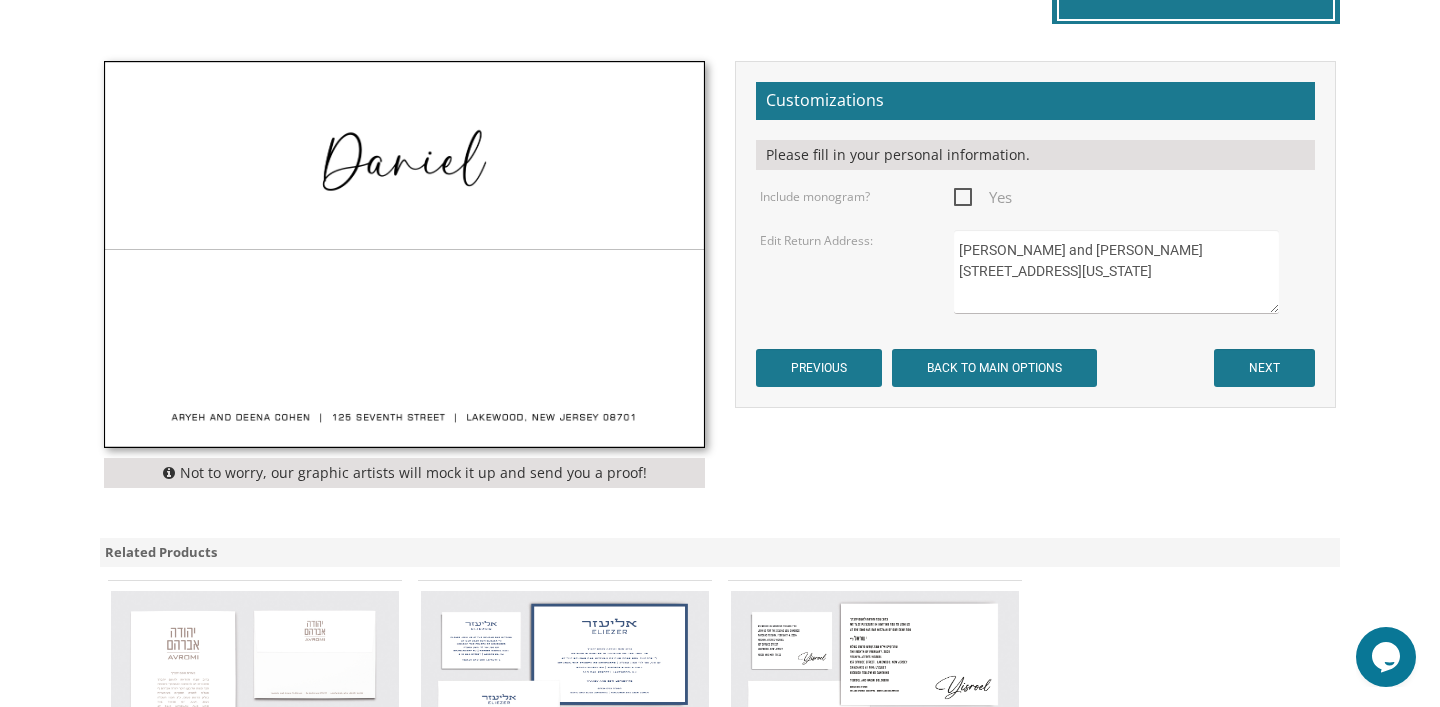 click on "Yes" at bounding box center (983, 197) 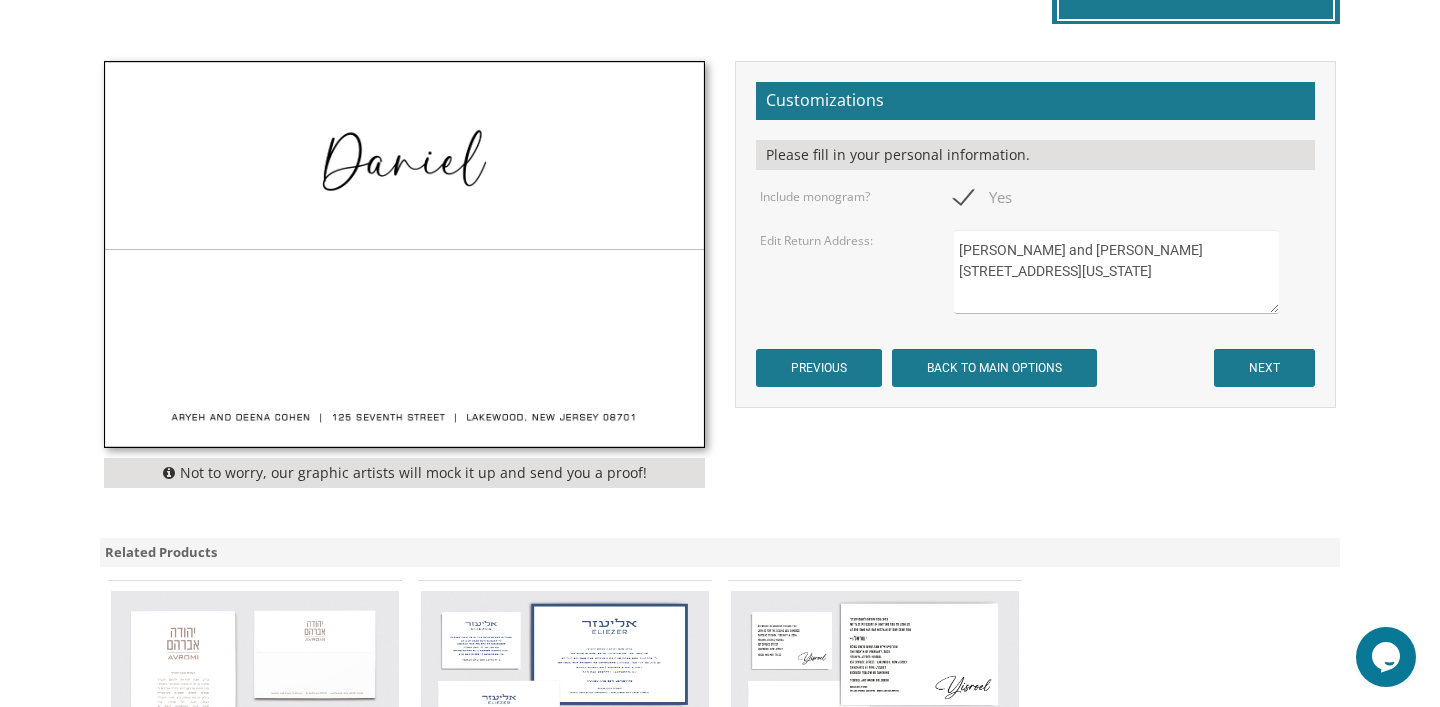 click on "[PERSON_NAME] and [PERSON_NAME]
[STREET_ADDRESS][US_STATE]" at bounding box center (1116, 272) 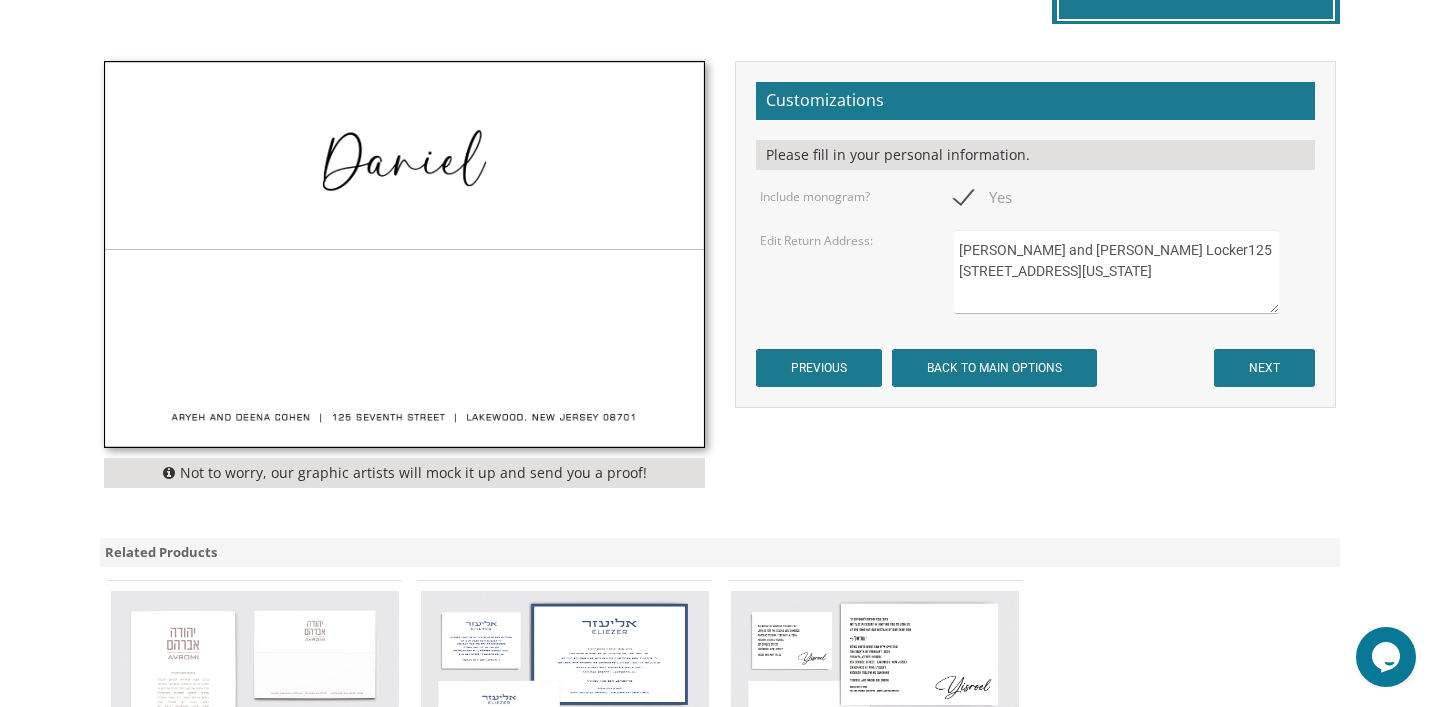 click on "[PERSON_NAME] and [PERSON_NAME]
[STREET_ADDRESS][US_STATE]" at bounding box center [1116, 272] 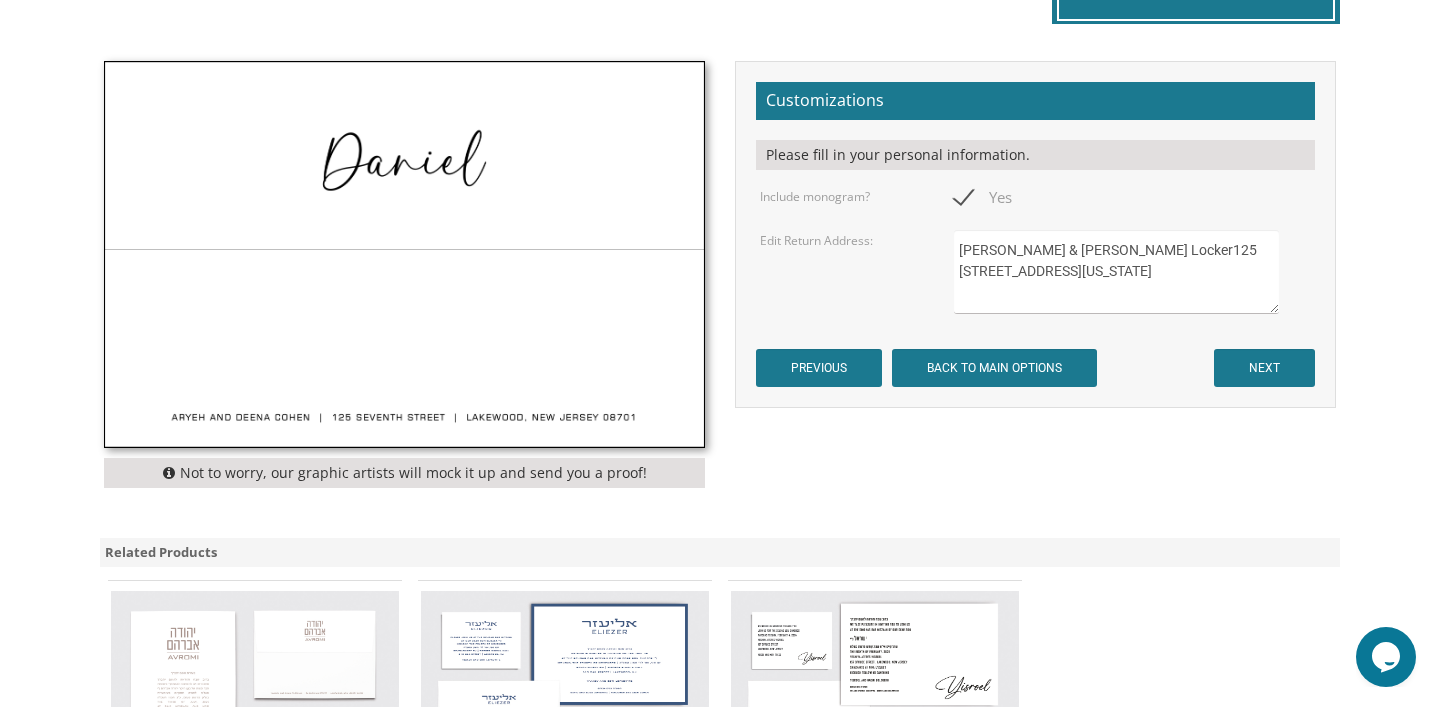 click on "[PERSON_NAME] and [PERSON_NAME]
[STREET_ADDRESS][US_STATE]" at bounding box center [1116, 272] 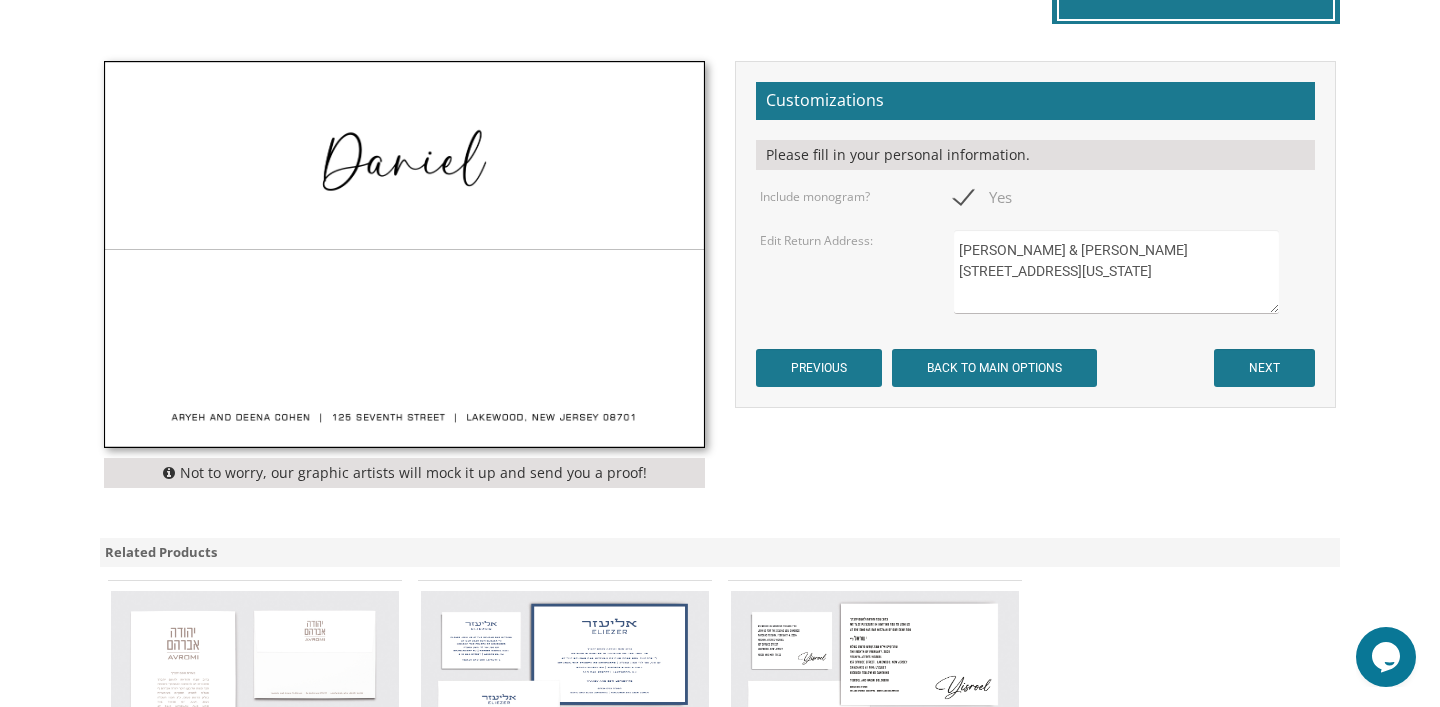 click on "[PERSON_NAME] and [PERSON_NAME]
[STREET_ADDRESS][US_STATE]" at bounding box center (1116, 272) 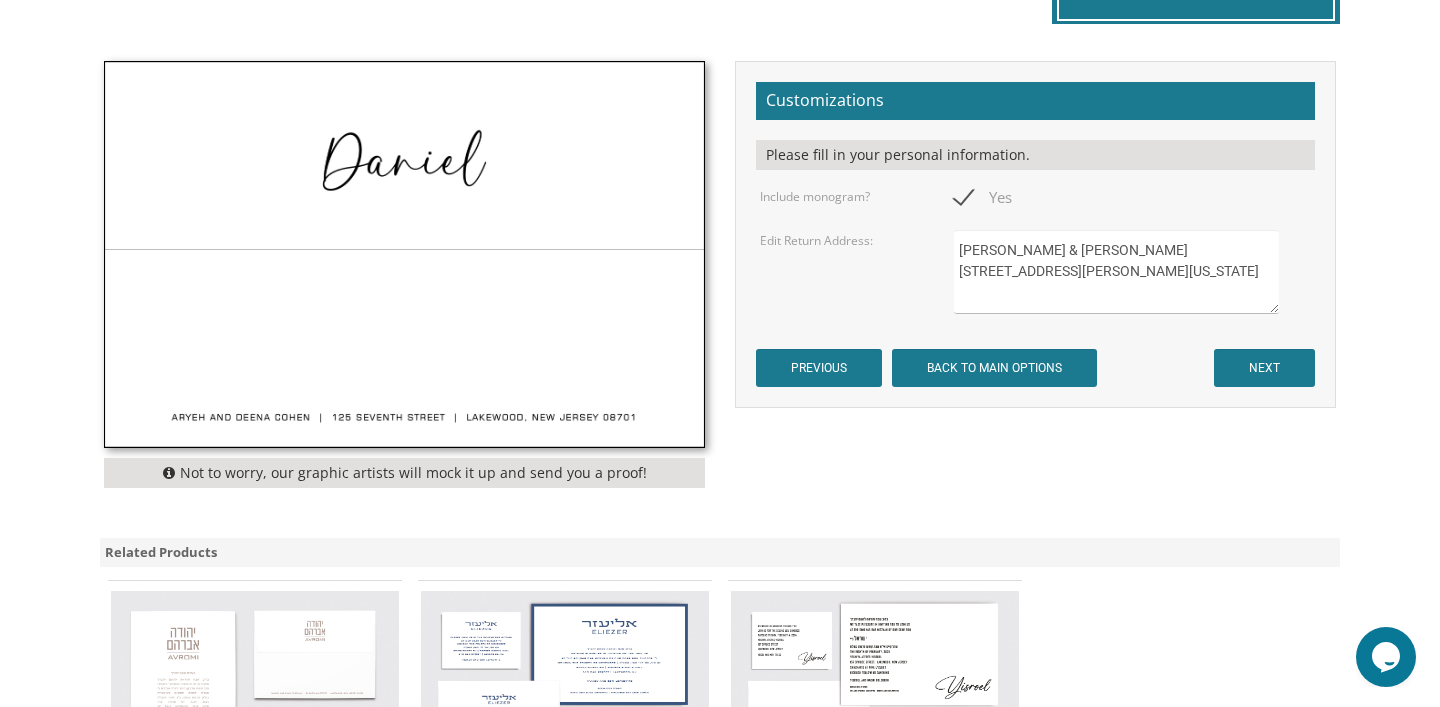 click on "Aryeh and Deena Cohen
125 Seventh Street
Lakewood, New Jersey 08701" at bounding box center (1116, 272) 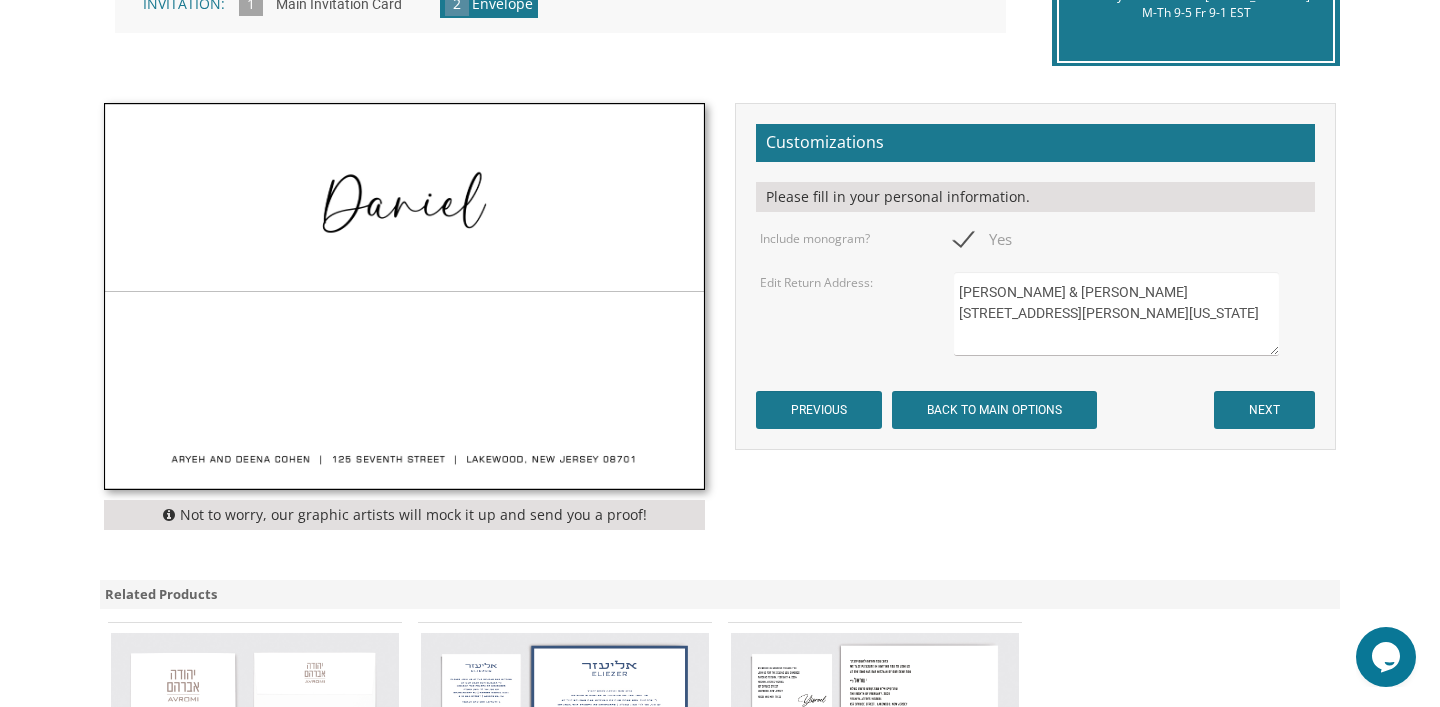 scroll, scrollTop: 530, scrollLeft: 0, axis: vertical 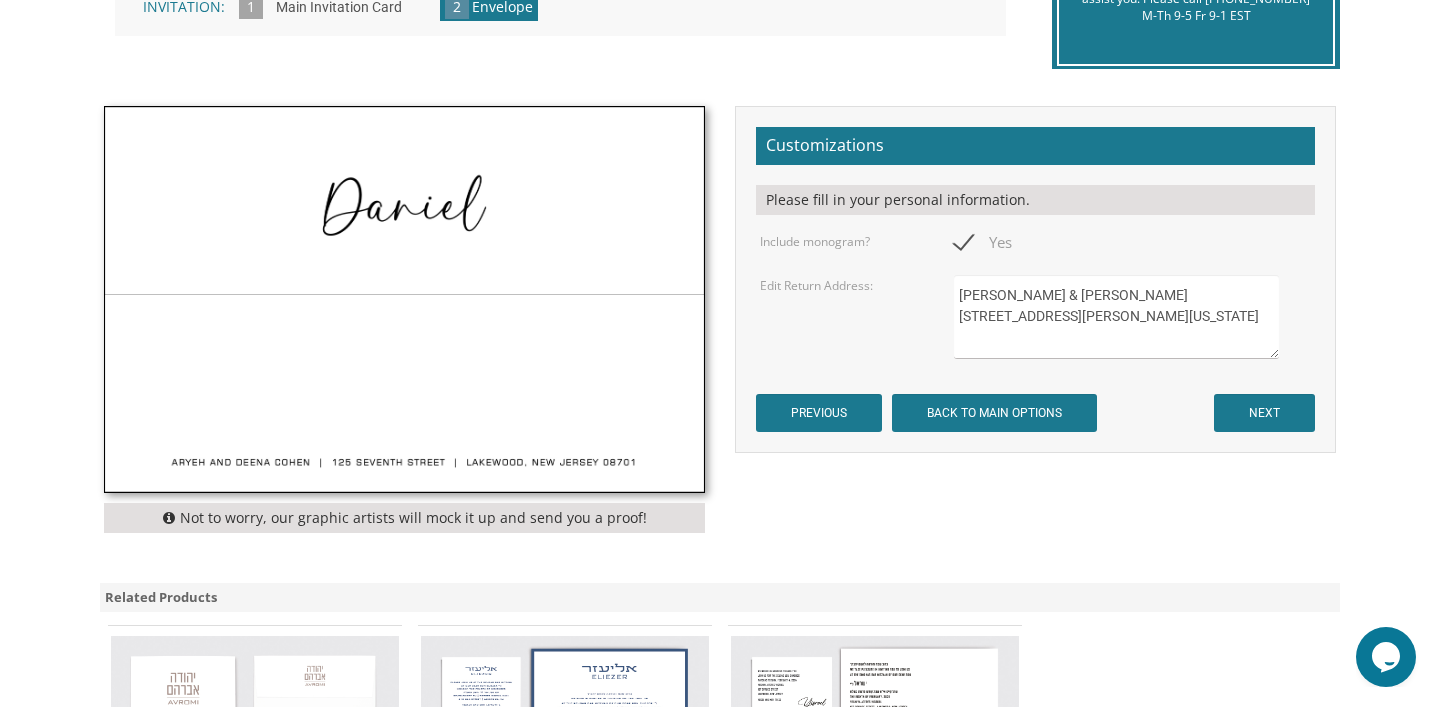 type on "Menachem & Batya Locker
1825 Attaya Road
Lakewood, New Jersey 08701" 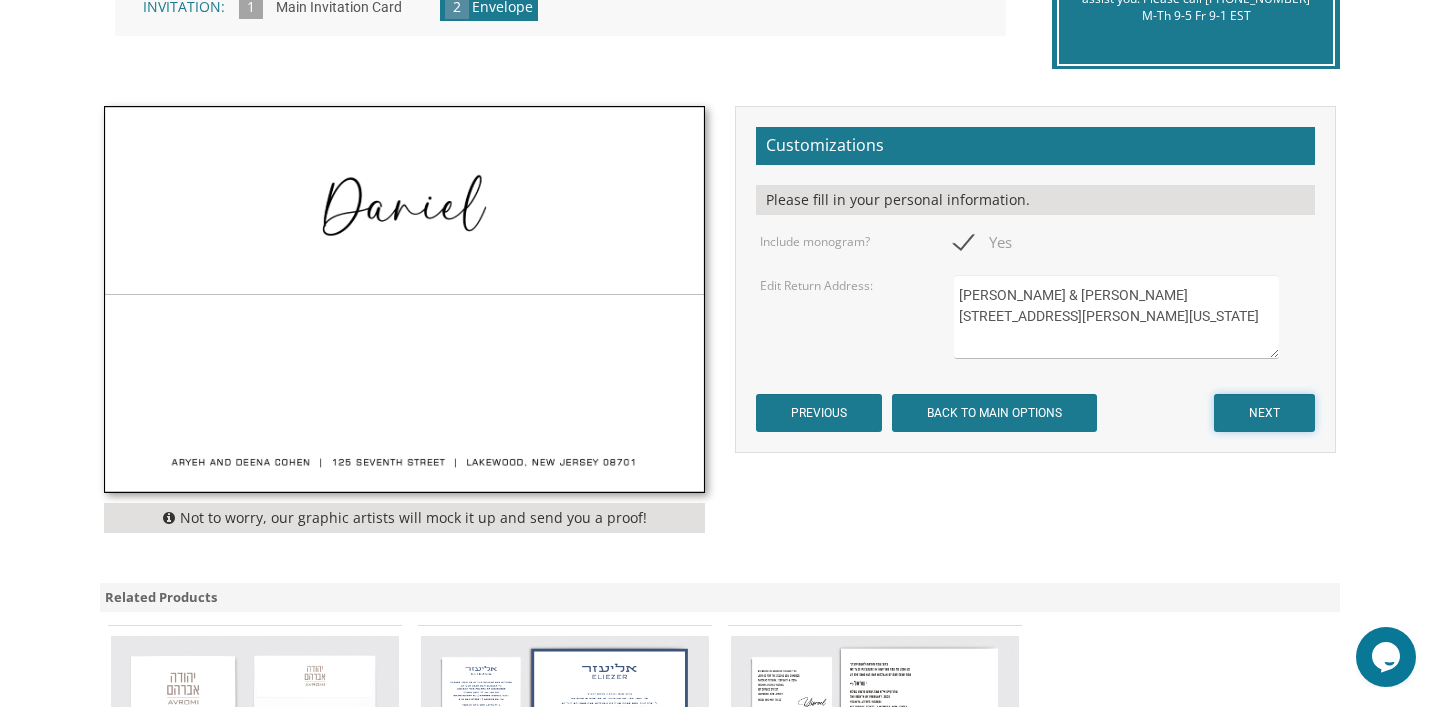 click on "NEXT" at bounding box center (1264, 413) 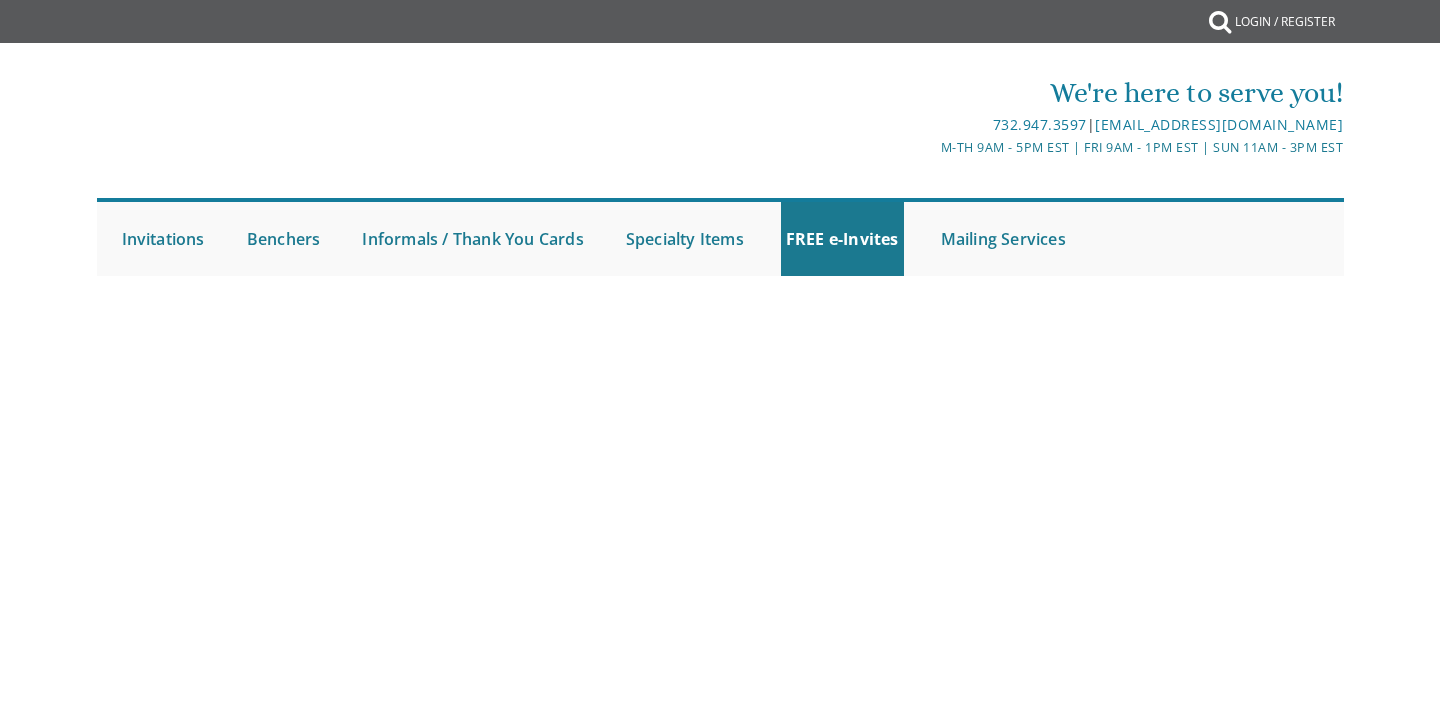 scroll, scrollTop: 0, scrollLeft: 0, axis: both 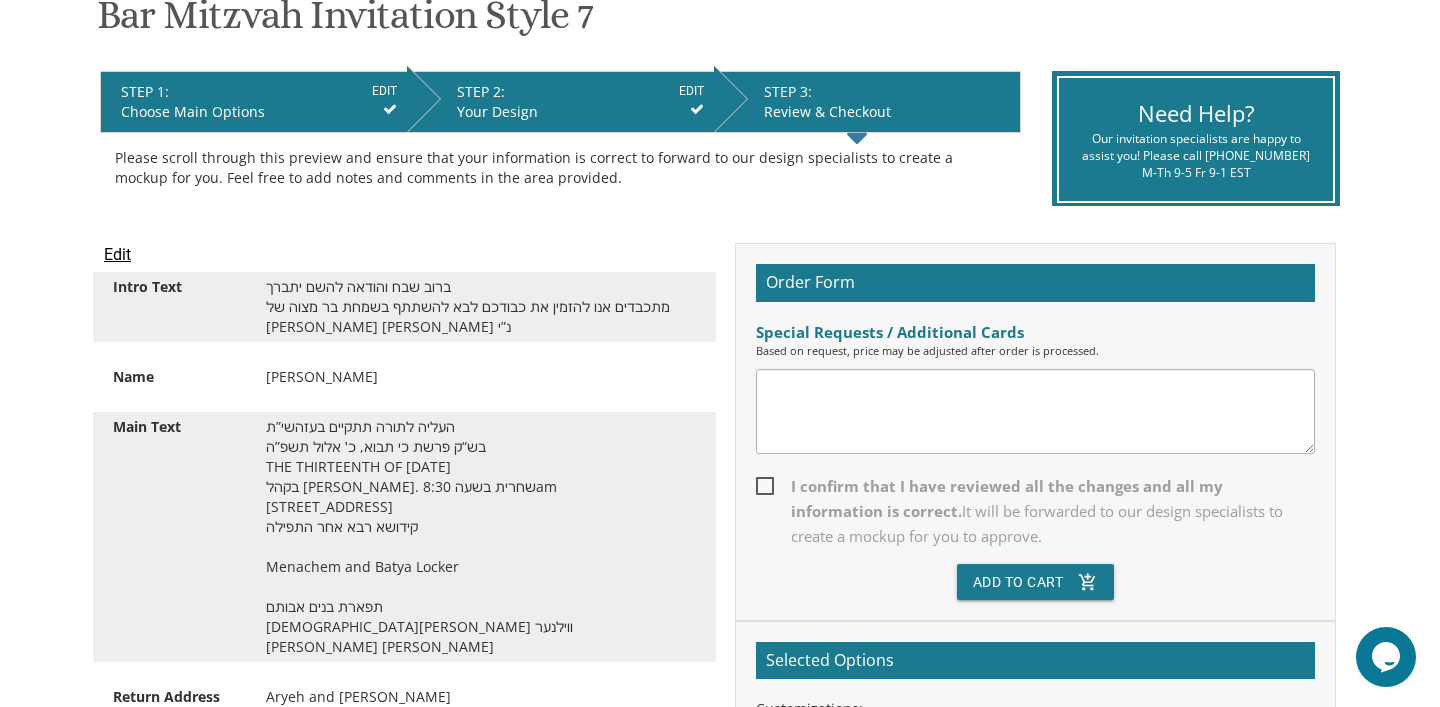 click on "EDIT" at bounding box center (691, 91) 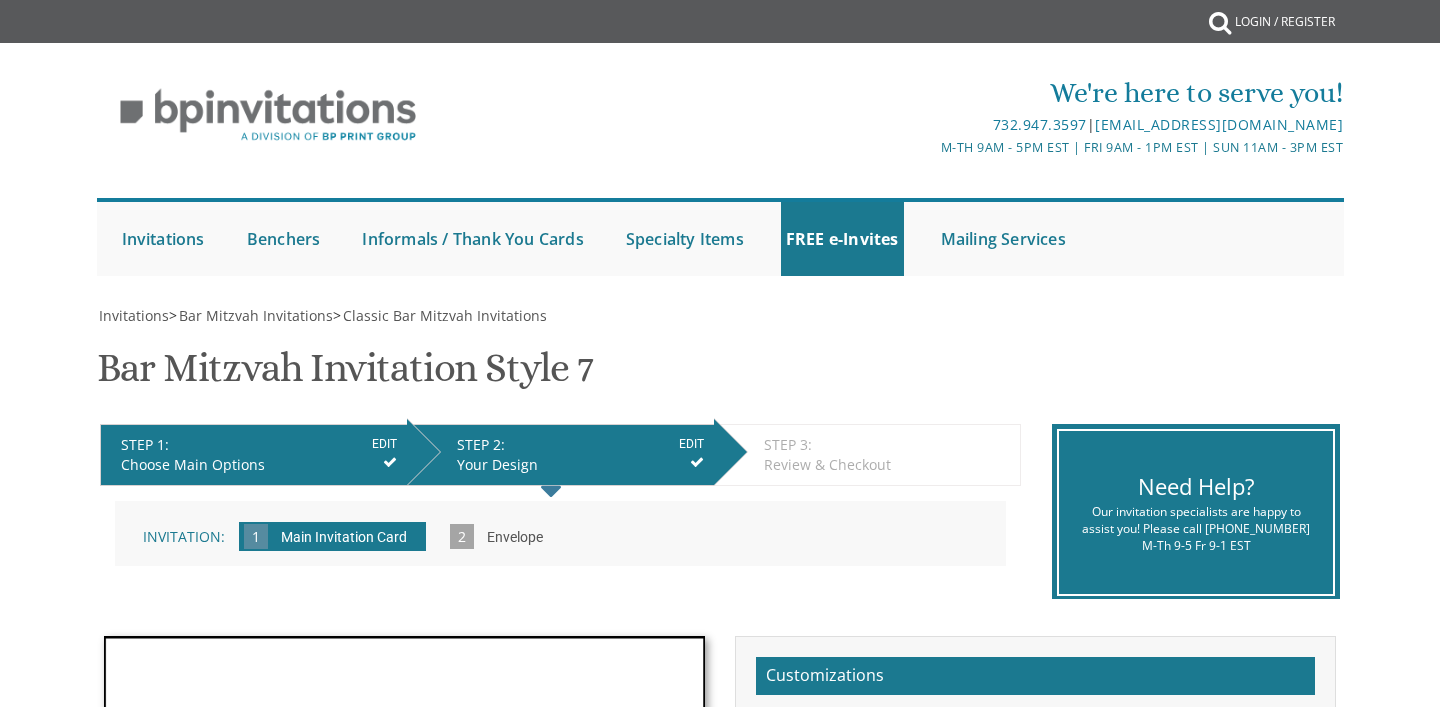 scroll, scrollTop: 0, scrollLeft: 0, axis: both 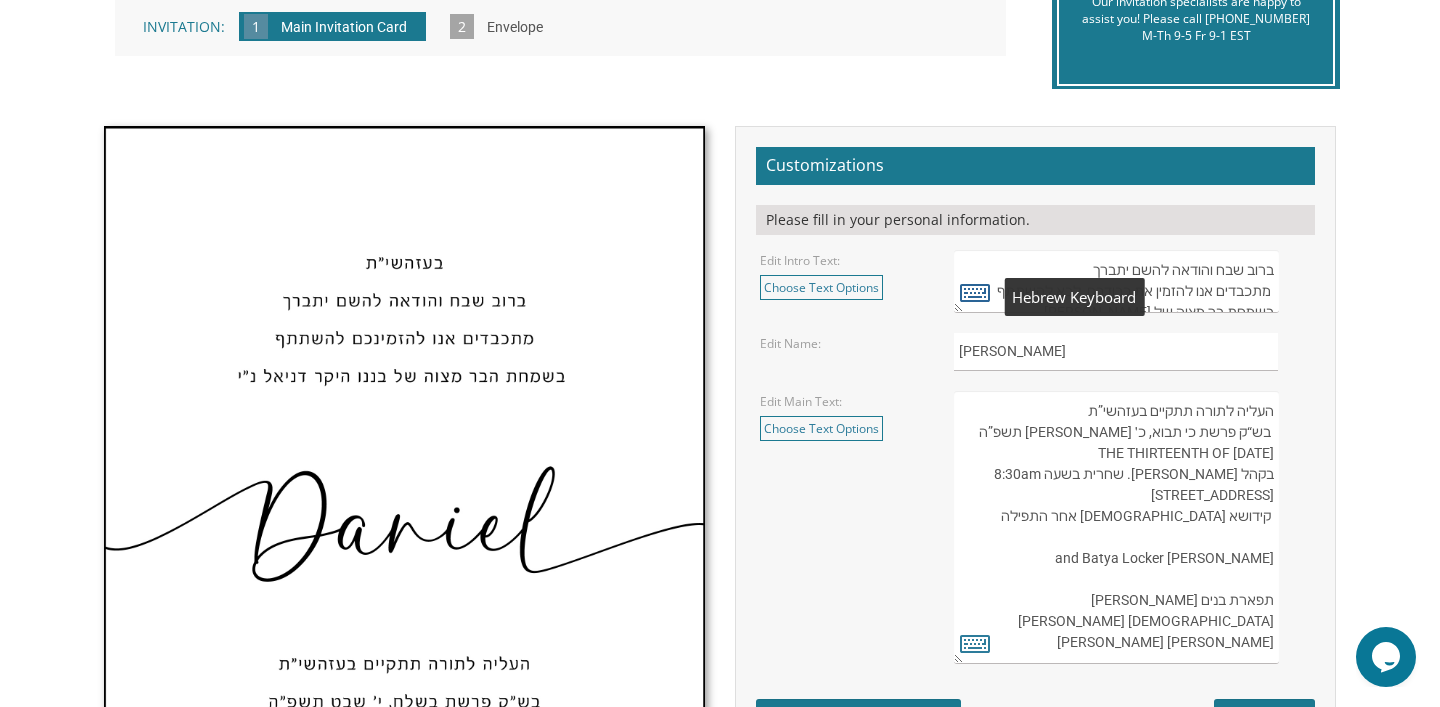 click at bounding box center (975, 292) 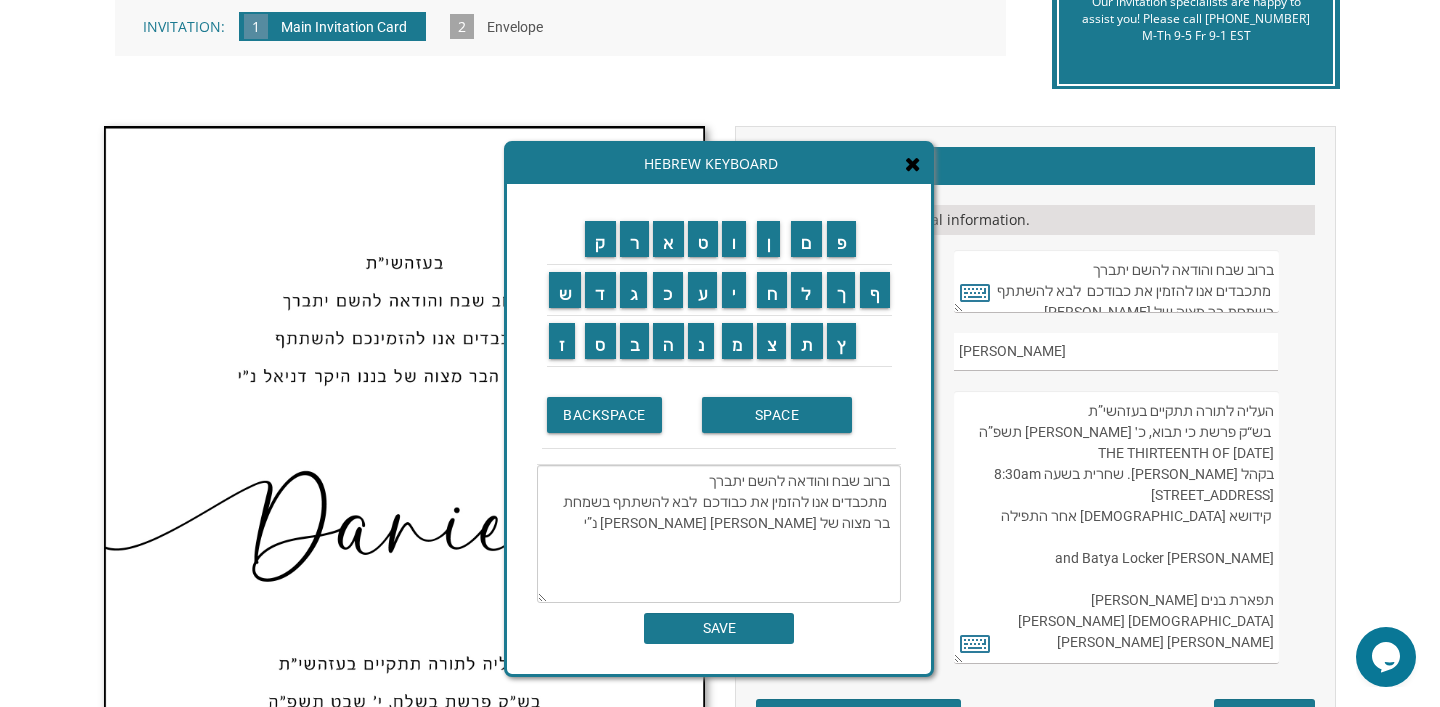 click on "ברוב שבח והודאה להשם יתברך
מתכבדים אנו להזמין את כבודכם  לבא להשתתף בשמחת בר מצוה של [PERSON_NAME] [PERSON_NAME] נ”י" at bounding box center (719, 534) 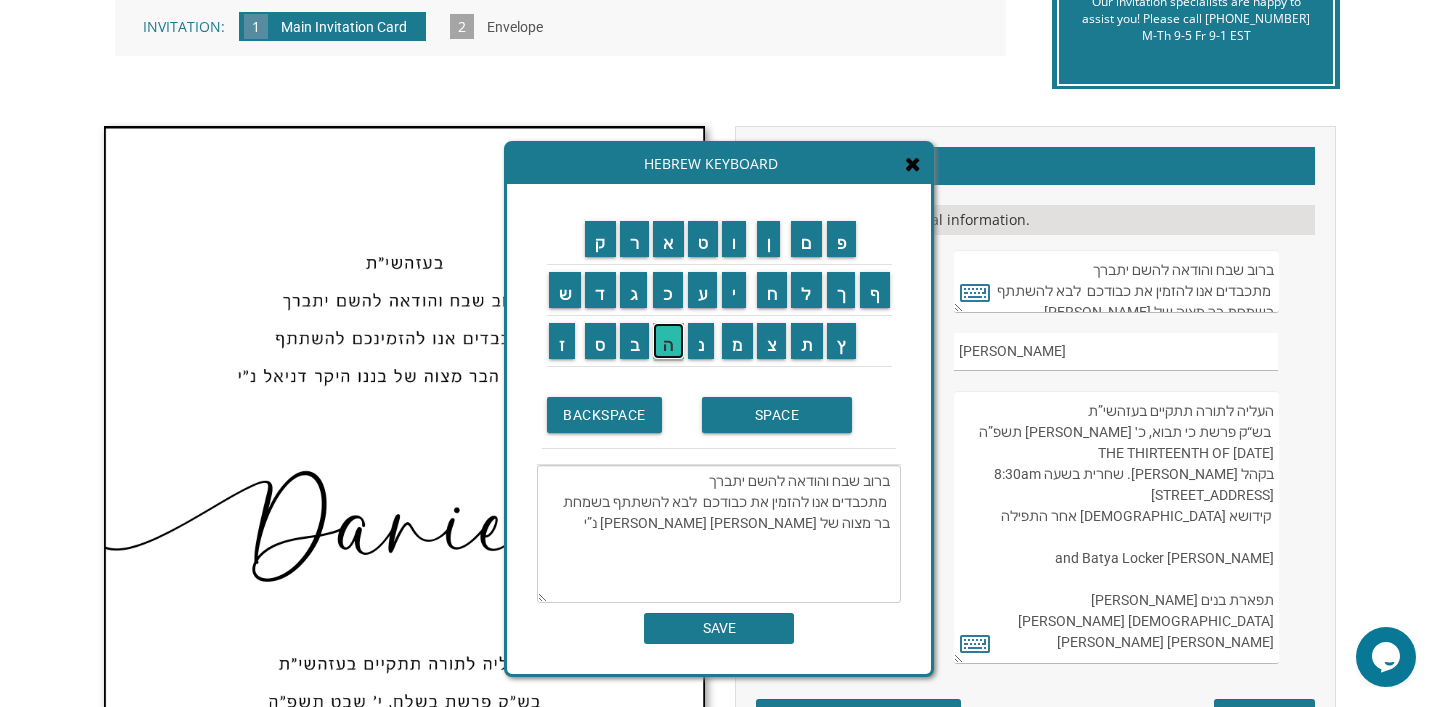 click on "ה" at bounding box center (668, 341) 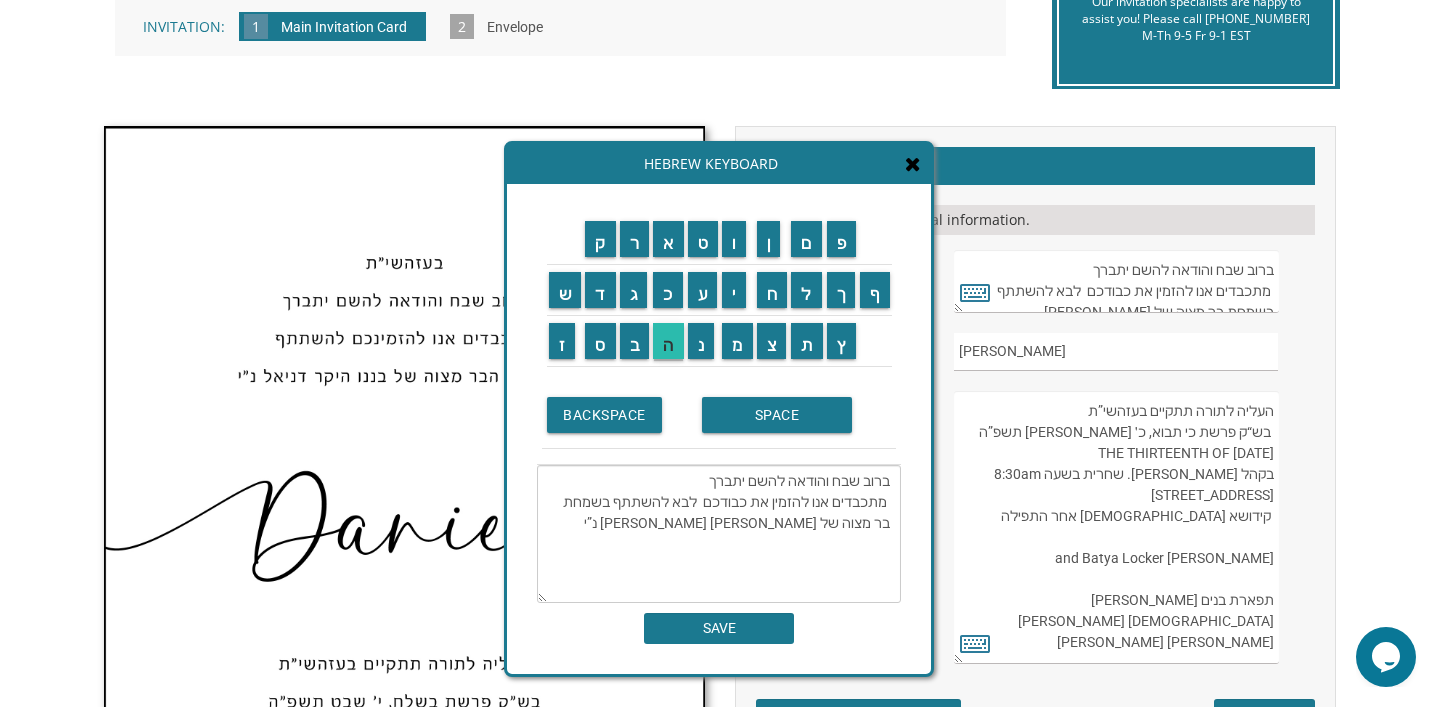 type on "ברוב שבח והודאה להשם יתברך
מתכבדים אנו להזמין את כבודכם  לבא להשתתף בשמחת הבר מצוה של [PERSON_NAME] [PERSON_NAME] נ”י" 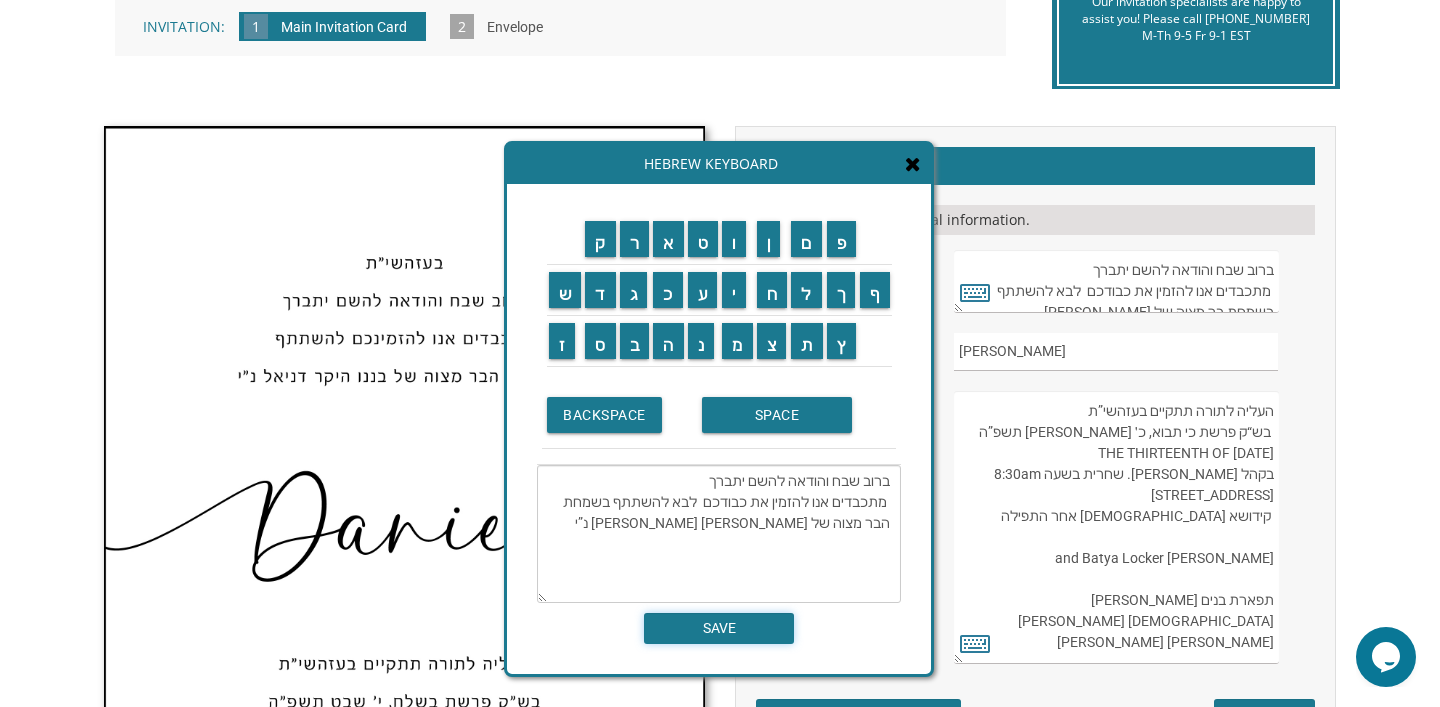 click on "SAVE" at bounding box center (719, 628) 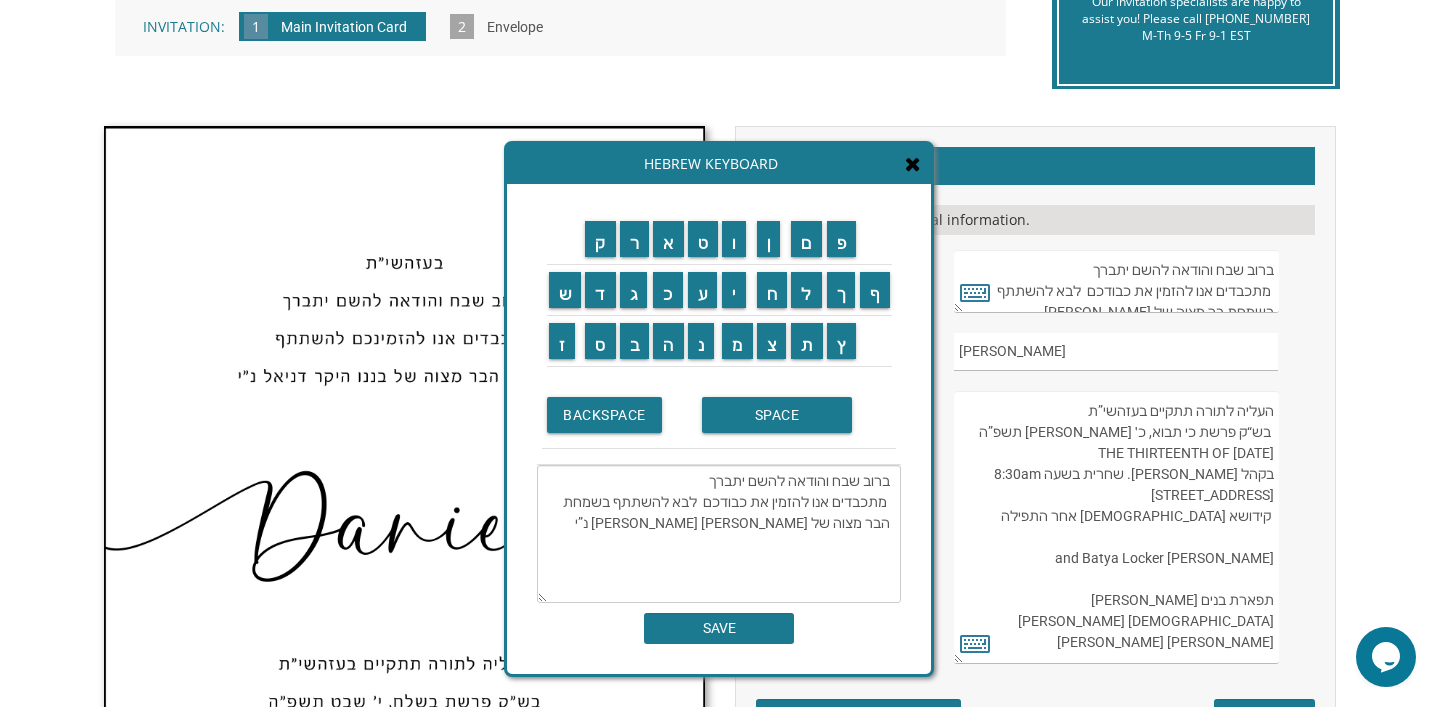 type on "ברוב שבח והודאה להשם יתברך
מתכבדים אנו להזמין את כבודכם  לבא להשתתף בשמחת הבר מצוה של [PERSON_NAME] [PERSON_NAME] נ”י" 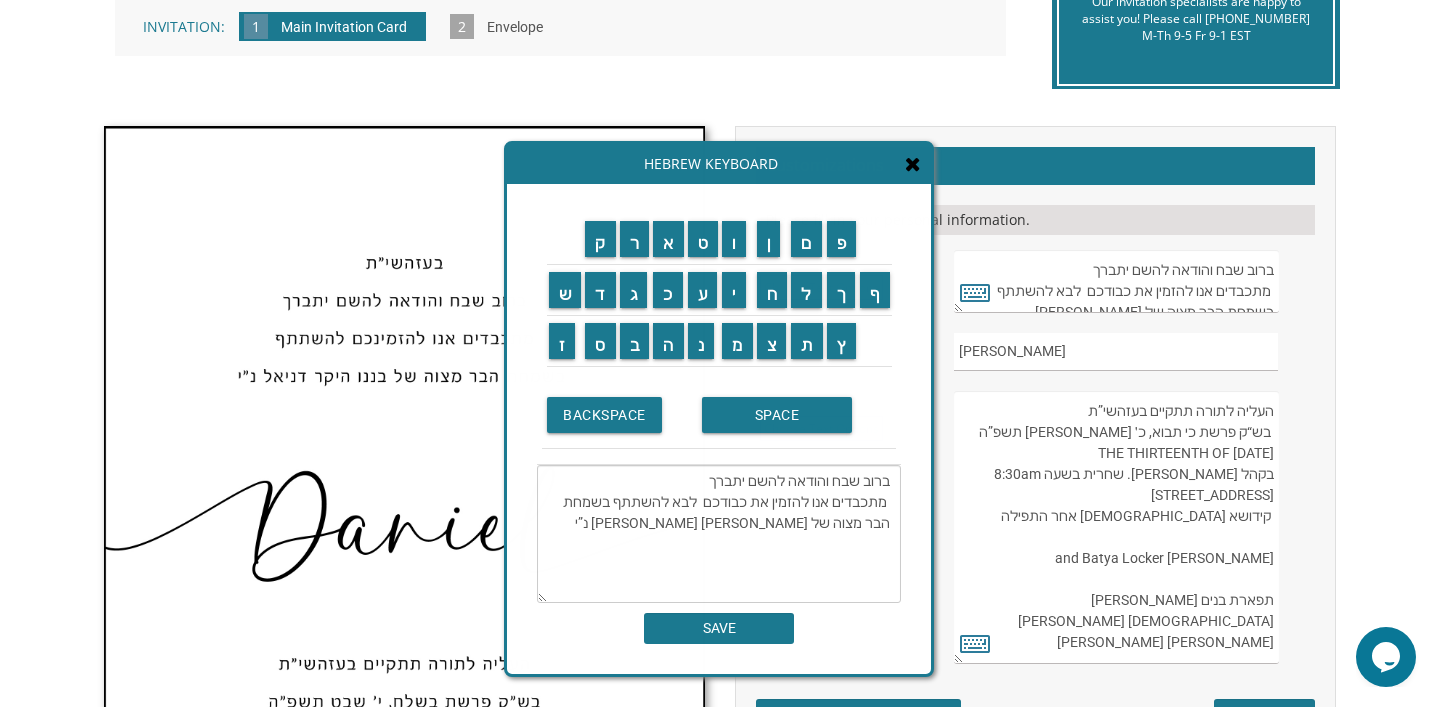 scroll, scrollTop: 9, scrollLeft: 0, axis: vertical 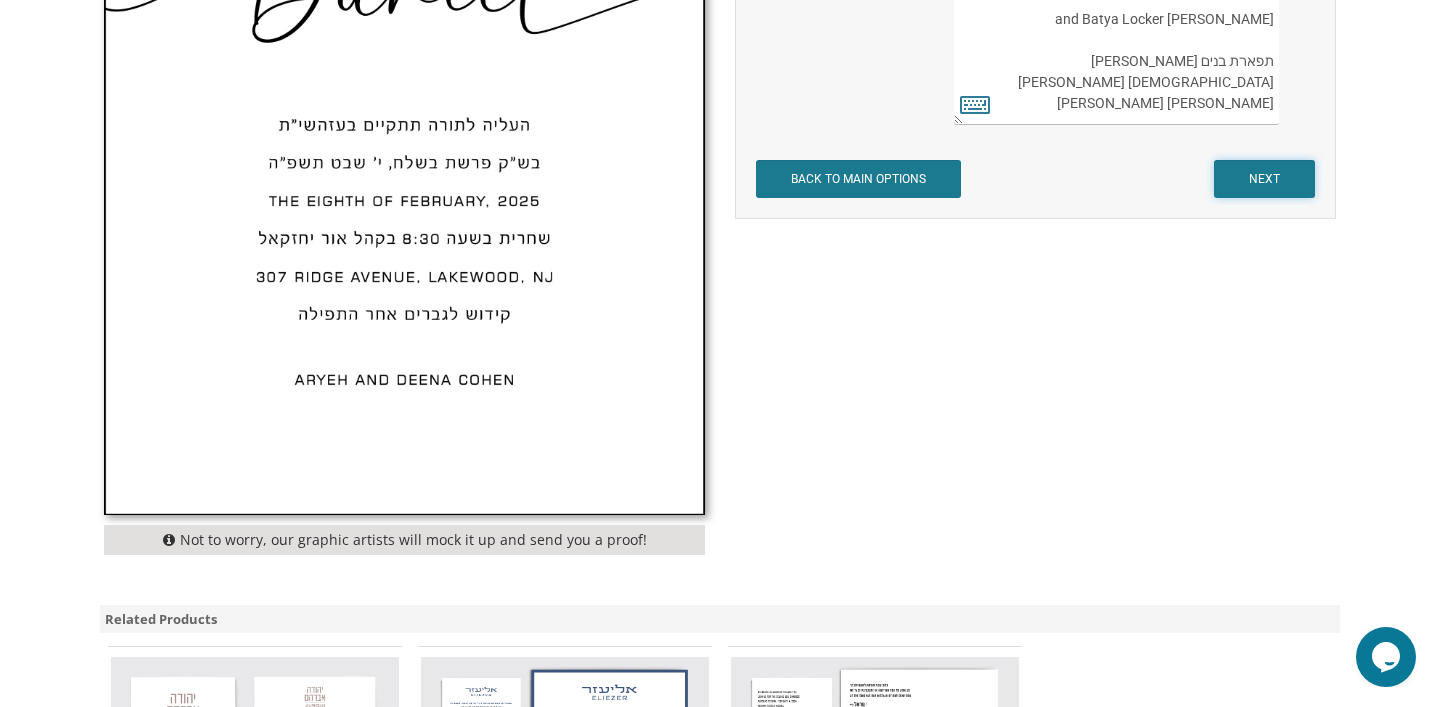 click on "NEXT" at bounding box center (1264, 179) 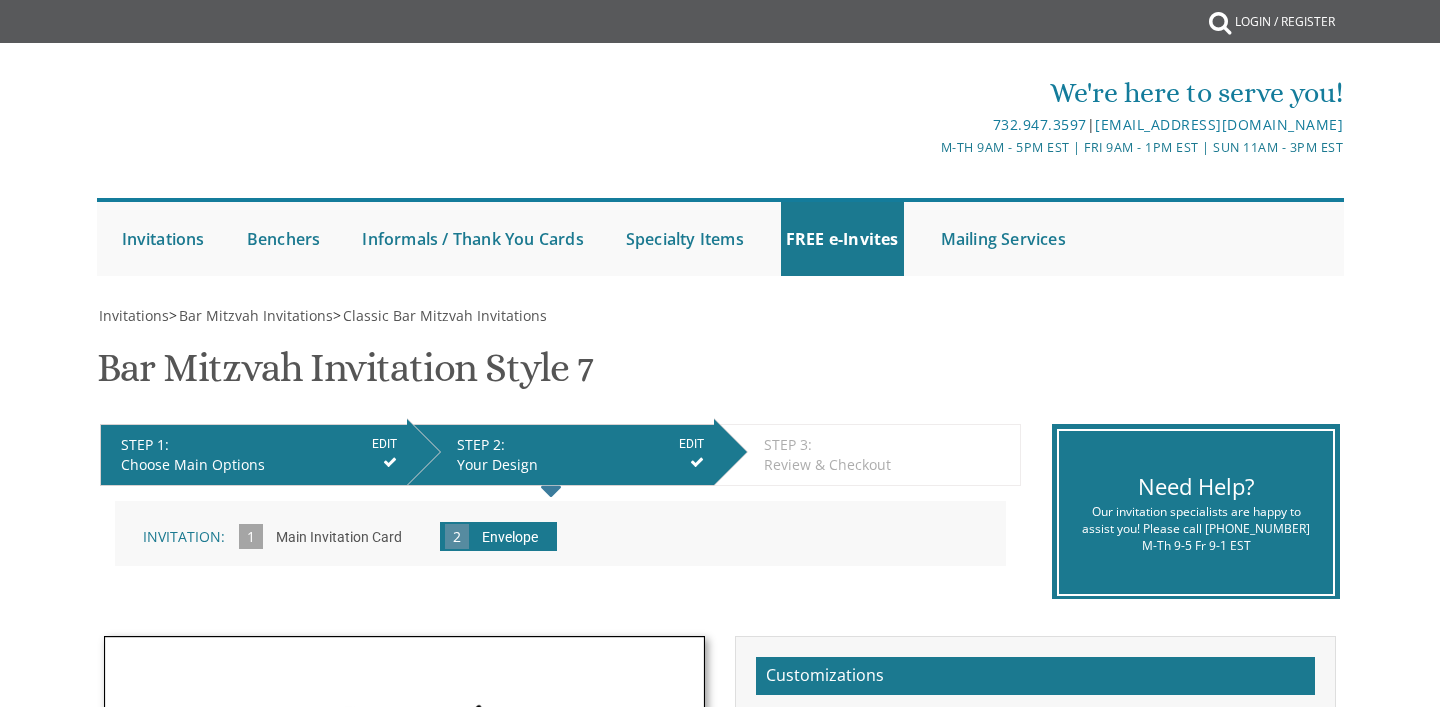 scroll, scrollTop: 0, scrollLeft: 0, axis: both 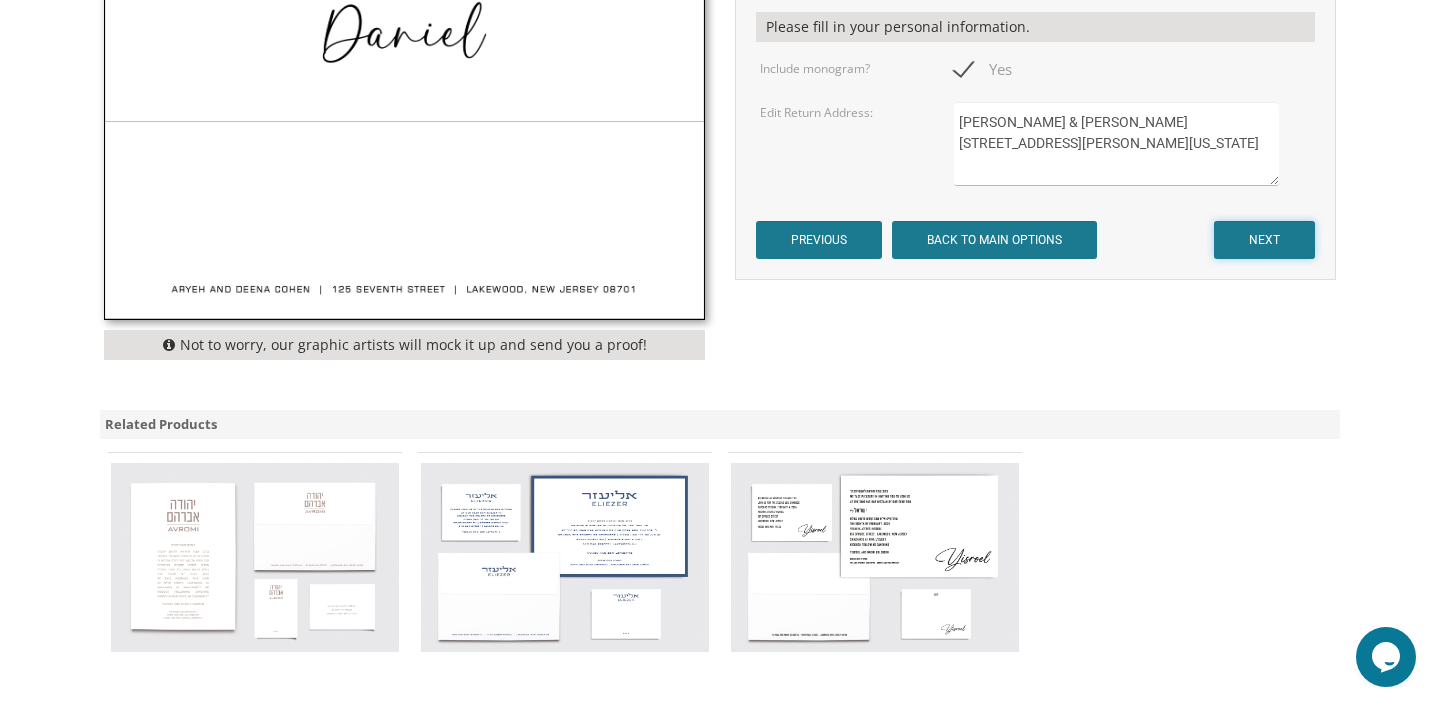 click on "NEXT" at bounding box center (1264, 240) 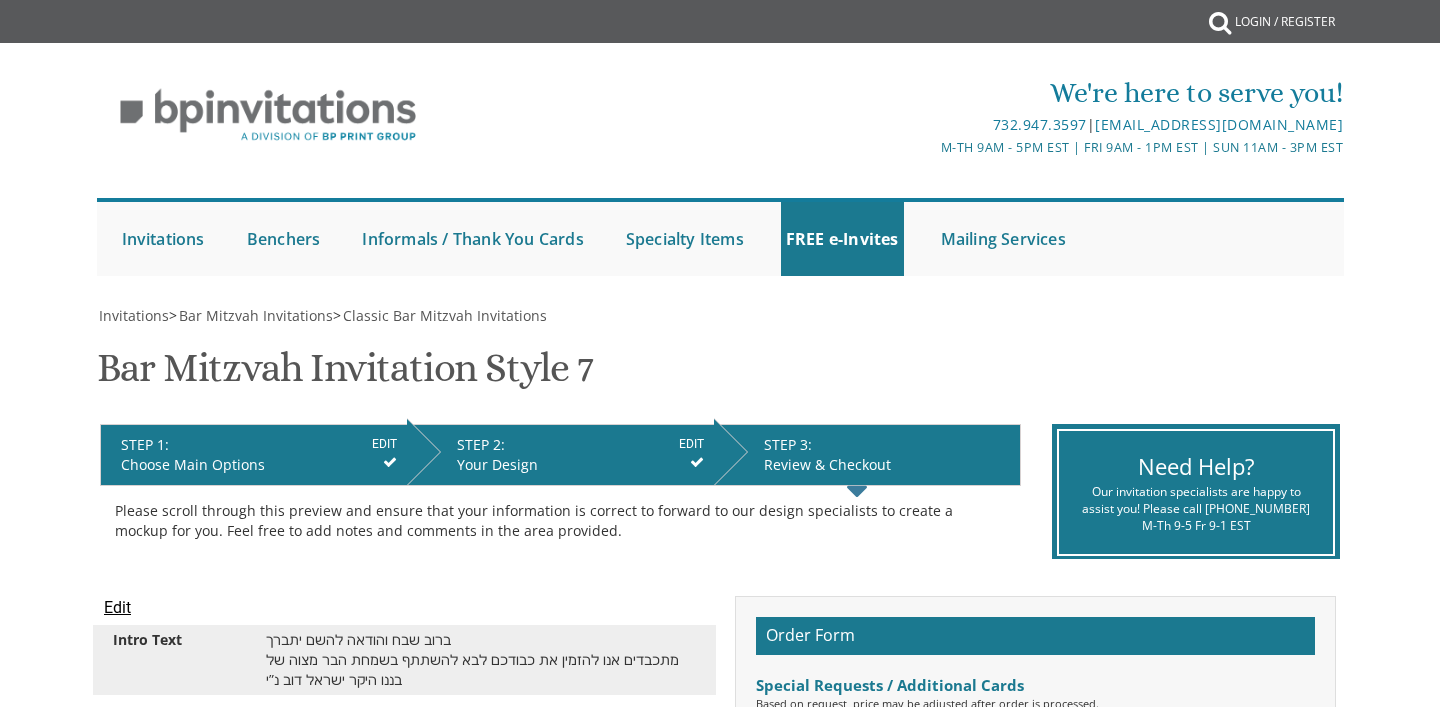 scroll, scrollTop: 0, scrollLeft: 0, axis: both 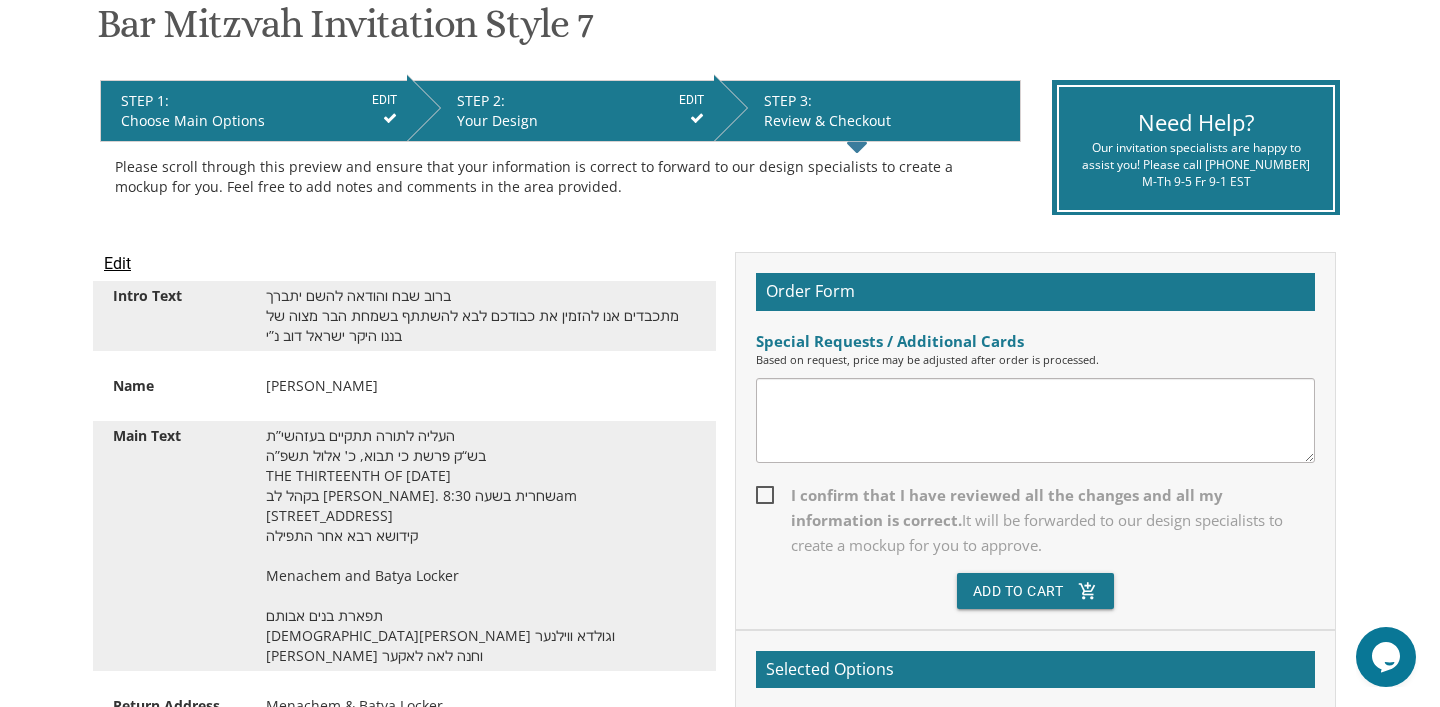click on "EDIT" at bounding box center (691, 100) 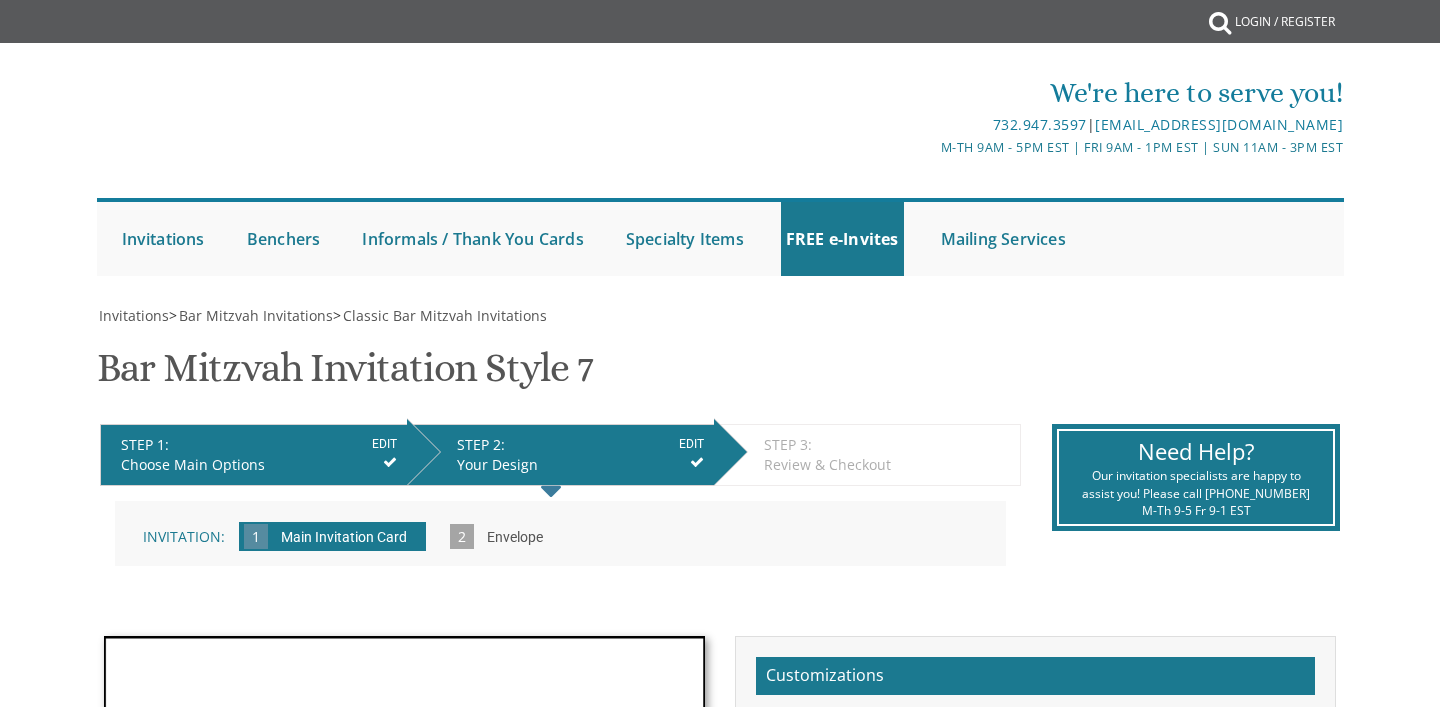 scroll, scrollTop: 0, scrollLeft: 0, axis: both 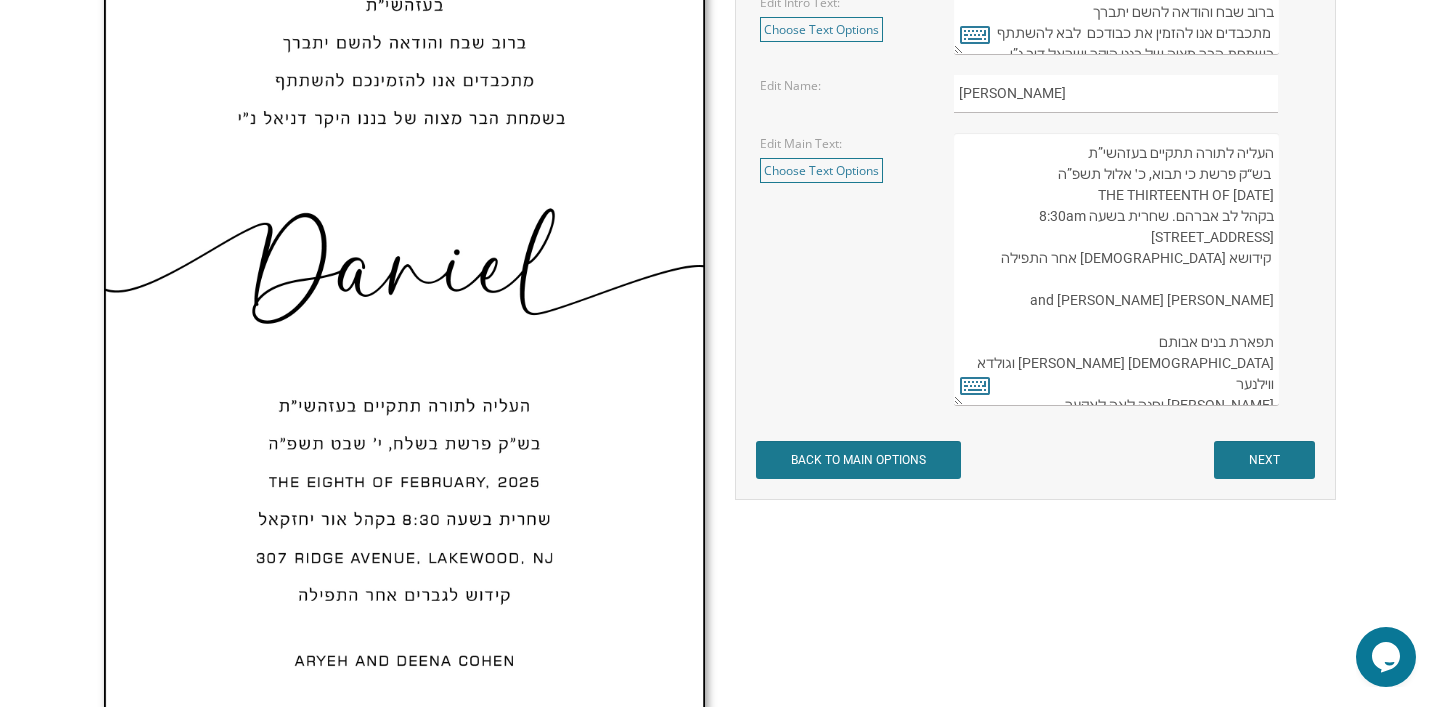 click on "Customizations
Please fill in your personal information.
Edit Intro Text:
Choose Text Options בעזרת השם יתברך
ברוב שבח והודאה להשי”ת
מתכבדים אנו להזמין את כבודכם להשתתף בשמחת הבר מצוה
של בננו היקר
select בעזרת השם יתברך
We would be honored to have you
join us at the Seudas Bar Mitzvah
of our dear son
select select   Edit Name:   NEXT" at bounding box center [1035, 184] 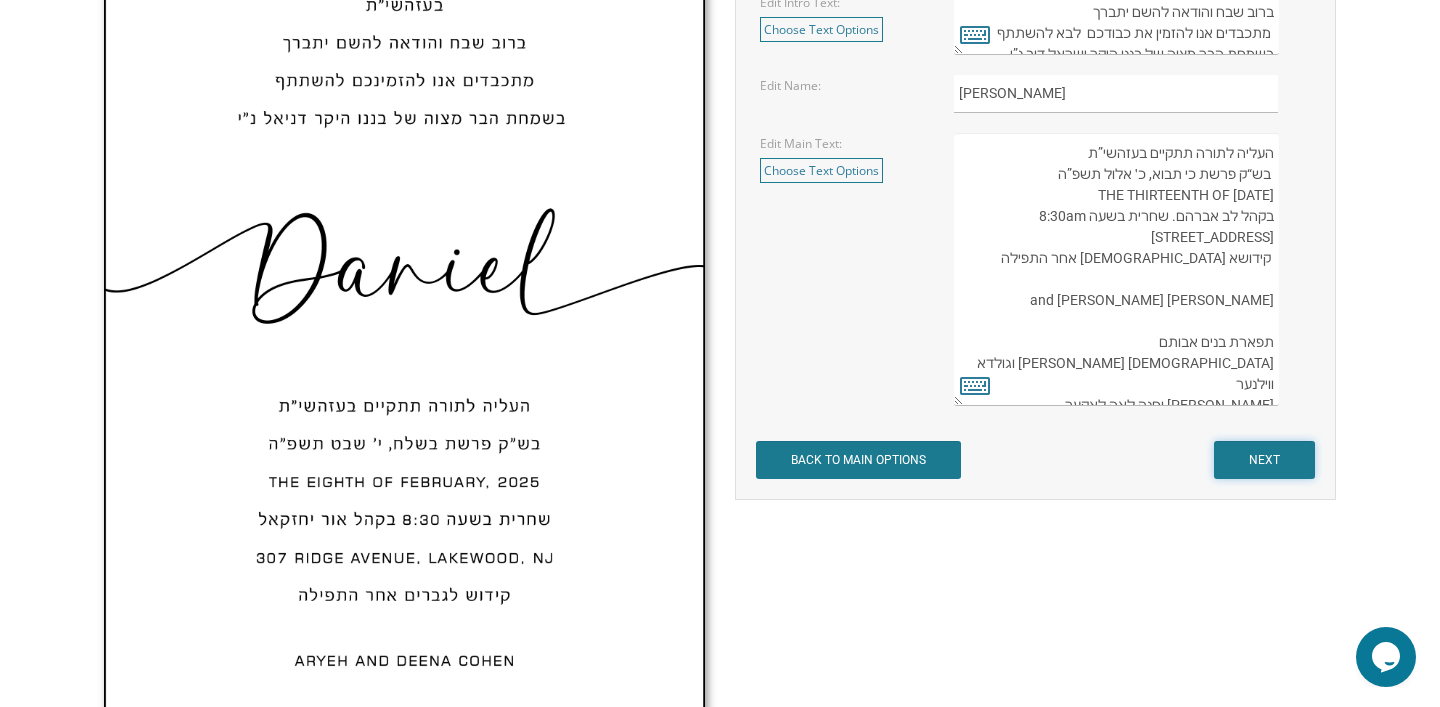 click on "NEXT" at bounding box center (1264, 460) 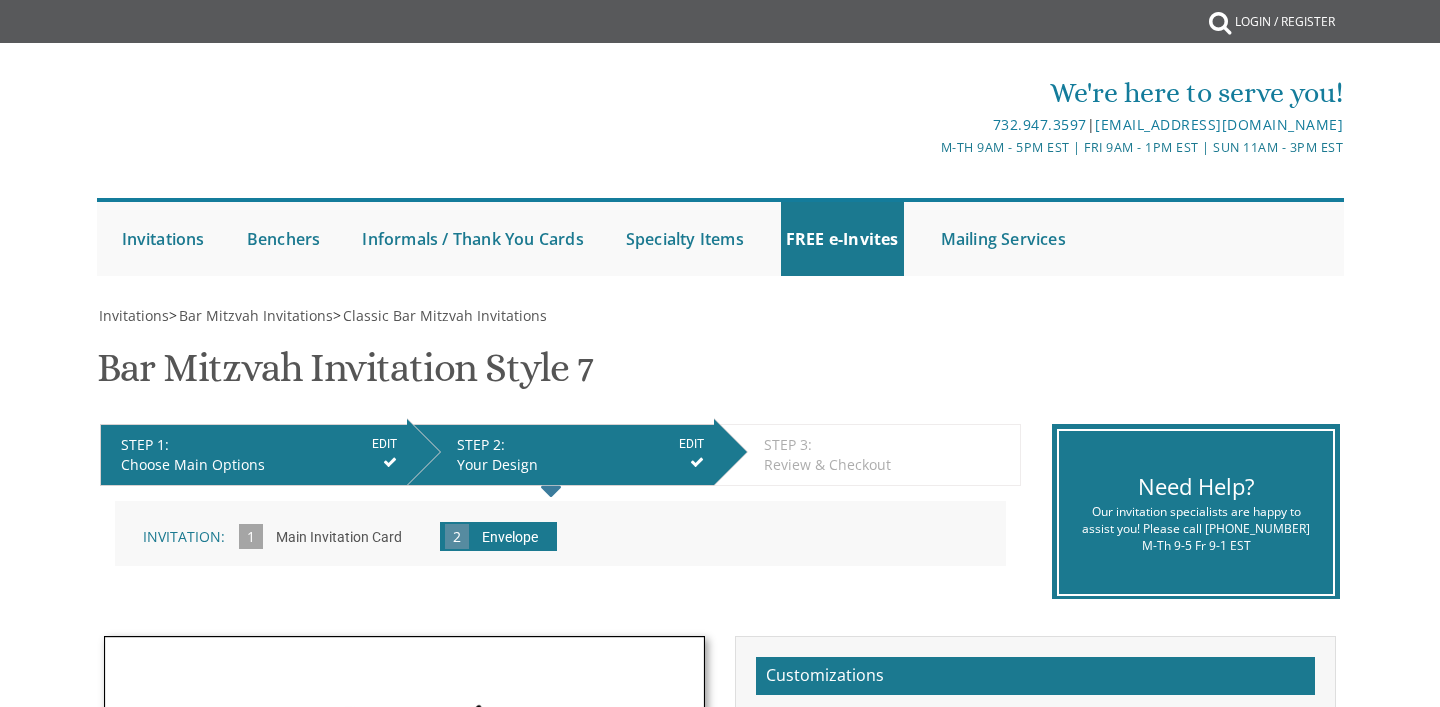 scroll, scrollTop: 0, scrollLeft: 0, axis: both 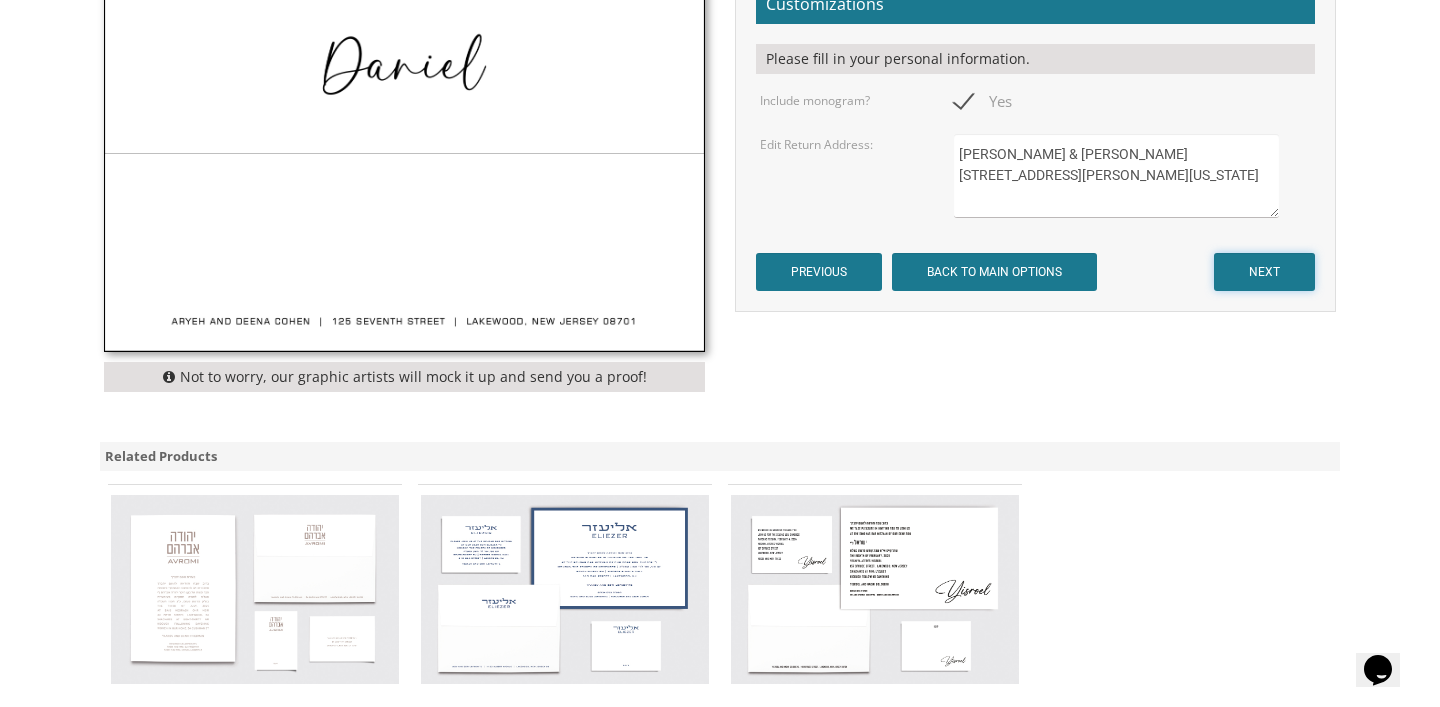 click on "NEXT" at bounding box center [1264, 272] 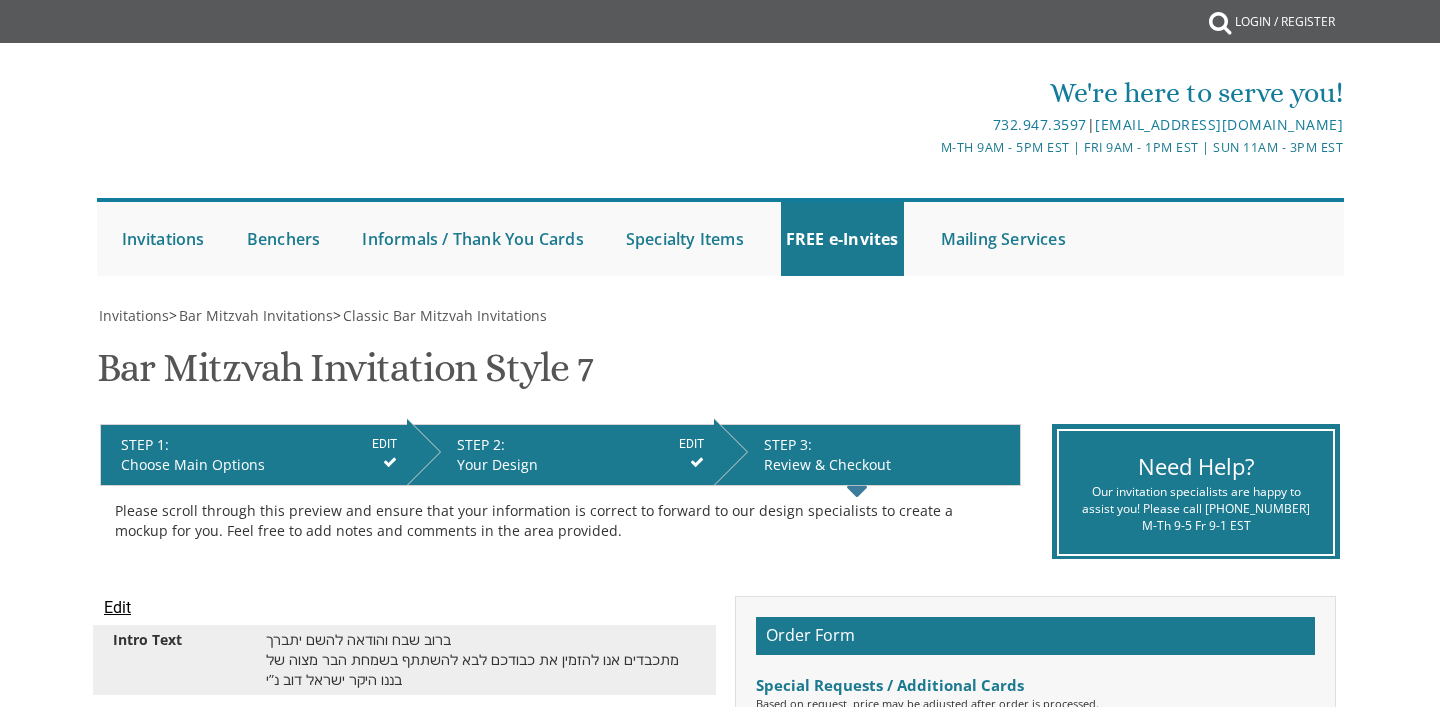 scroll, scrollTop: 0, scrollLeft: 0, axis: both 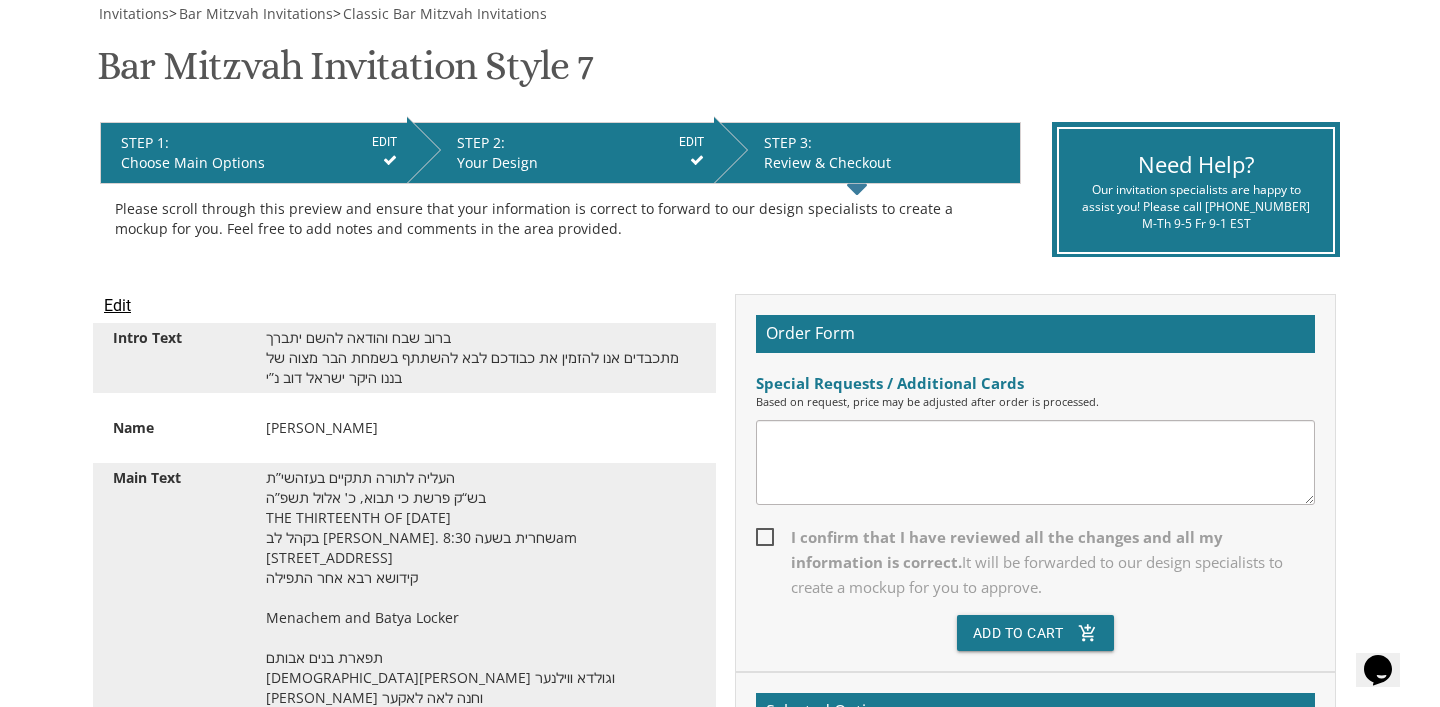 click at bounding box center (1035, 462) 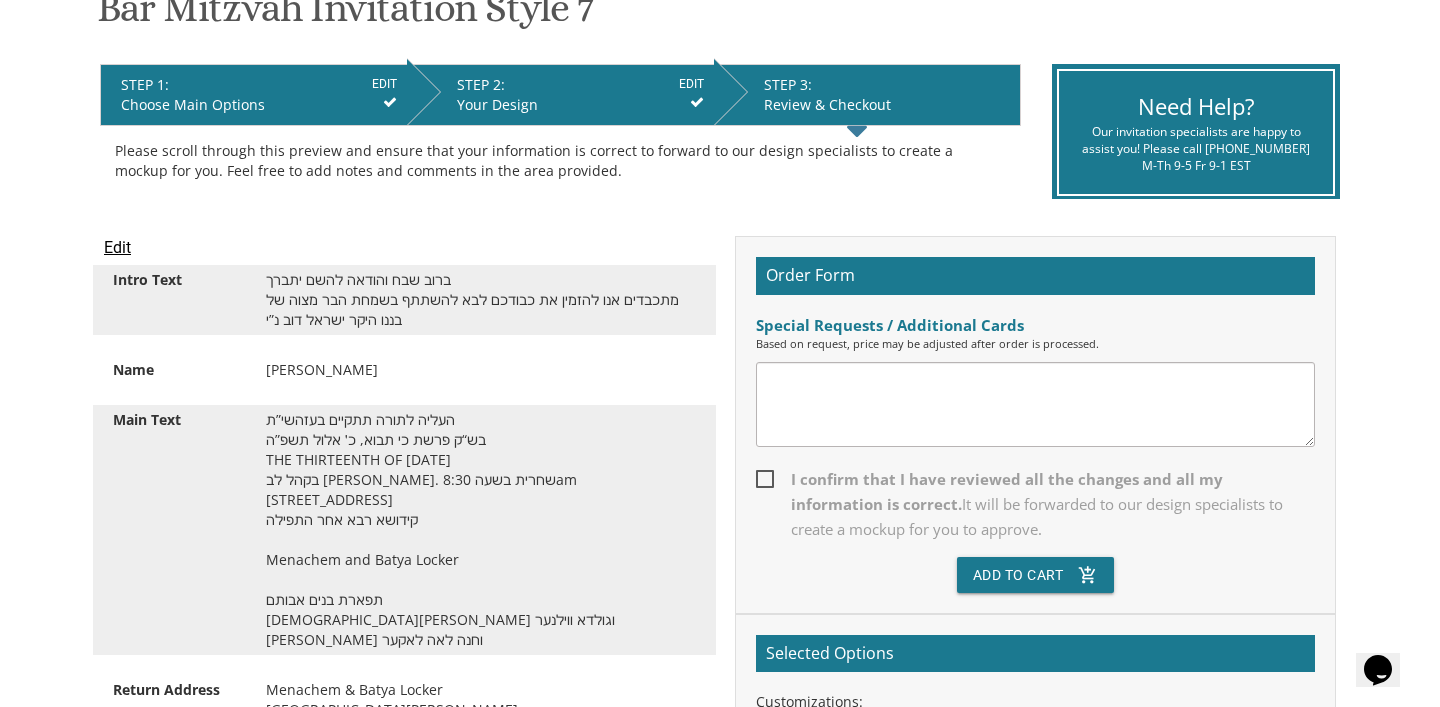 scroll, scrollTop: 393, scrollLeft: 0, axis: vertical 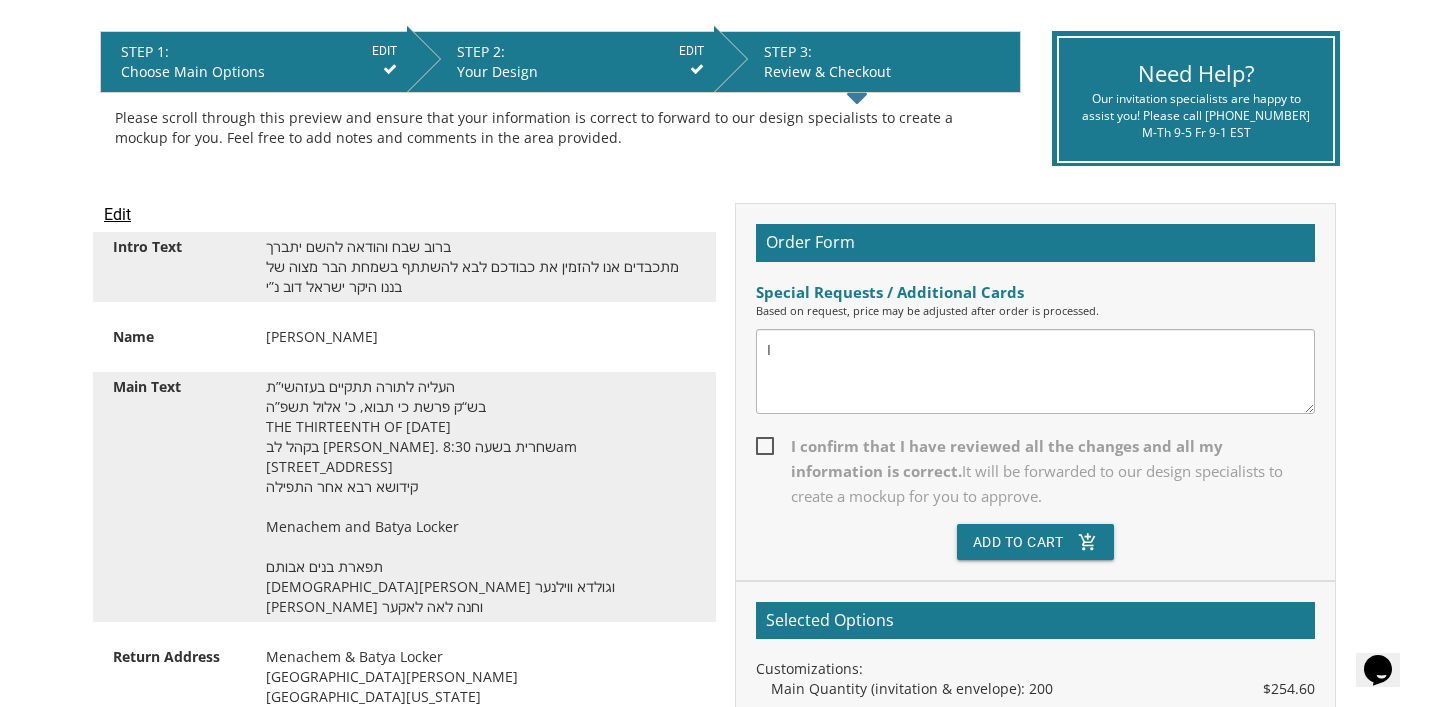 type on "I" 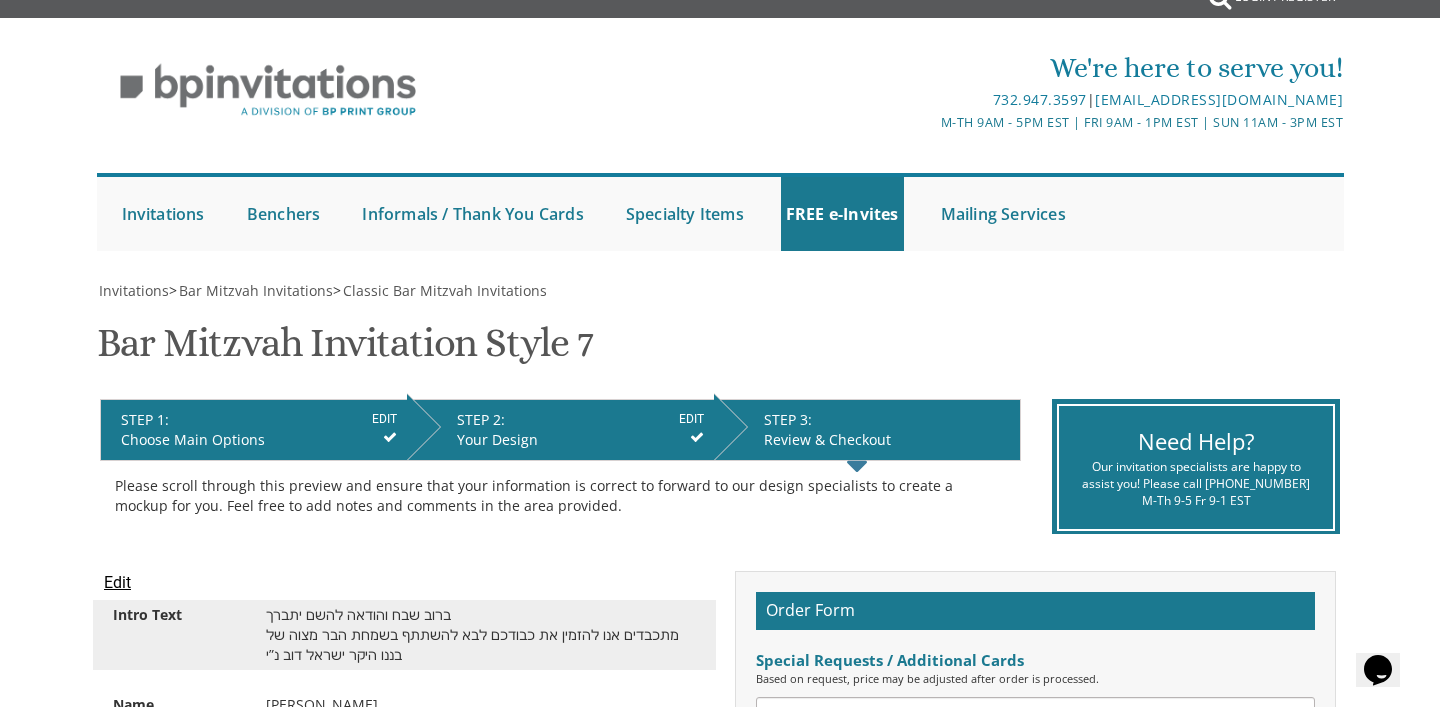 scroll, scrollTop: 0, scrollLeft: 0, axis: both 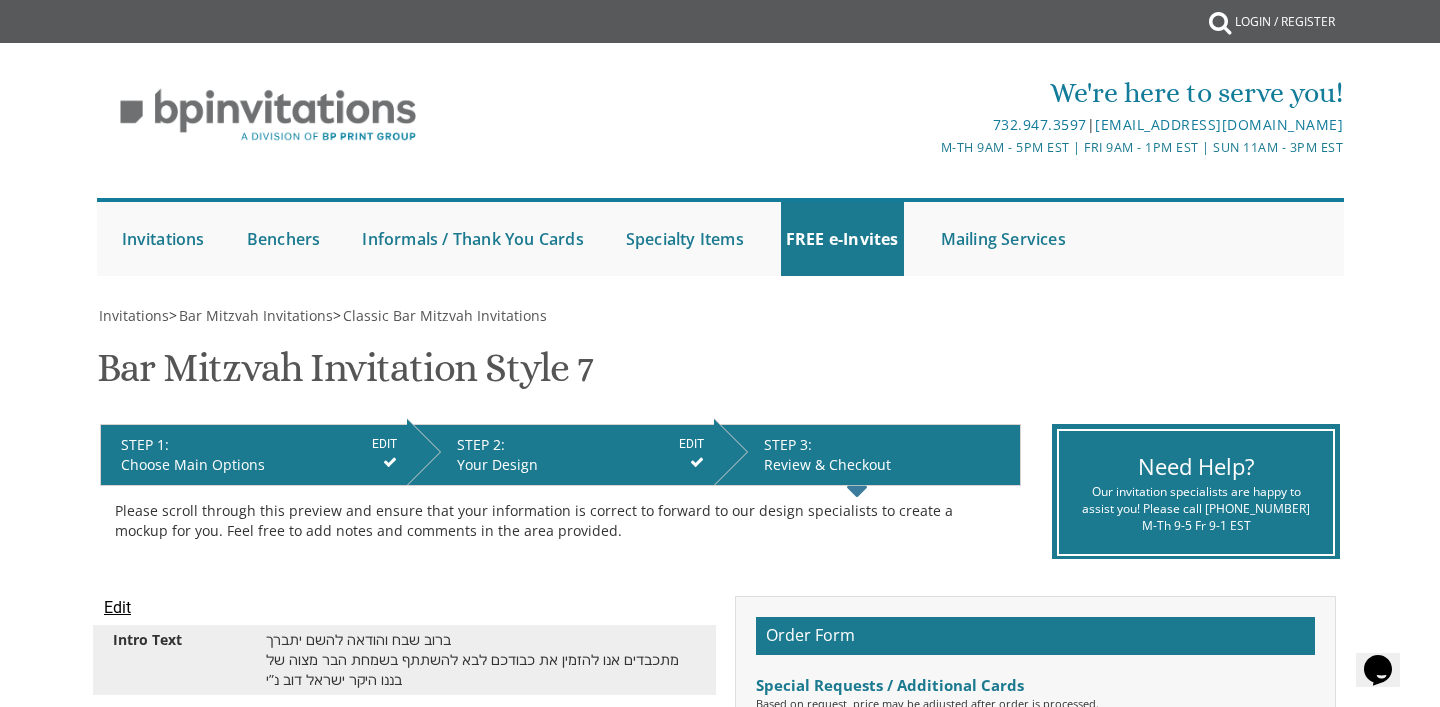 click on "Invitations  >  Bar Mitzvah Invitations  >  Classic Bar Mitzvah Invitations" at bounding box center [720, 316] 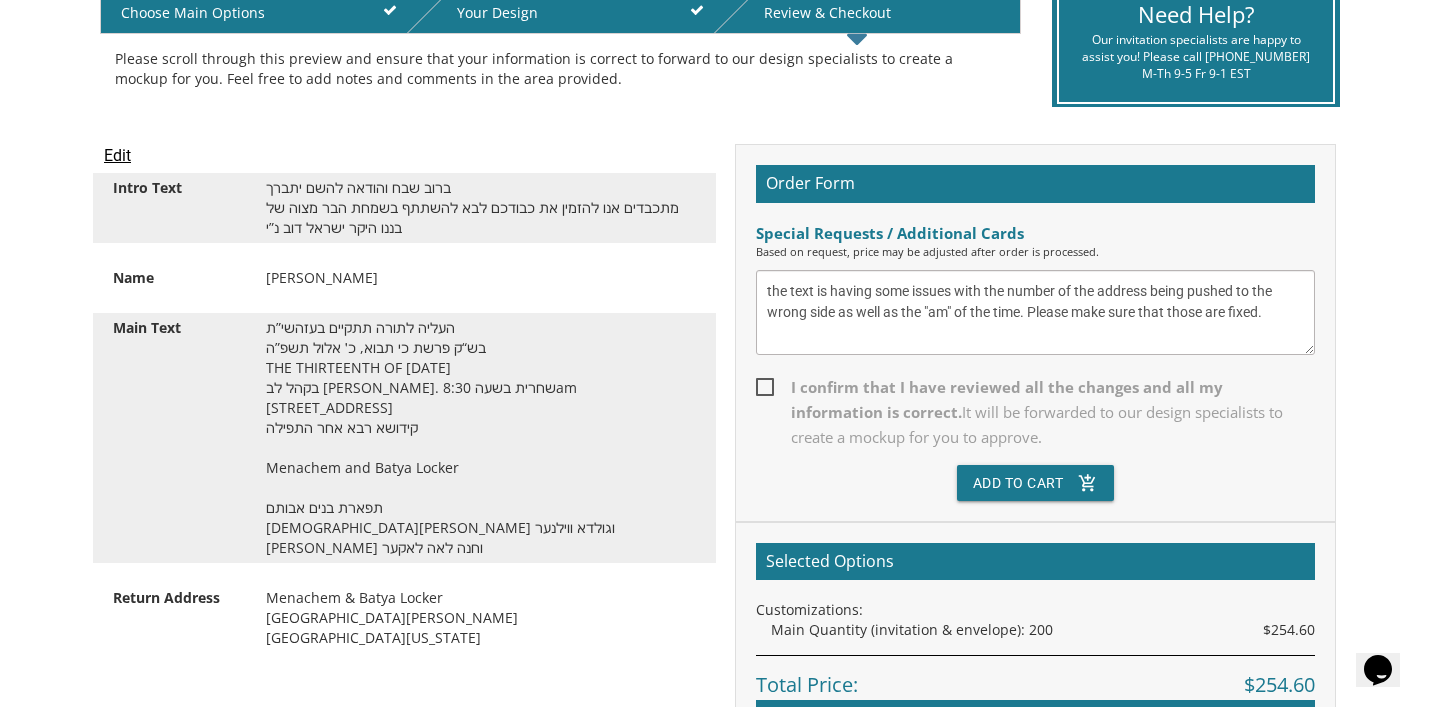 scroll, scrollTop: 454, scrollLeft: 0, axis: vertical 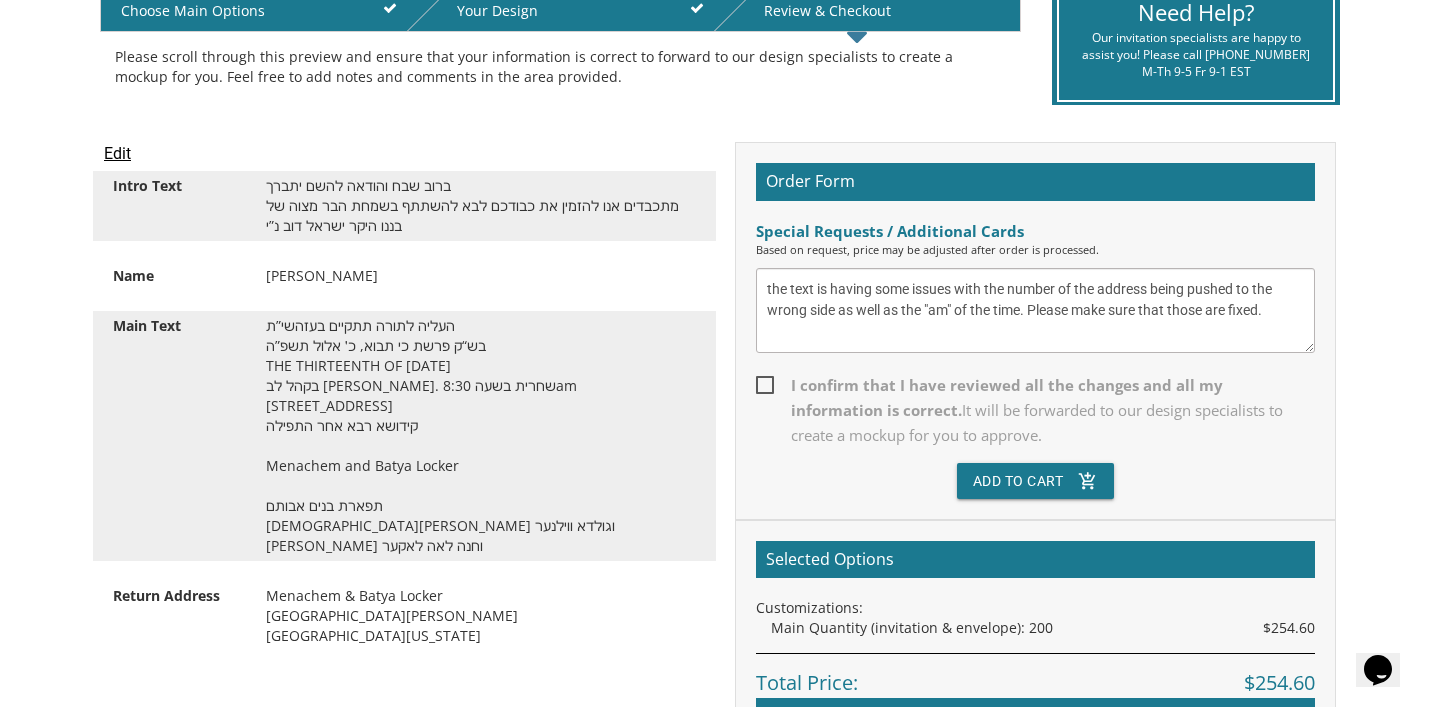 click on "the text is having some issues with the number of the address being pushed to the wrong side as well as the "am" of the time. Please make sure that those are fixed." at bounding box center [1035, 310] 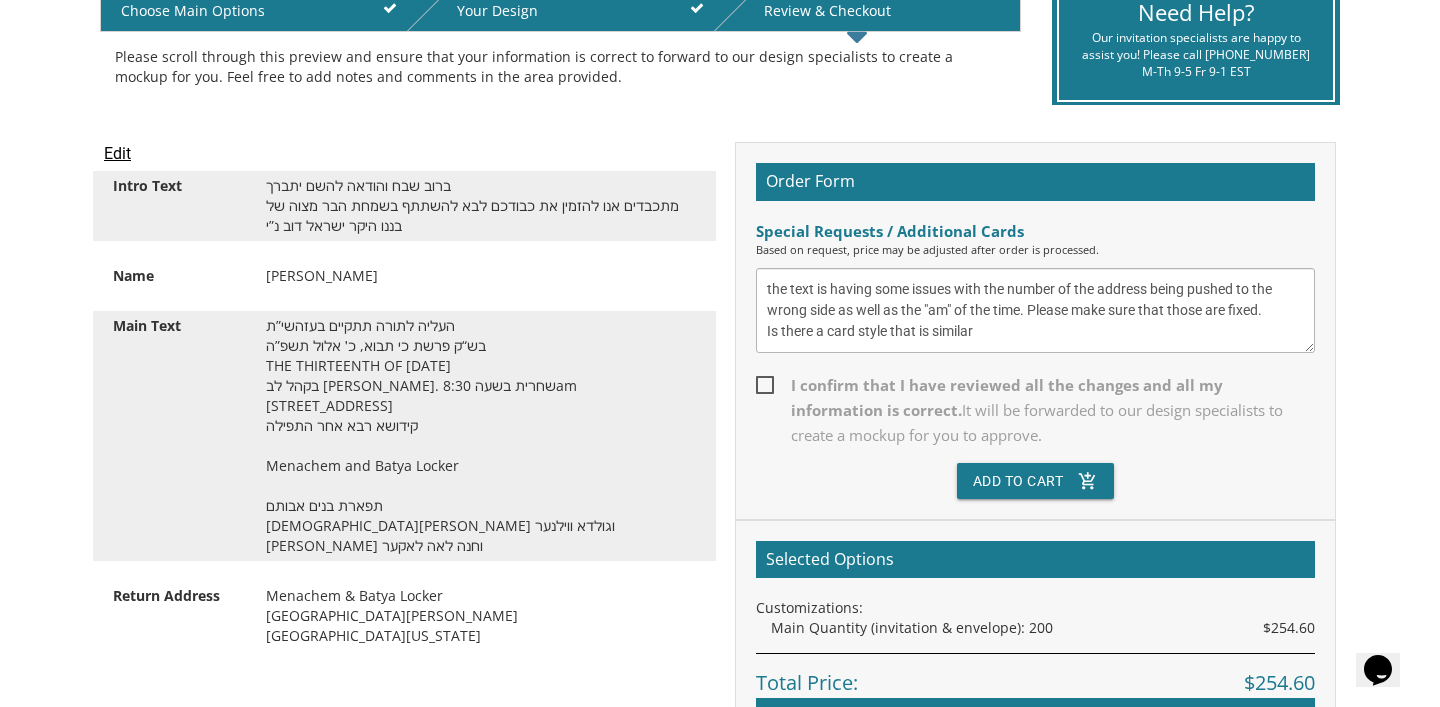click on "the text is having some issues with the number of the address being pushed to the wrong side as well as the "am" of the time. Please make sure that those are fixed.
Is there a card style that is similar" at bounding box center (1035, 310) 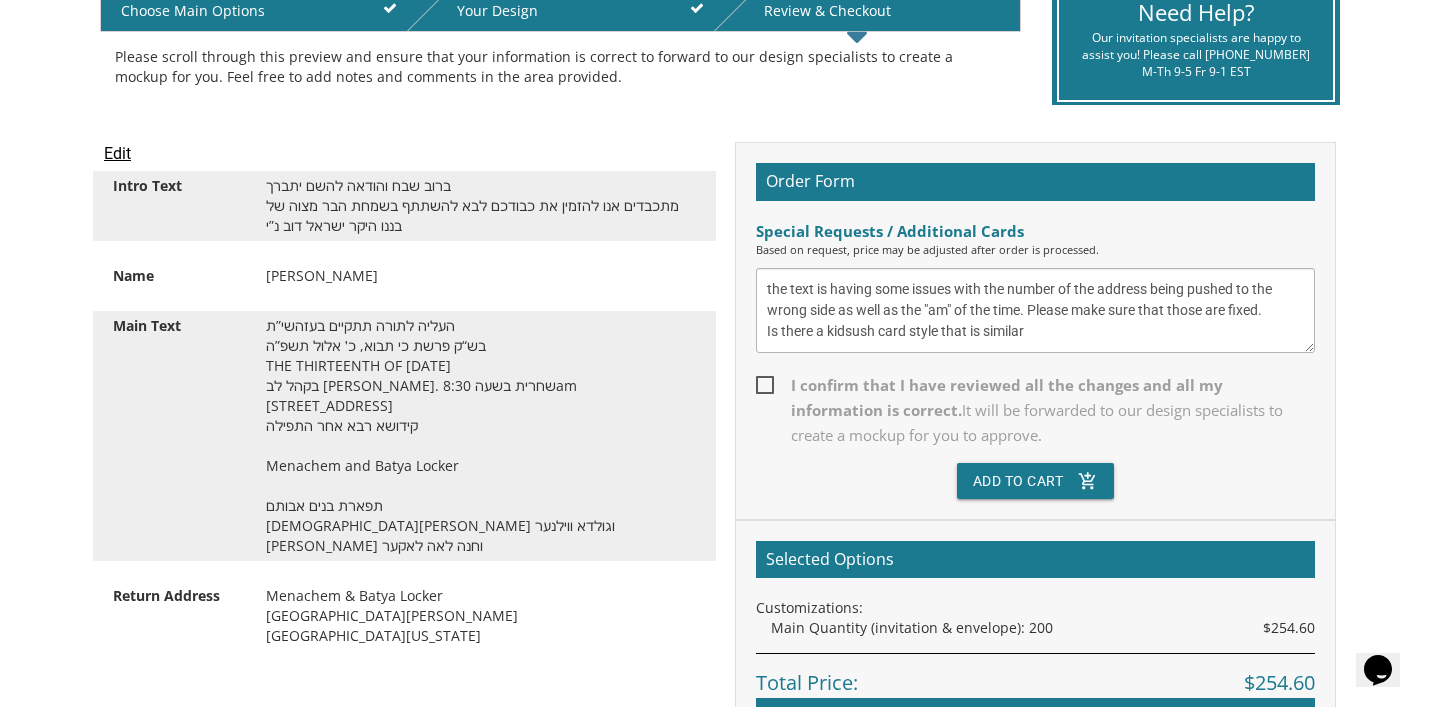 click on "the text is having some issues with the number of the address being pushed to the wrong side as well as the "am" of the time. Please make sure that those are fixed.
Is there a kidsush card style that is similar" at bounding box center (1035, 310) 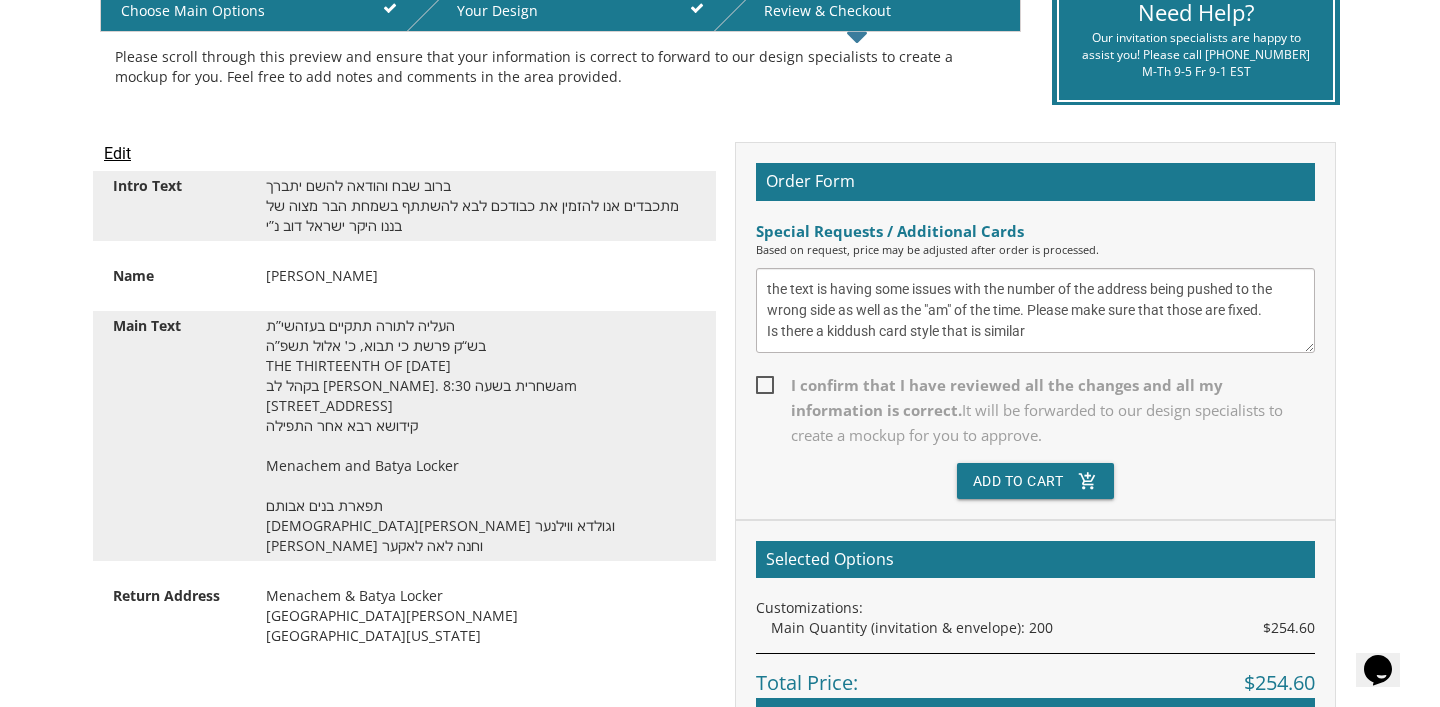 click on "the text is having some issues with the number of the address being pushed to the wrong side as well as the "am" of the time. Please make sure that those are fixed.
Is there a kiddush card style that is similar" at bounding box center (1035, 310) 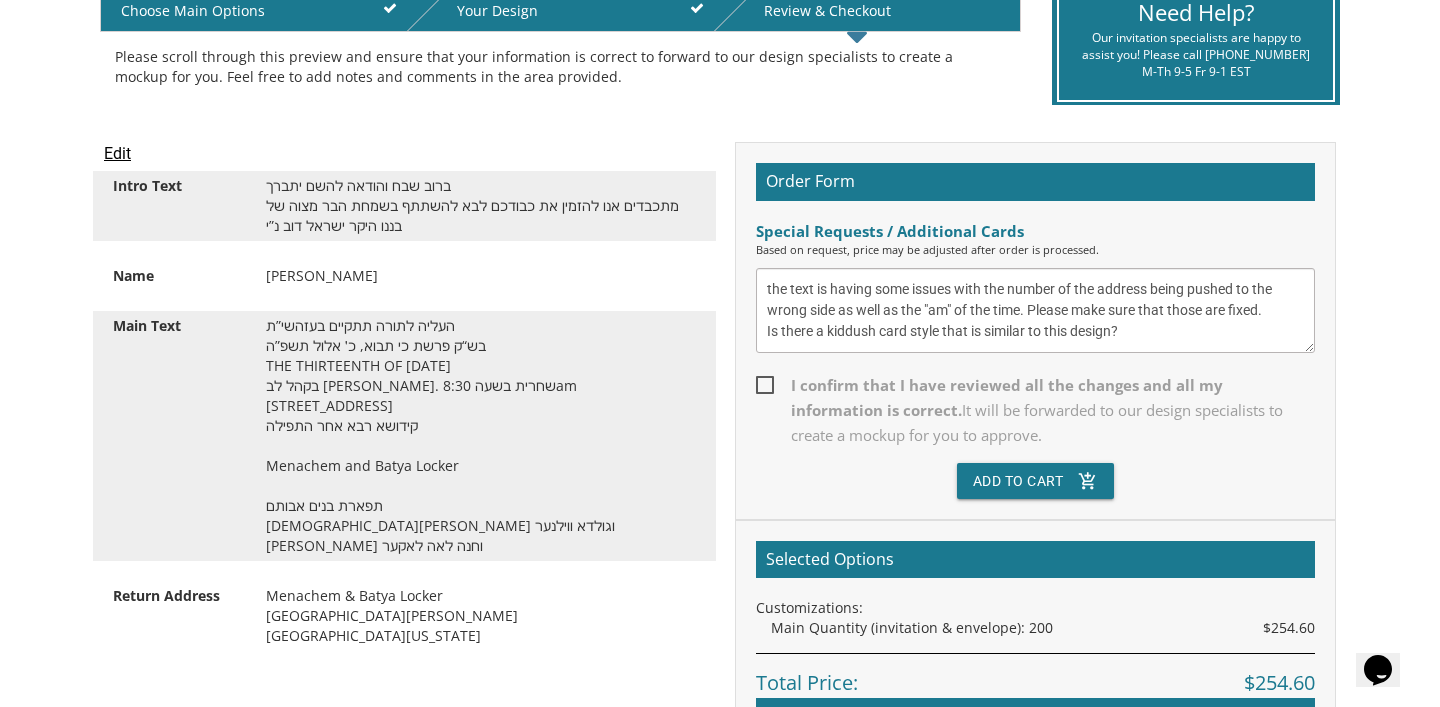 type on "the text is having some issues with the number of the address being pushed to the wrong side as well as the "am" of the time. Please make sure that those are fixed.
Is there a kiddush card style that is similar to this design?" 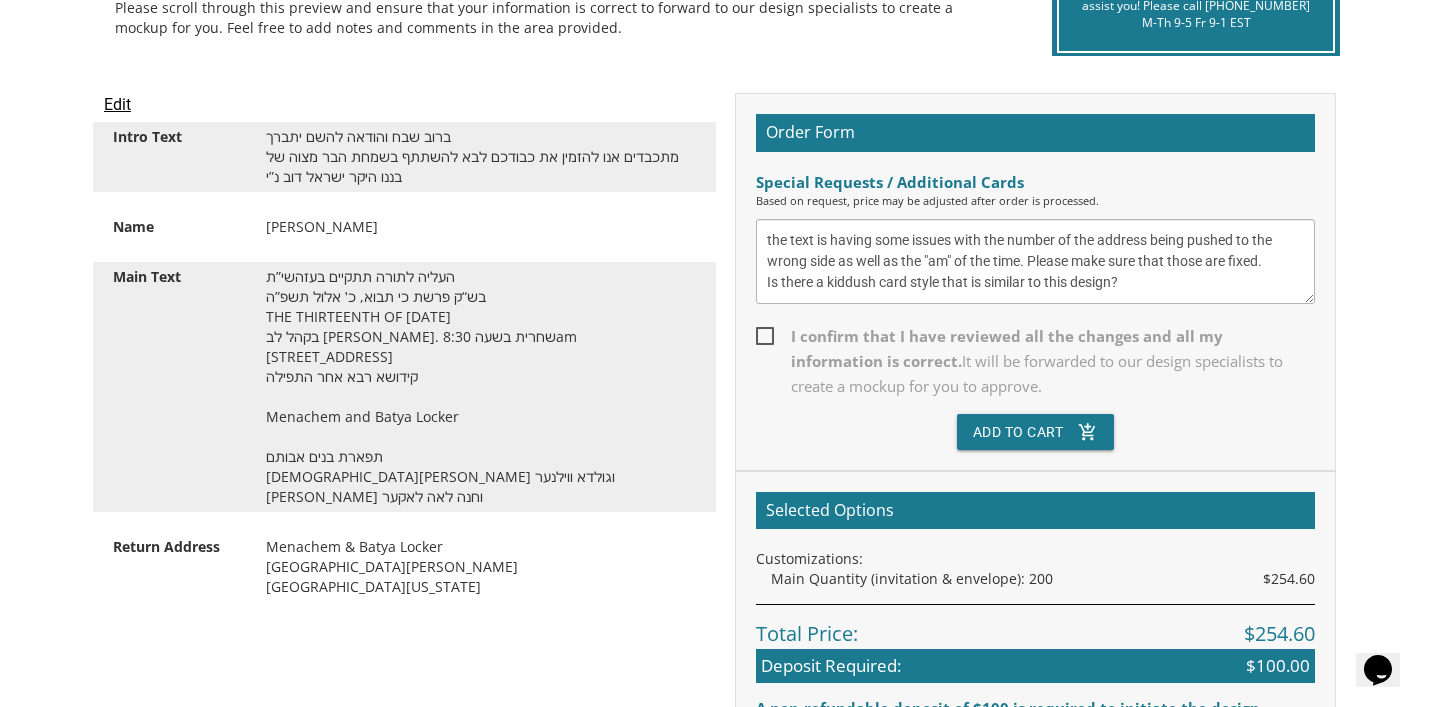 scroll, scrollTop: 507, scrollLeft: 0, axis: vertical 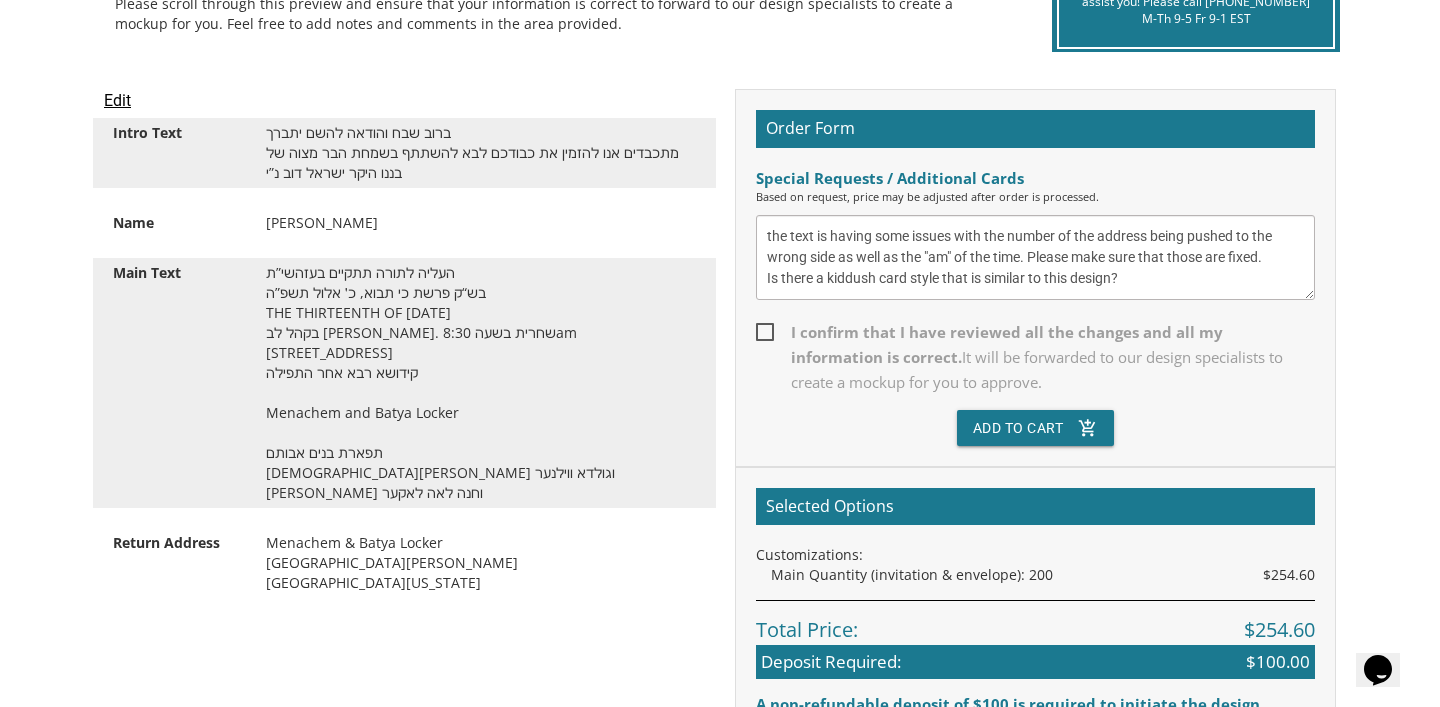 click on "I confirm that I have reviewed all the changes and all my information is correct.   It will be forwarded to our design specialists to create a mockup for you to approve." at bounding box center [1035, 357] 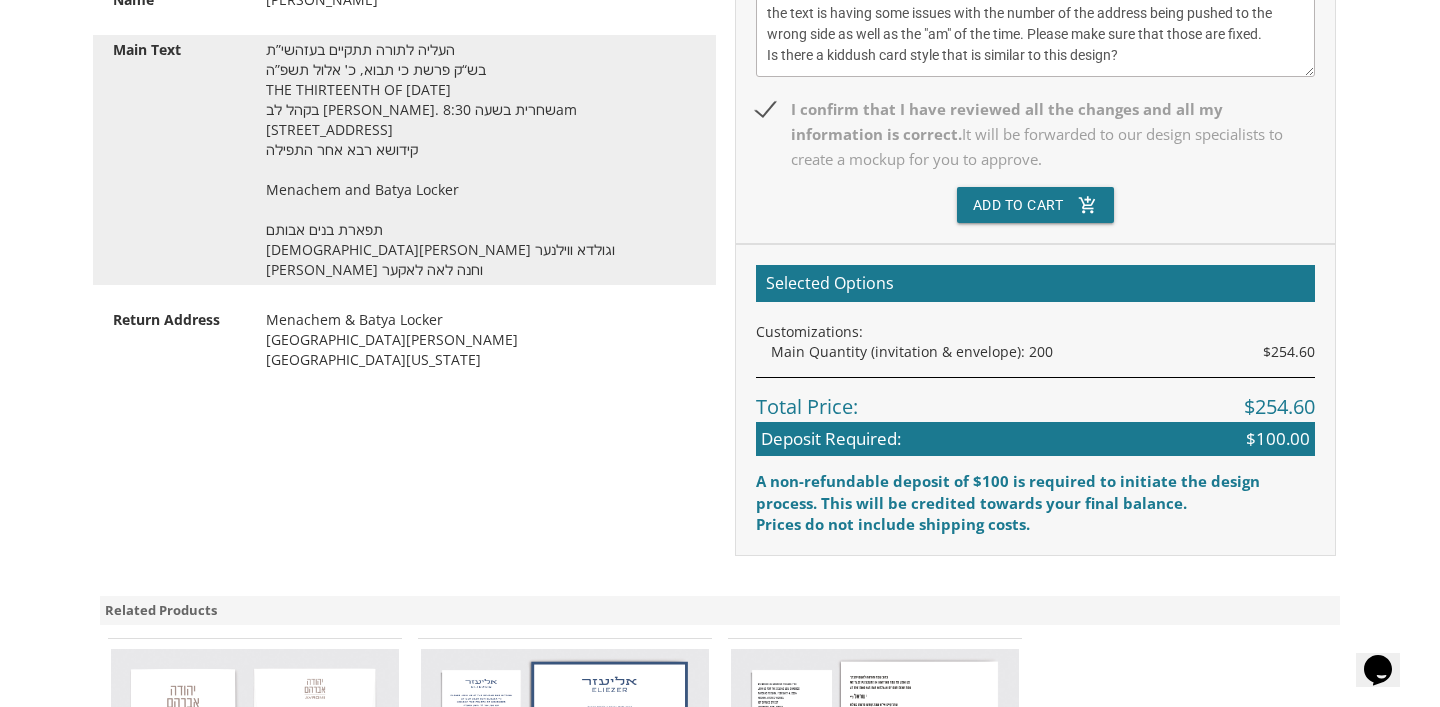 scroll, scrollTop: 731, scrollLeft: 0, axis: vertical 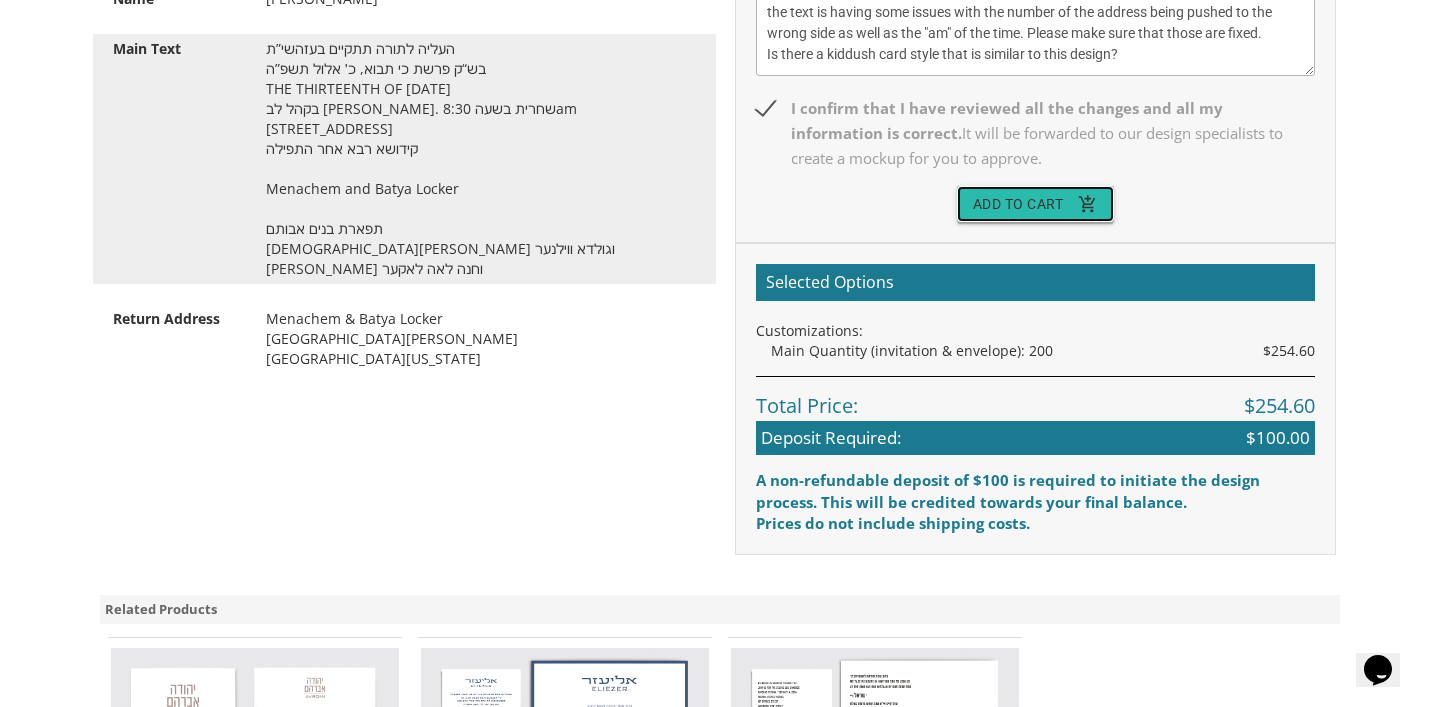 click on "Add To Cart
add_shopping_cart" at bounding box center (1036, 204) 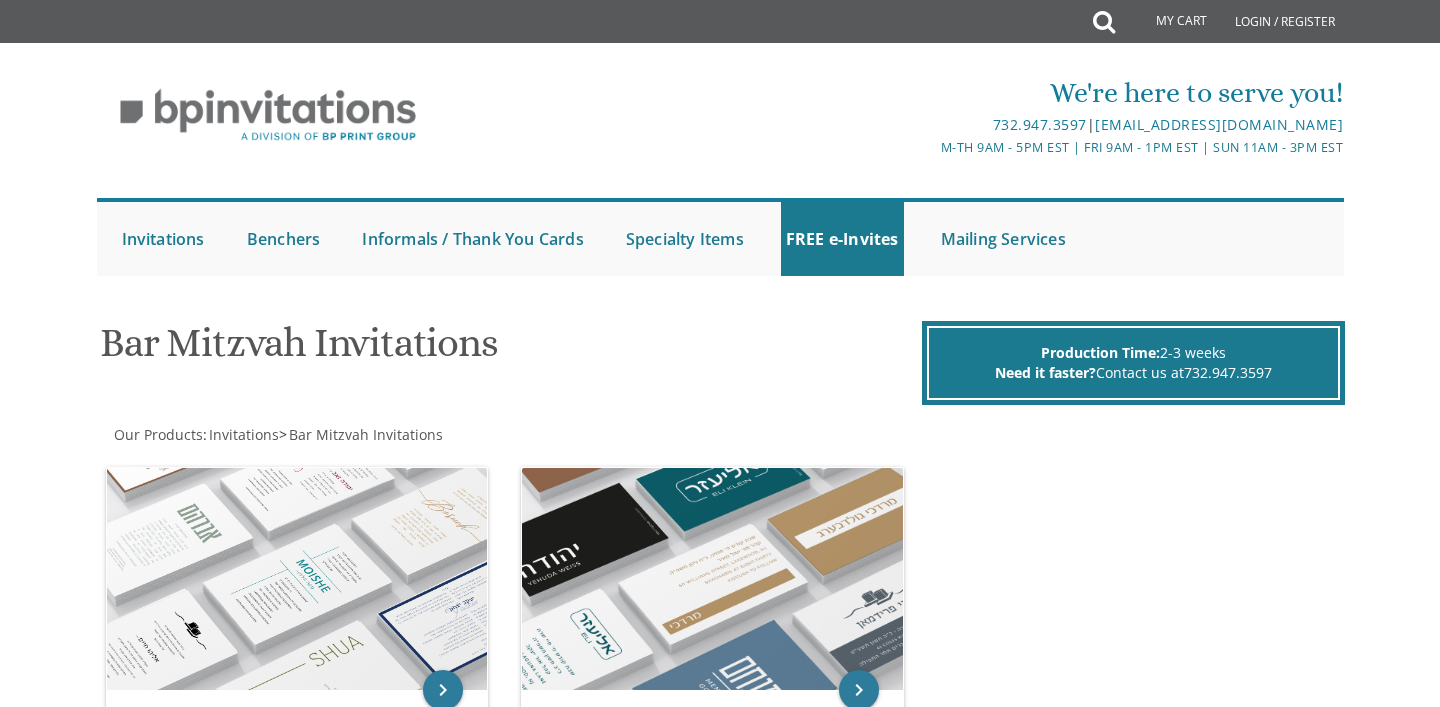 scroll, scrollTop: 0, scrollLeft: 0, axis: both 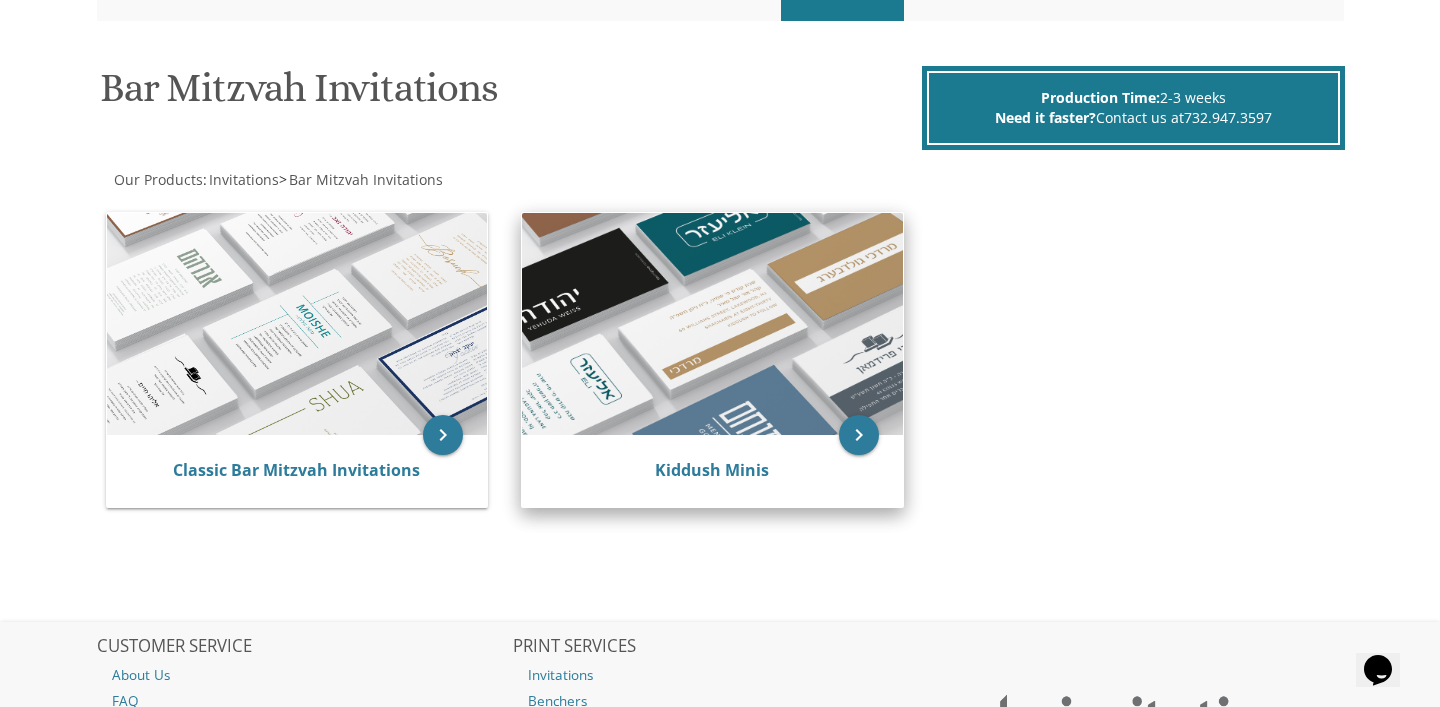 click at bounding box center (712, 324) 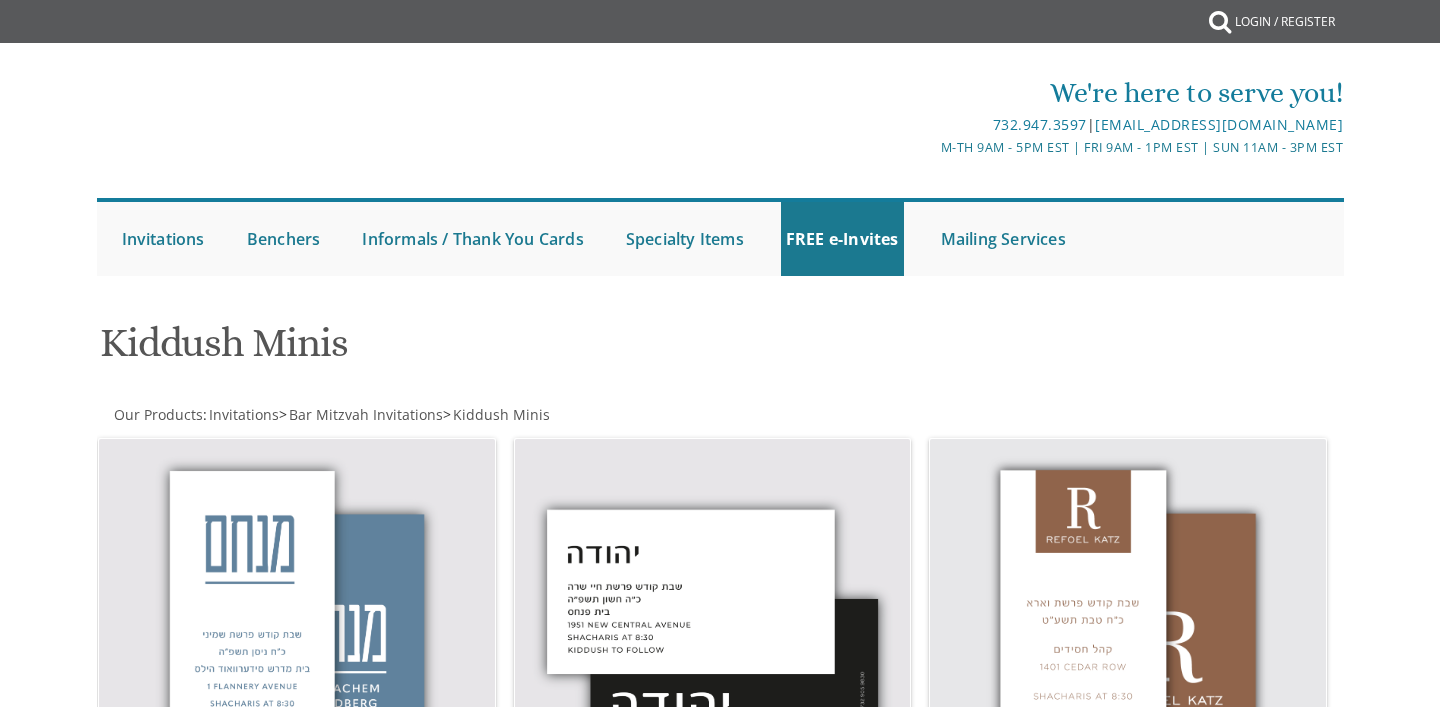 scroll, scrollTop: 0, scrollLeft: 0, axis: both 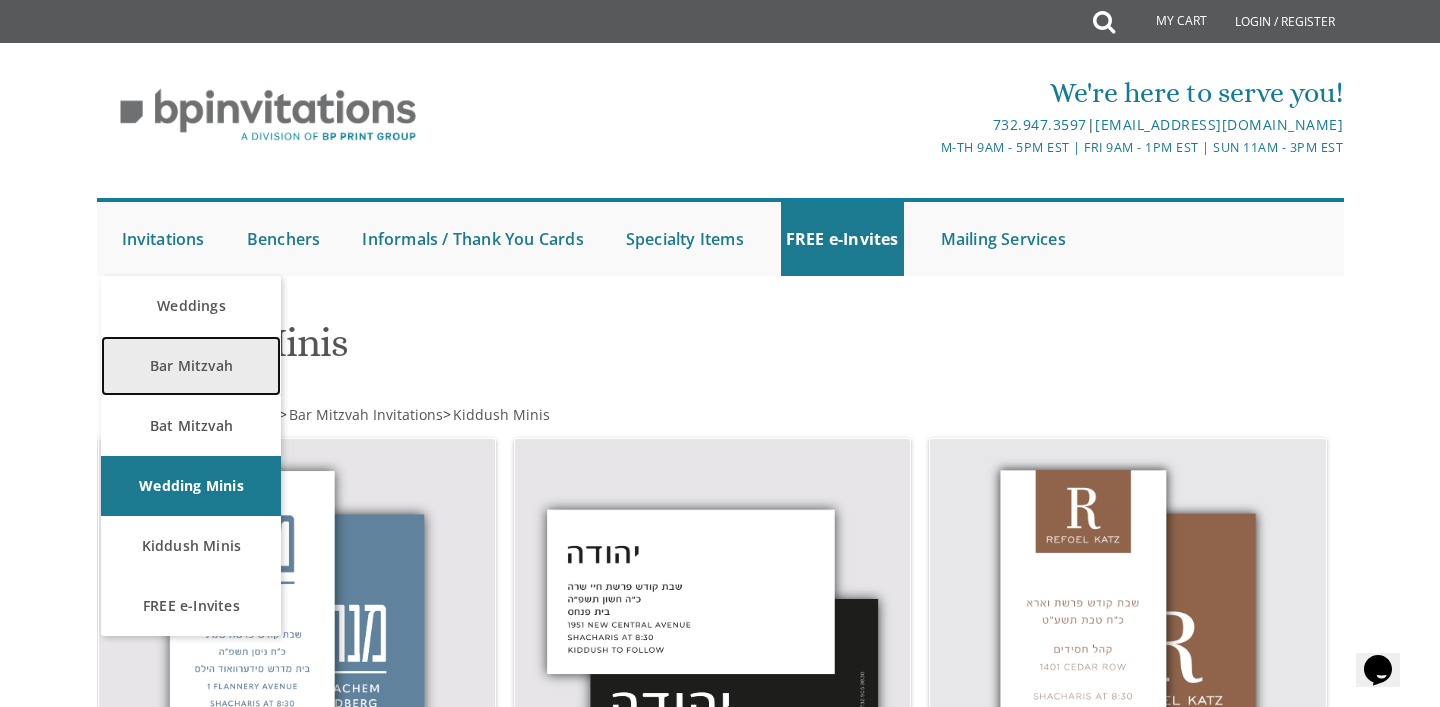 click on "Bar Mitzvah" at bounding box center (191, 366) 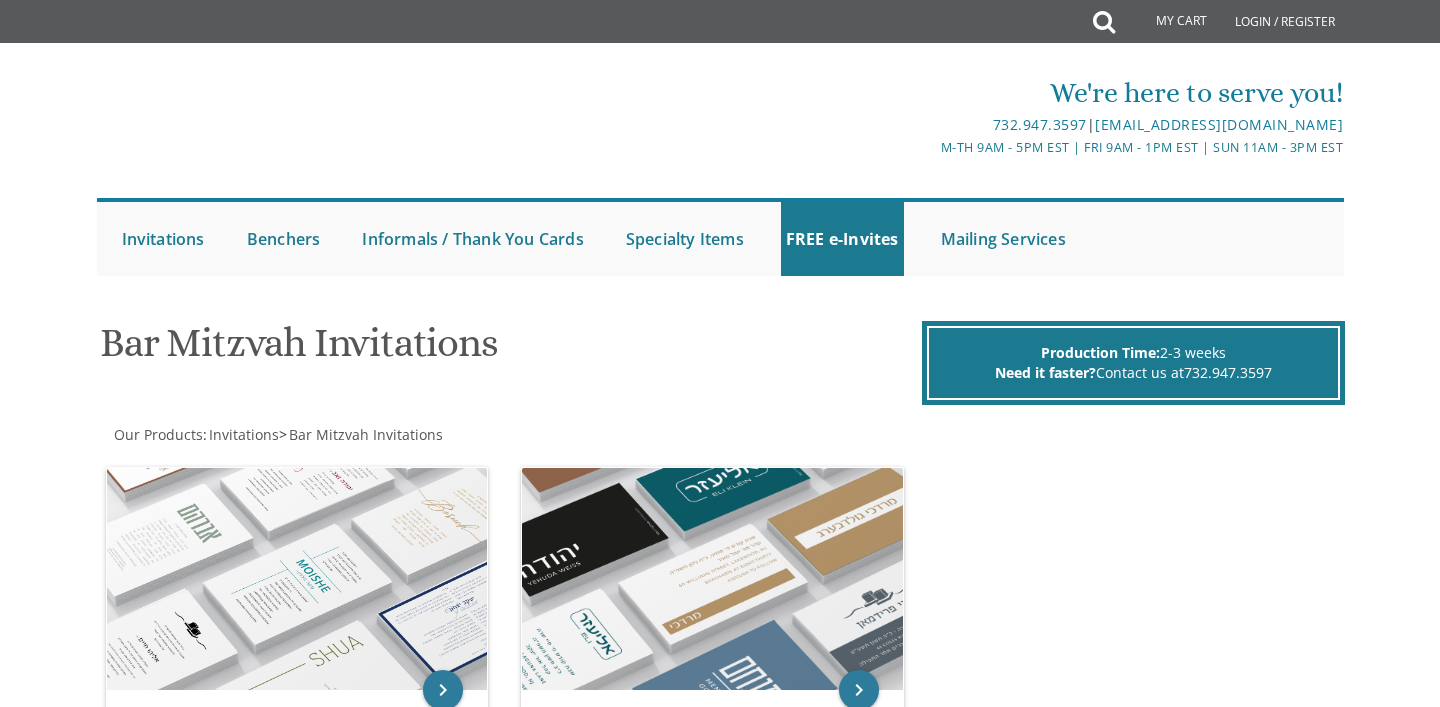 scroll, scrollTop: 0, scrollLeft: 0, axis: both 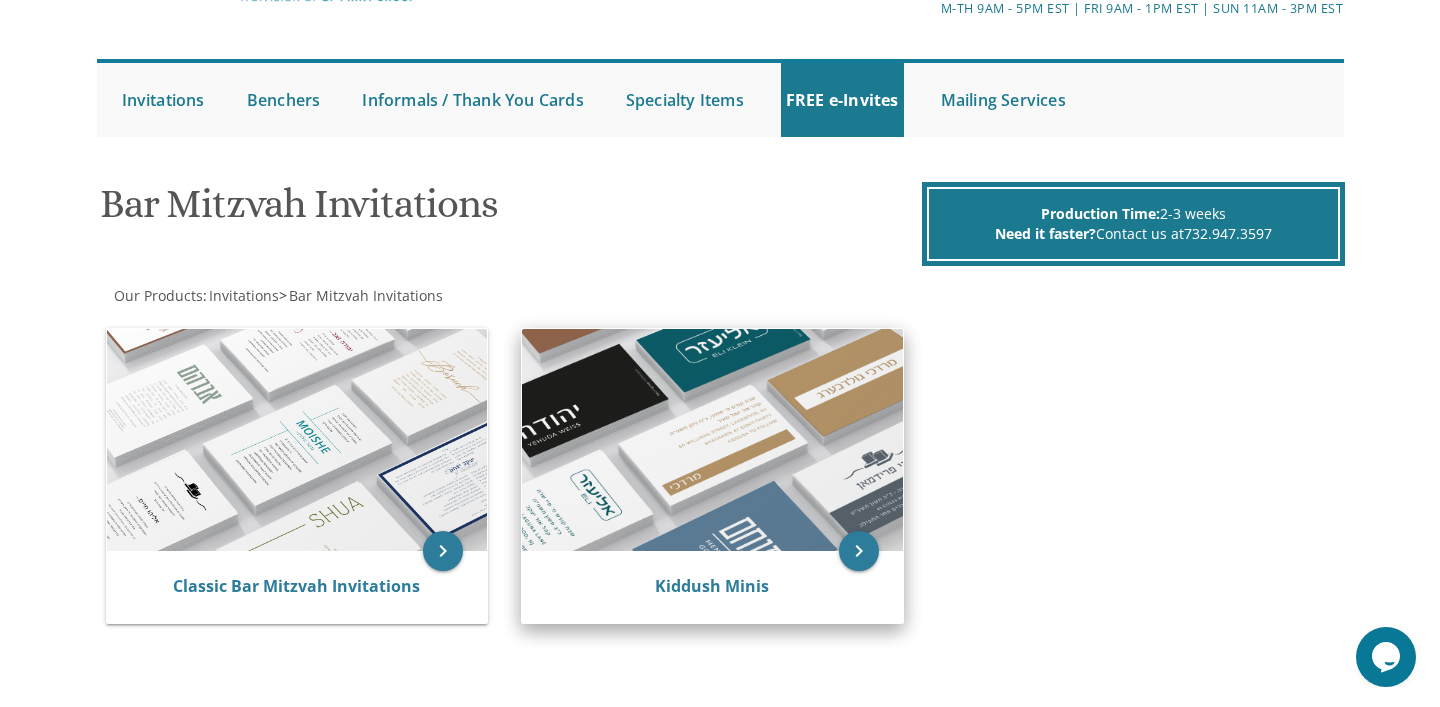 click at bounding box center [712, 440] 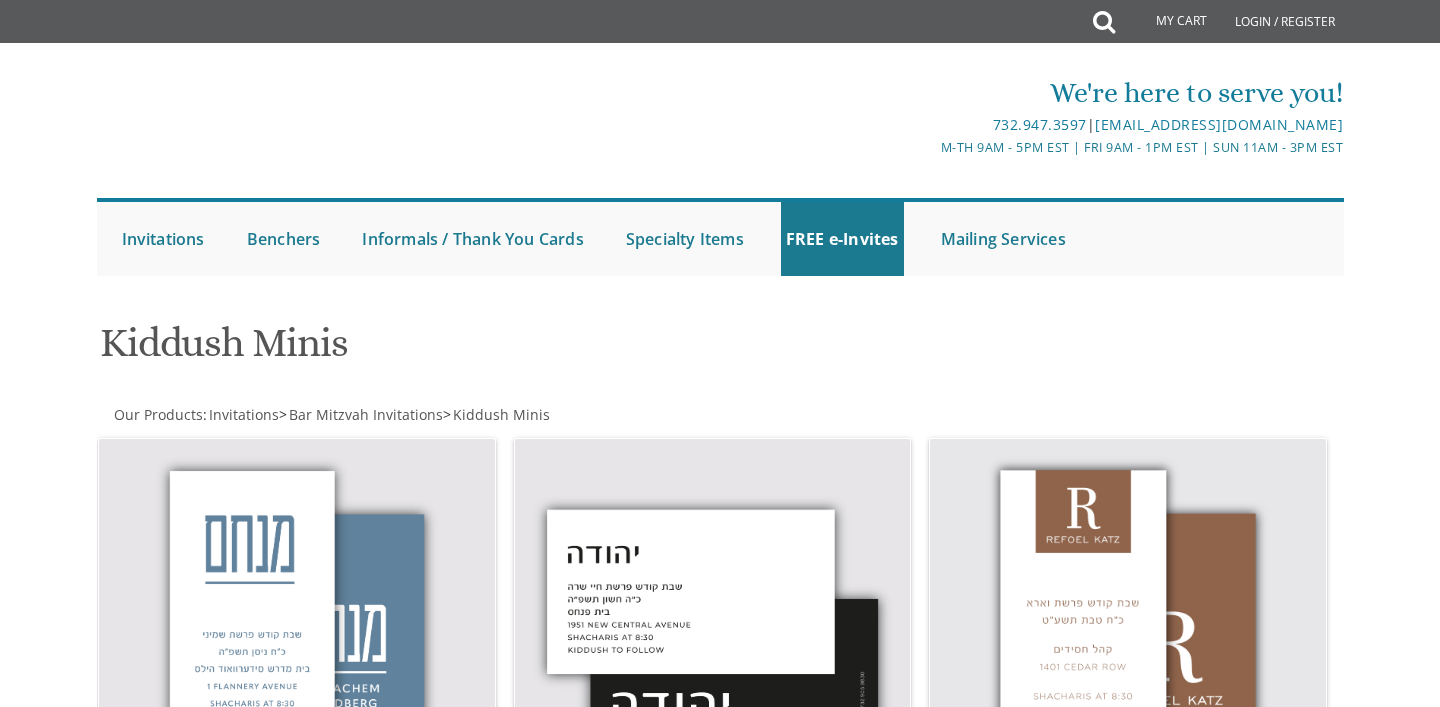 scroll, scrollTop: 0, scrollLeft: 0, axis: both 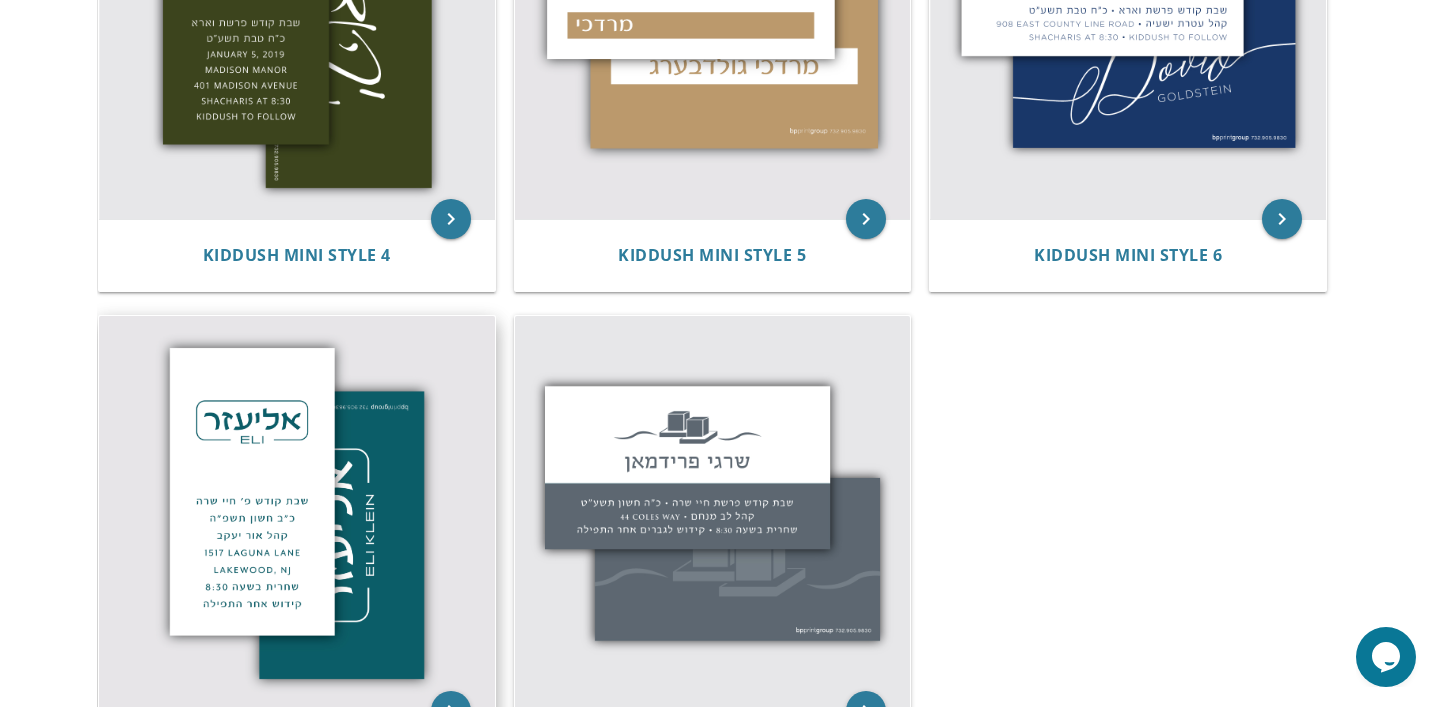 click at bounding box center [297, 514] 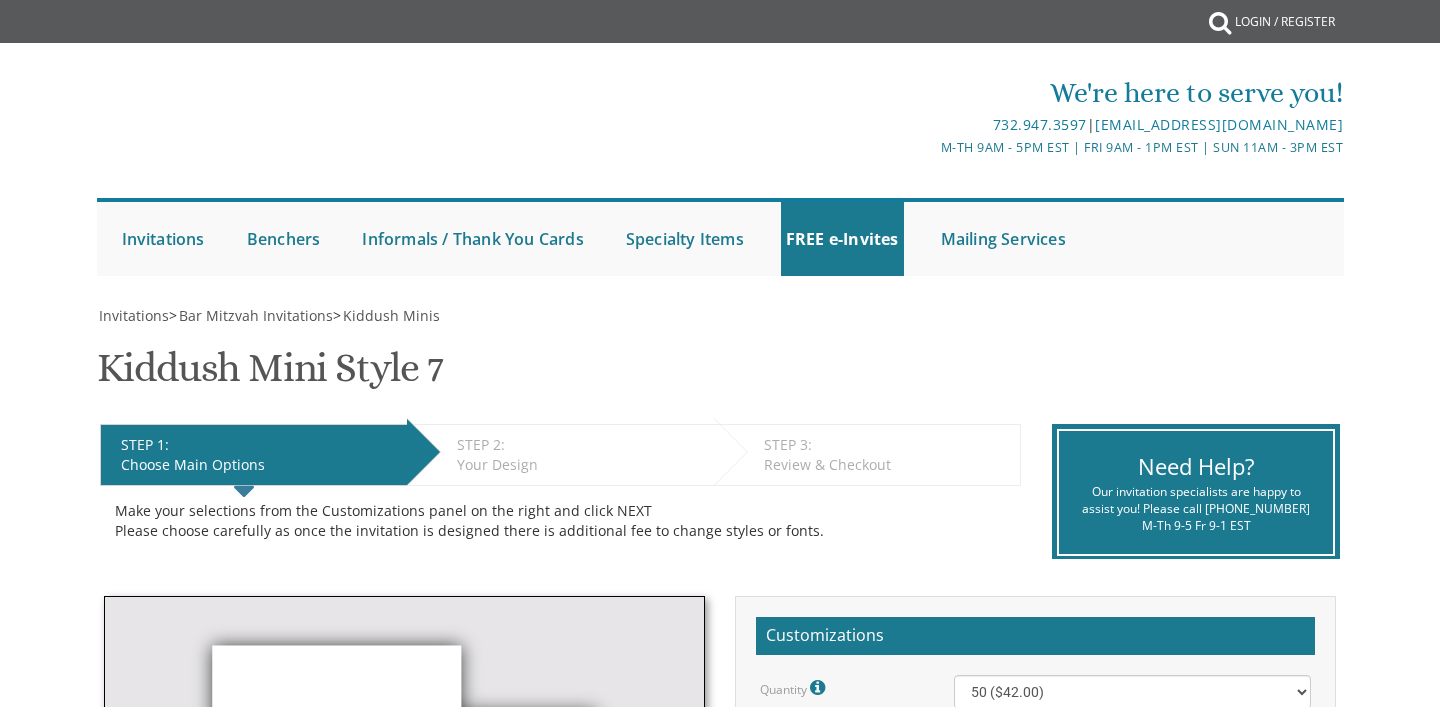 scroll, scrollTop: 0, scrollLeft: 0, axis: both 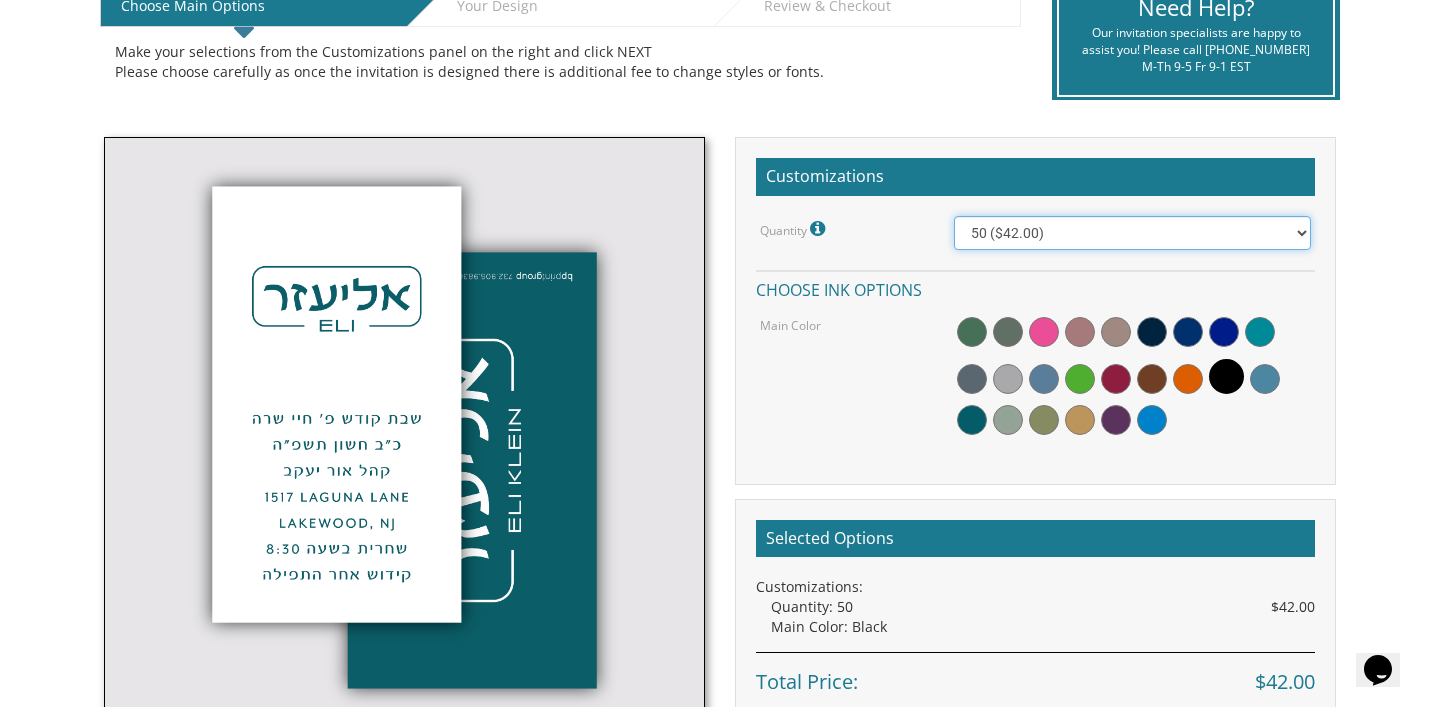 click on "50 ($42.00) 100 ($48.00) 150 ($54.00) 200 ($60.00) 250 ($66.00) 300 ($72.00)" at bounding box center [1133, 233] 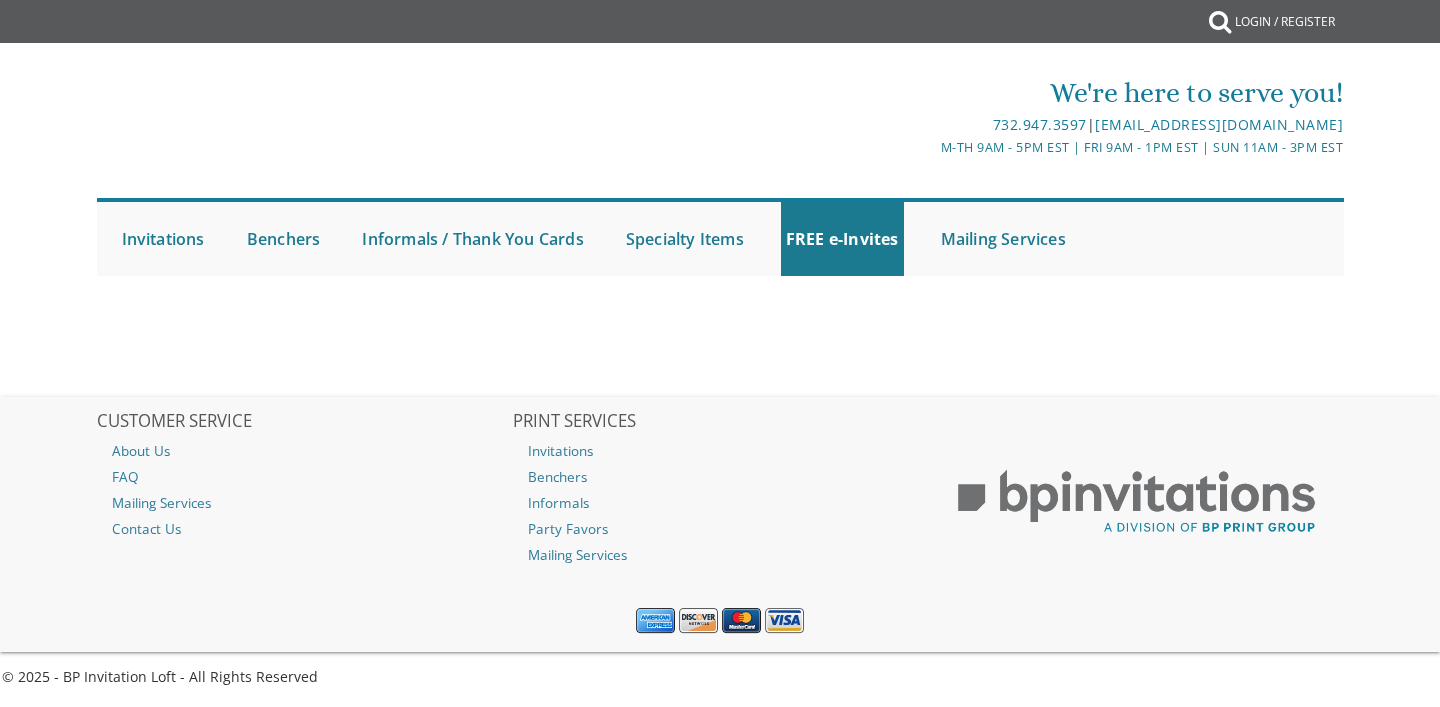 scroll, scrollTop: 0, scrollLeft: 0, axis: both 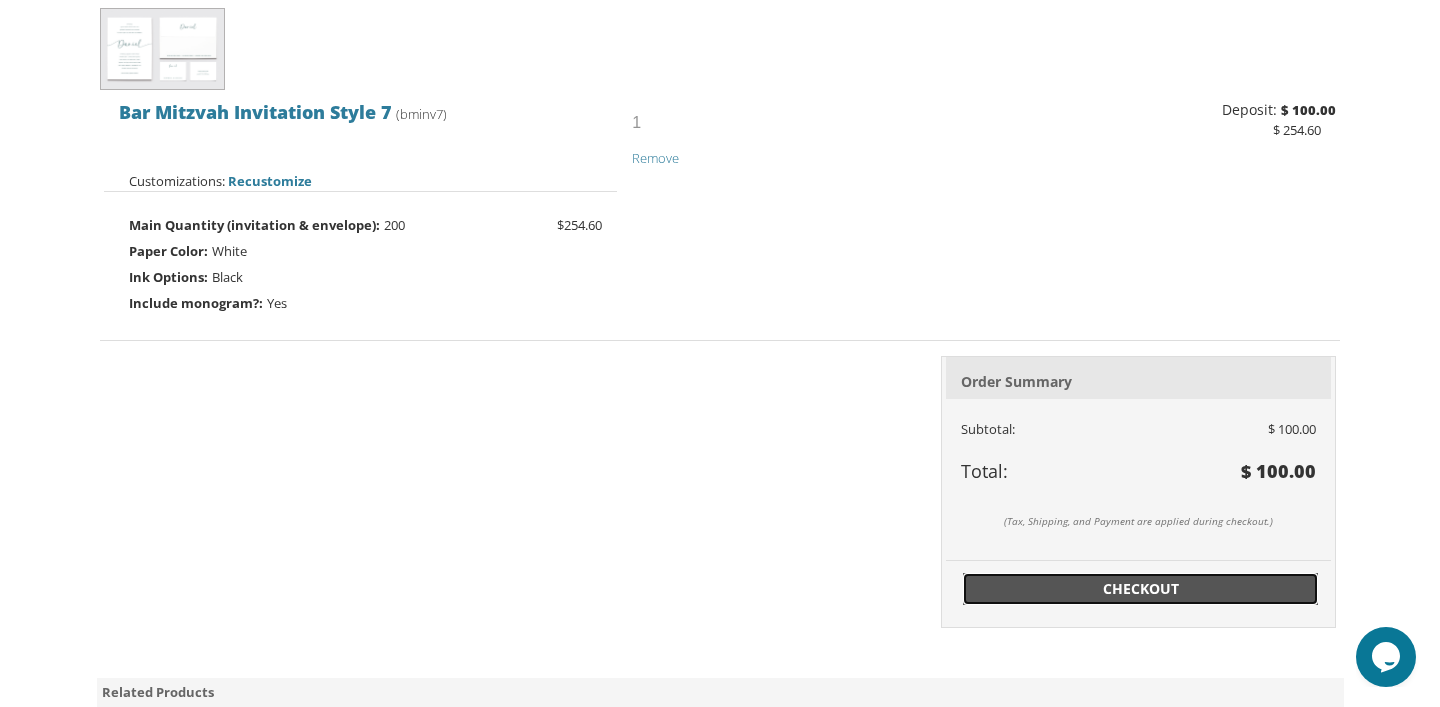 click on "Checkout" at bounding box center (1141, 589) 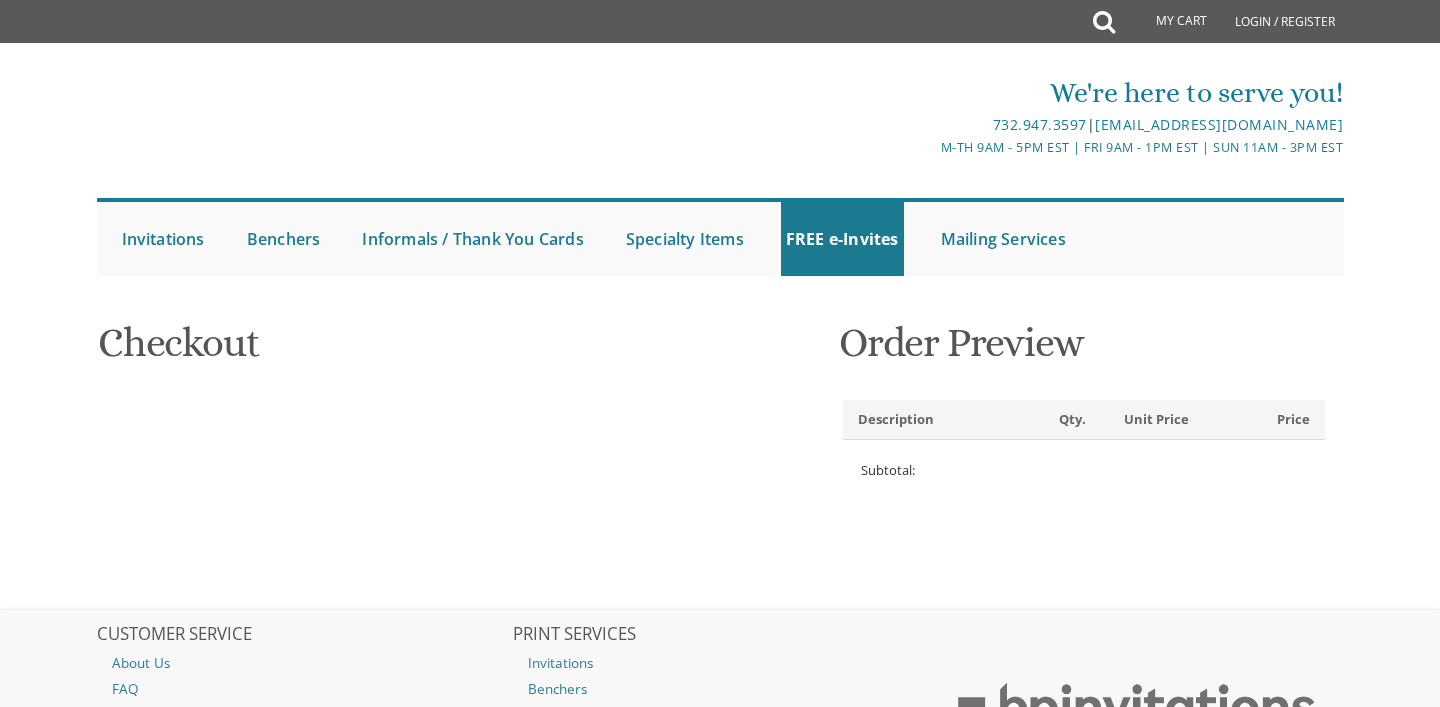 scroll, scrollTop: 0, scrollLeft: 0, axis: both 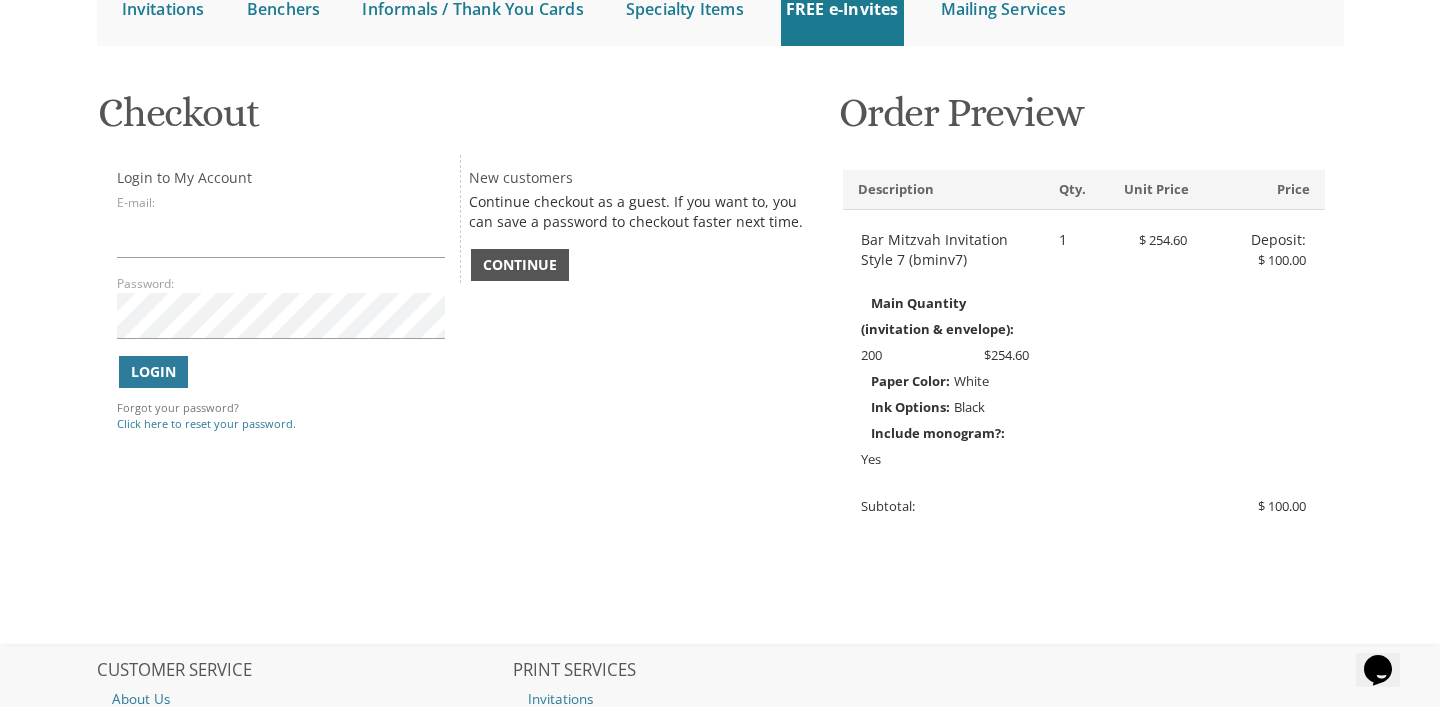 click on "Continue" at bounding box center [520, 265] 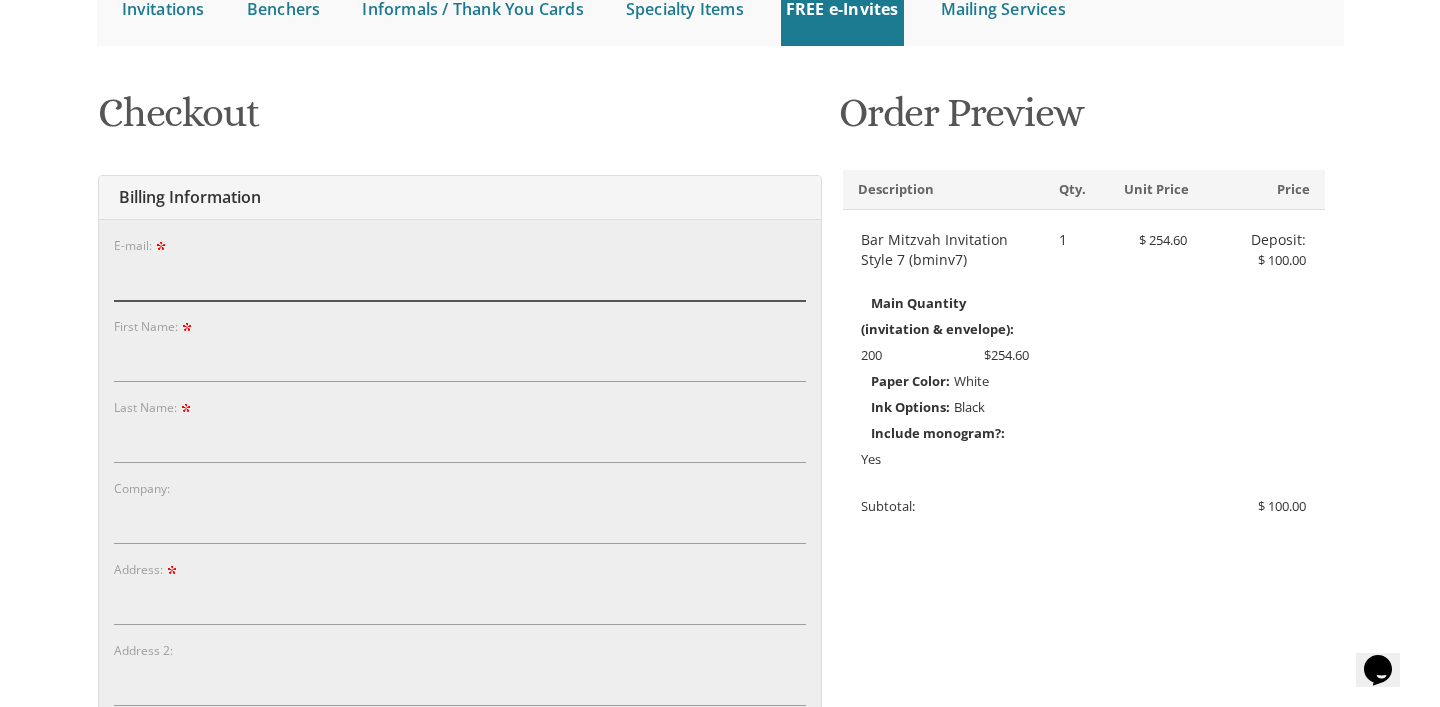 click on "E-mail:" at bounding box center (460, 278) 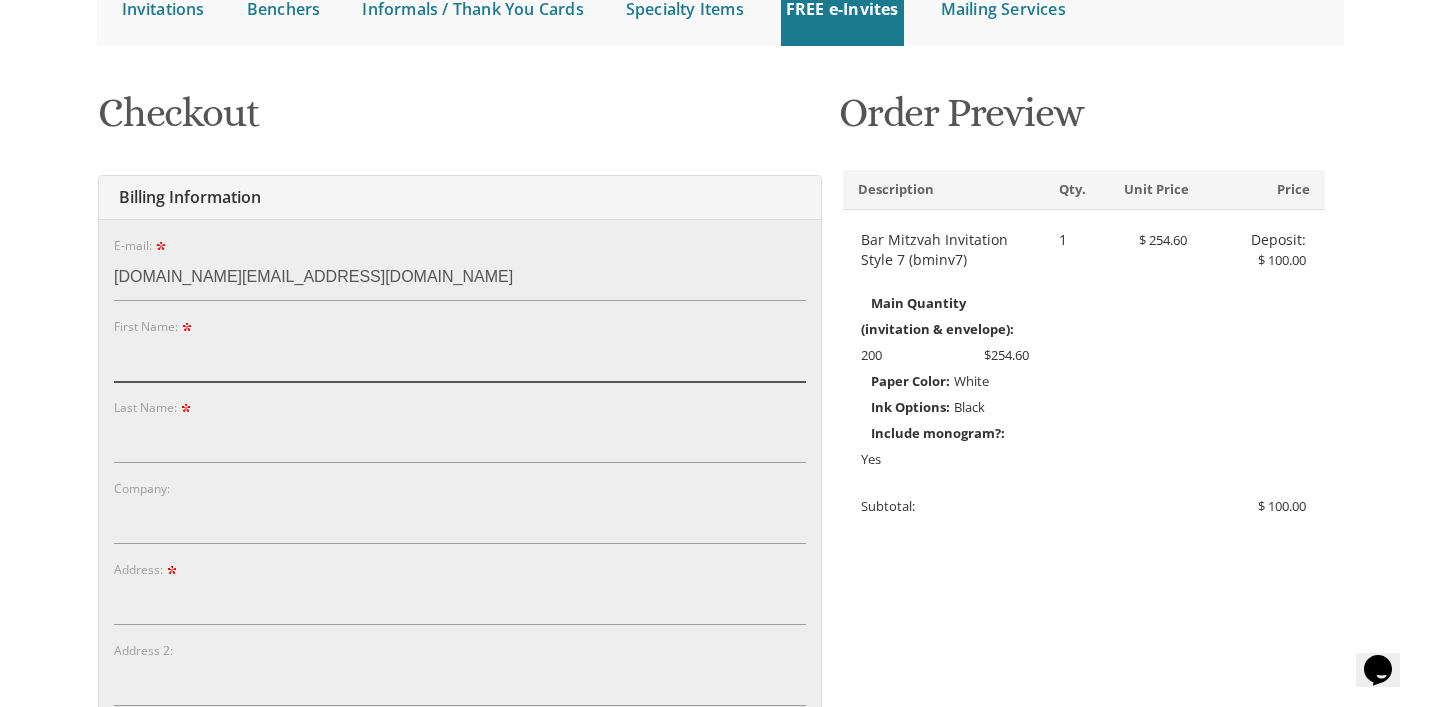 type on "Batya" 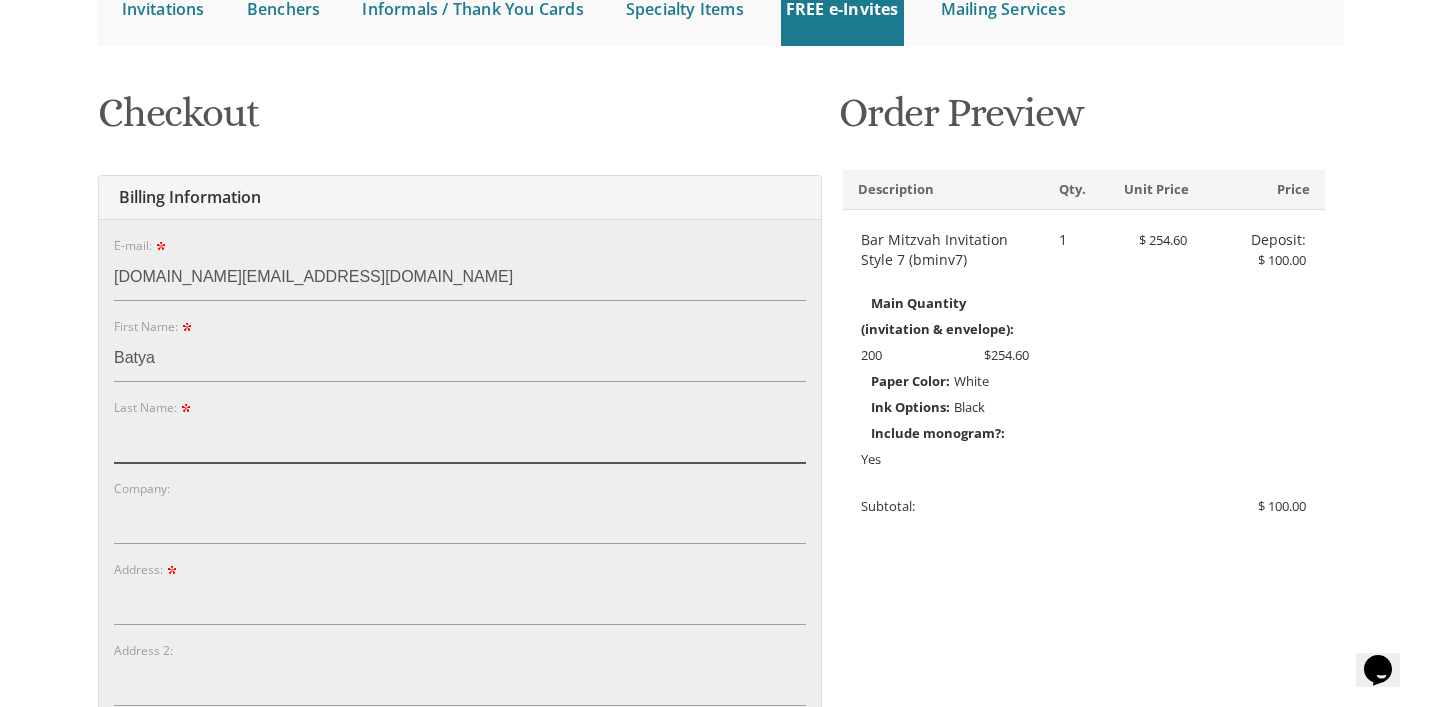 type on "Locker" 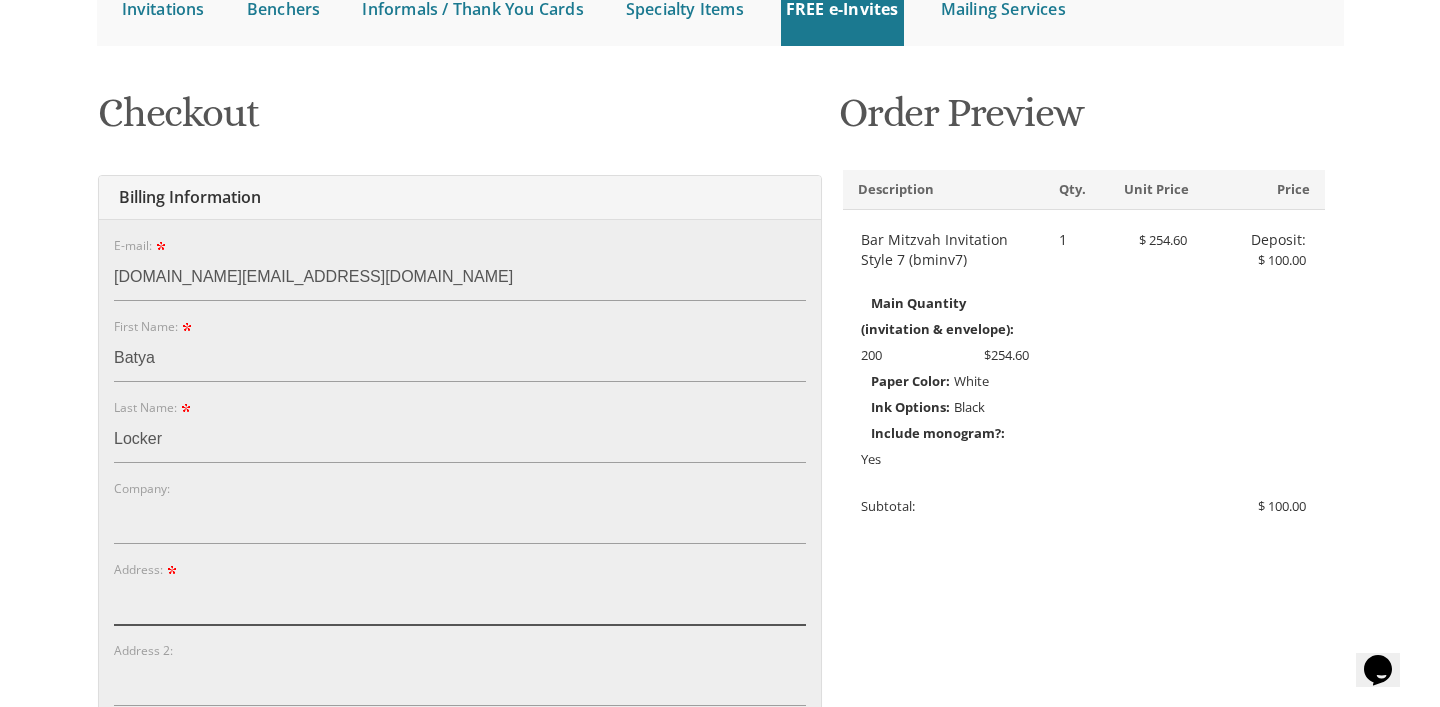 type on "1825 Attaya Road" 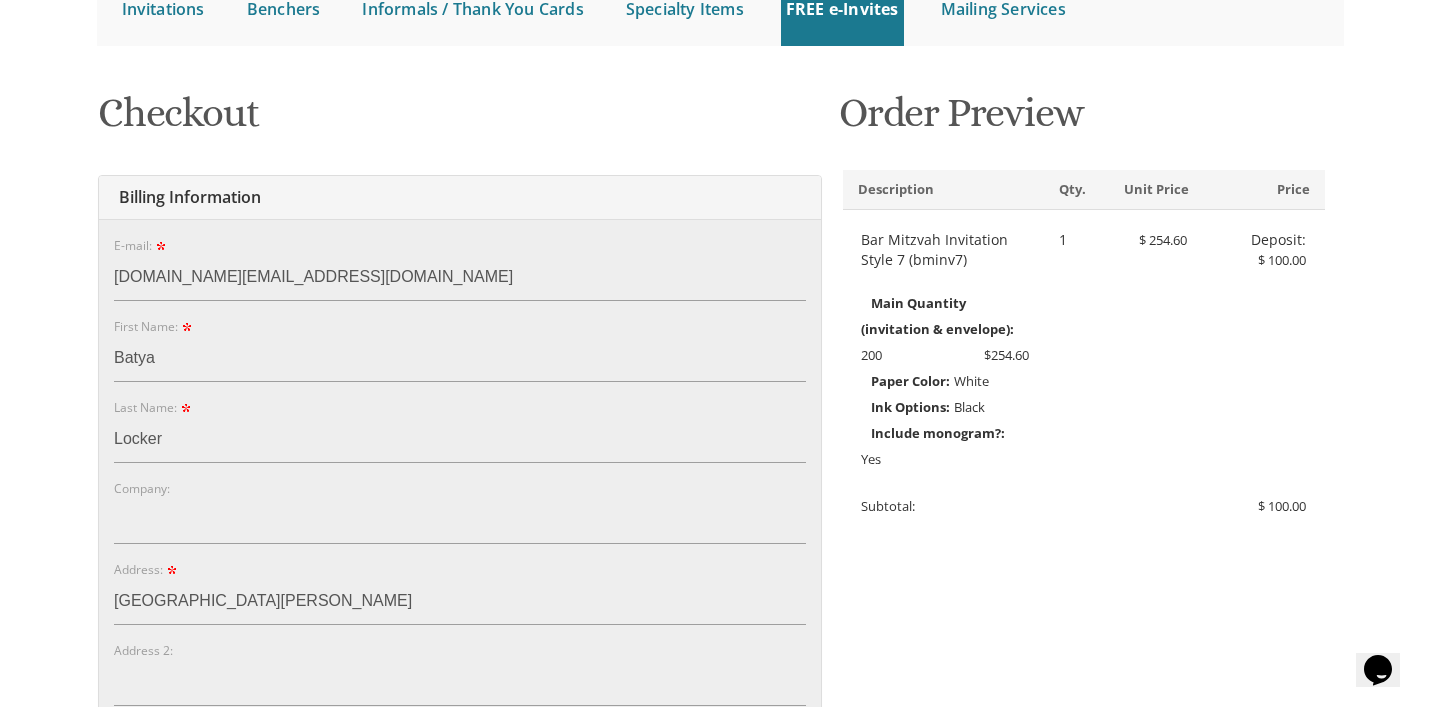 type on "Lakewood" 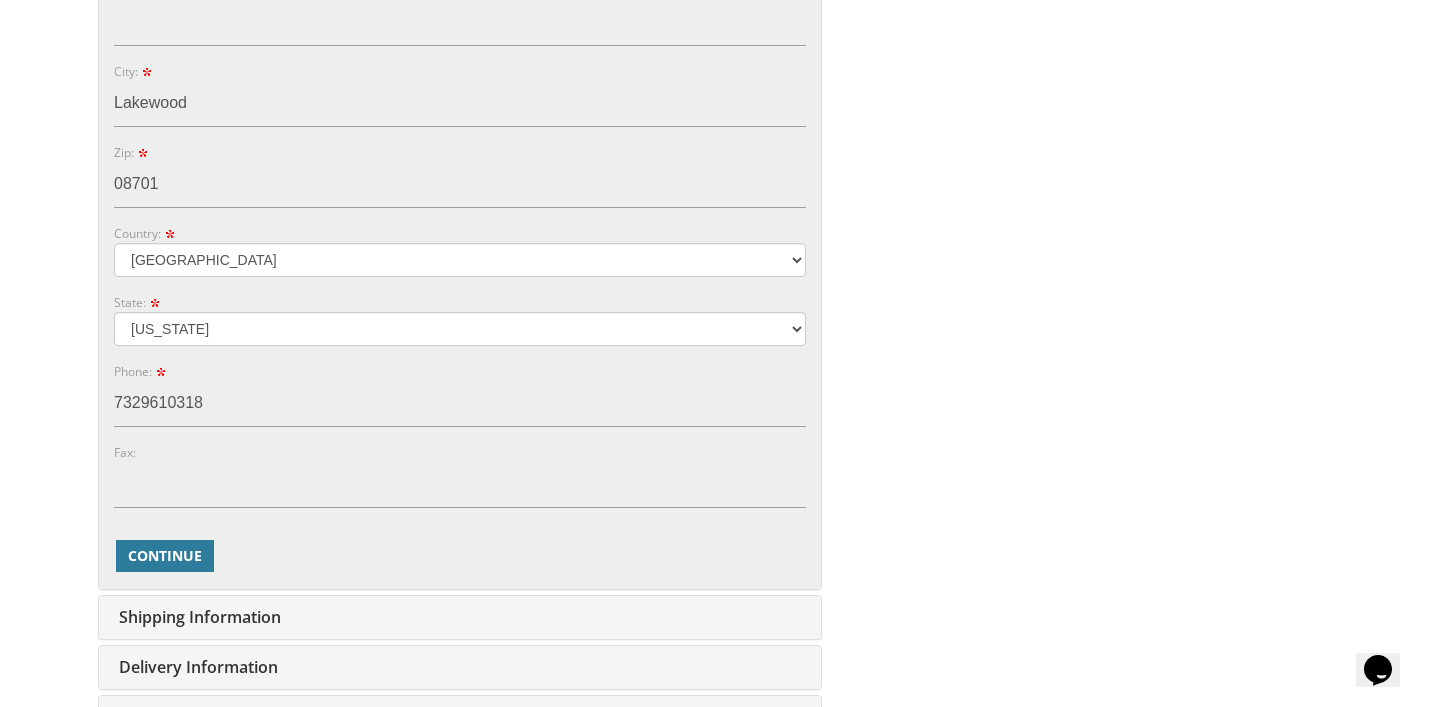 scroll, scrollTop: 899, scrollLeft: 0, axis: vertical 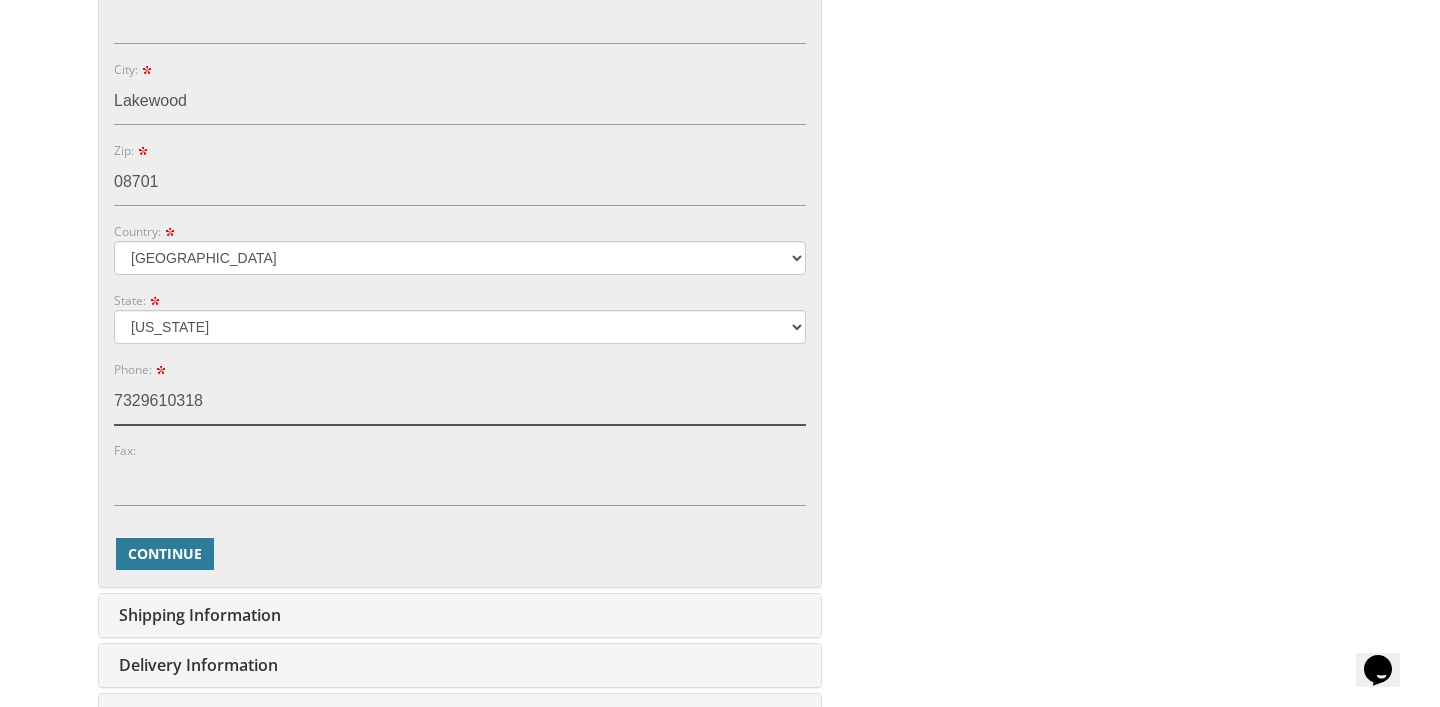 click on "7329610318" at bounding box center (460, 402) 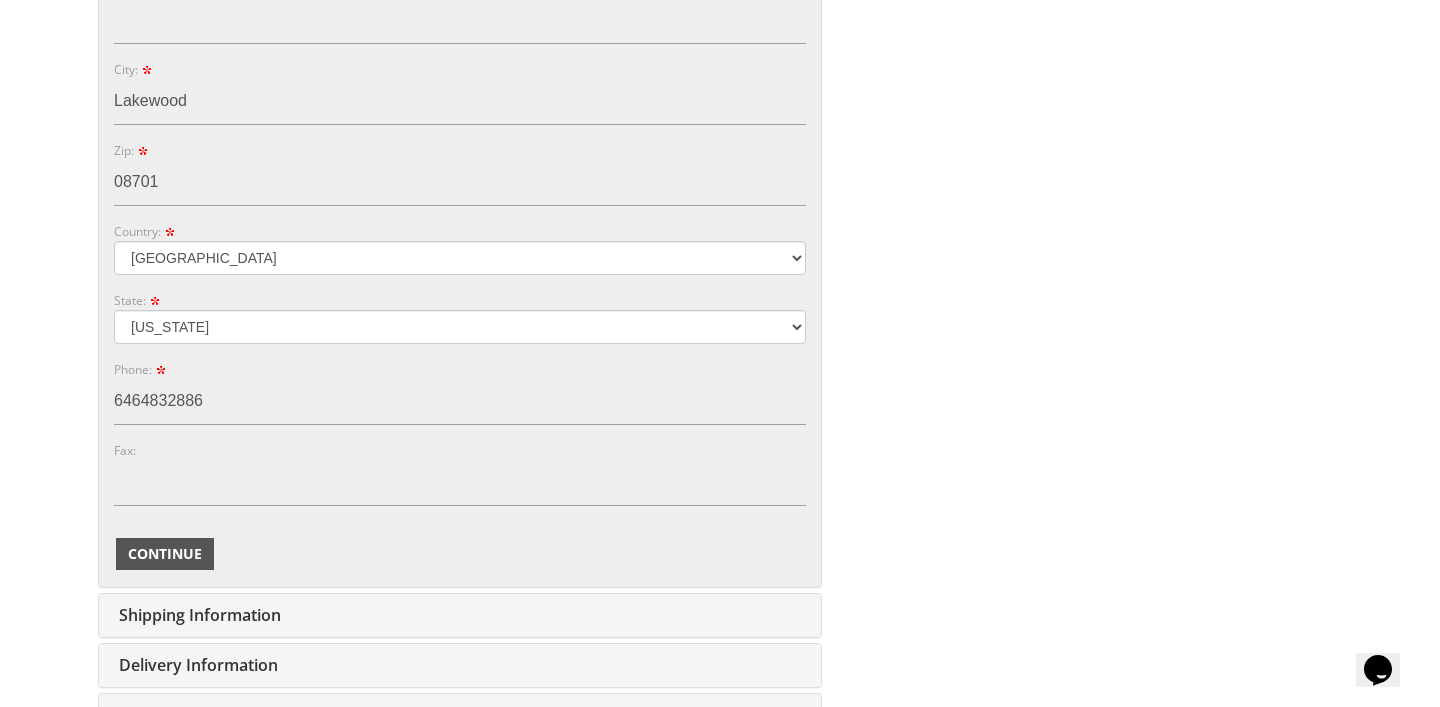 click on "Continue" at bounding box center [165, 554] 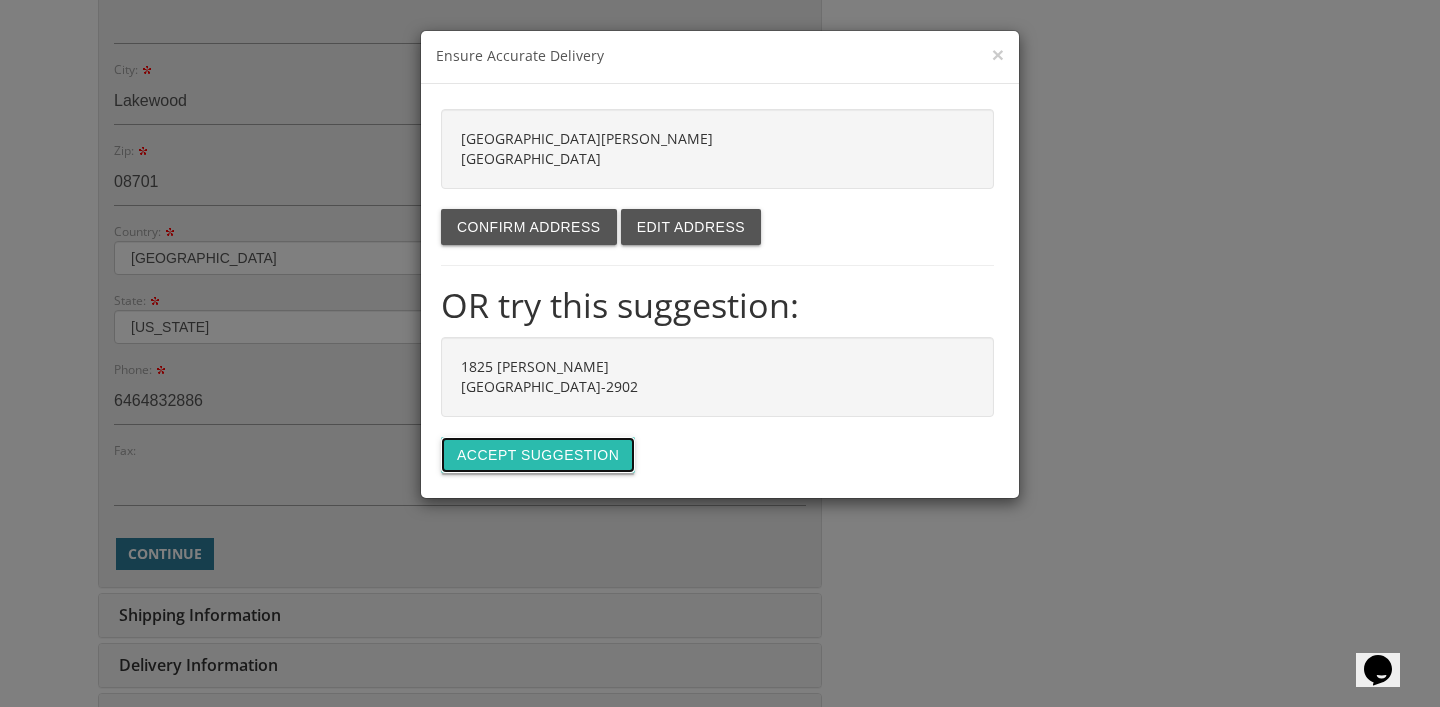 click on "Accept suggestion" at bounding box center [538, 455] 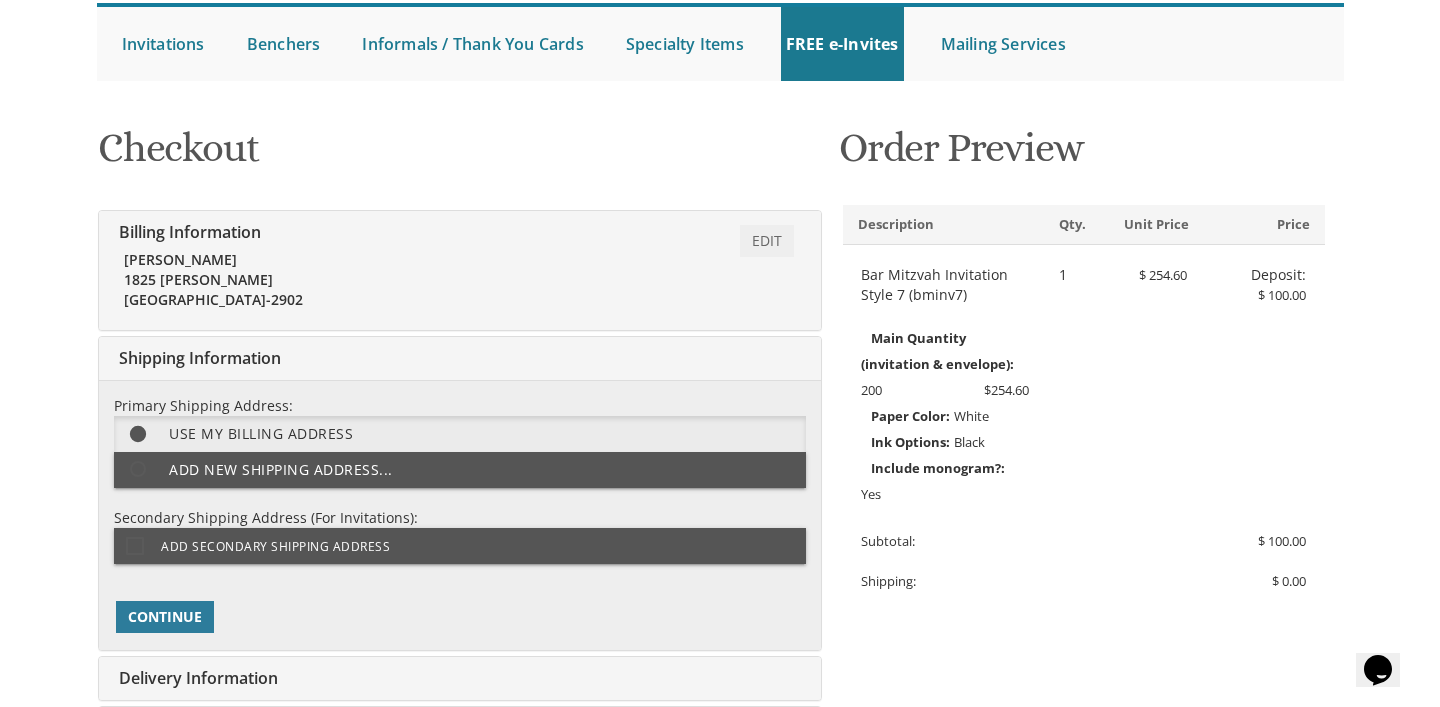 scroll, scrollTop: 217, scrollLeft: 0, axis: vertical 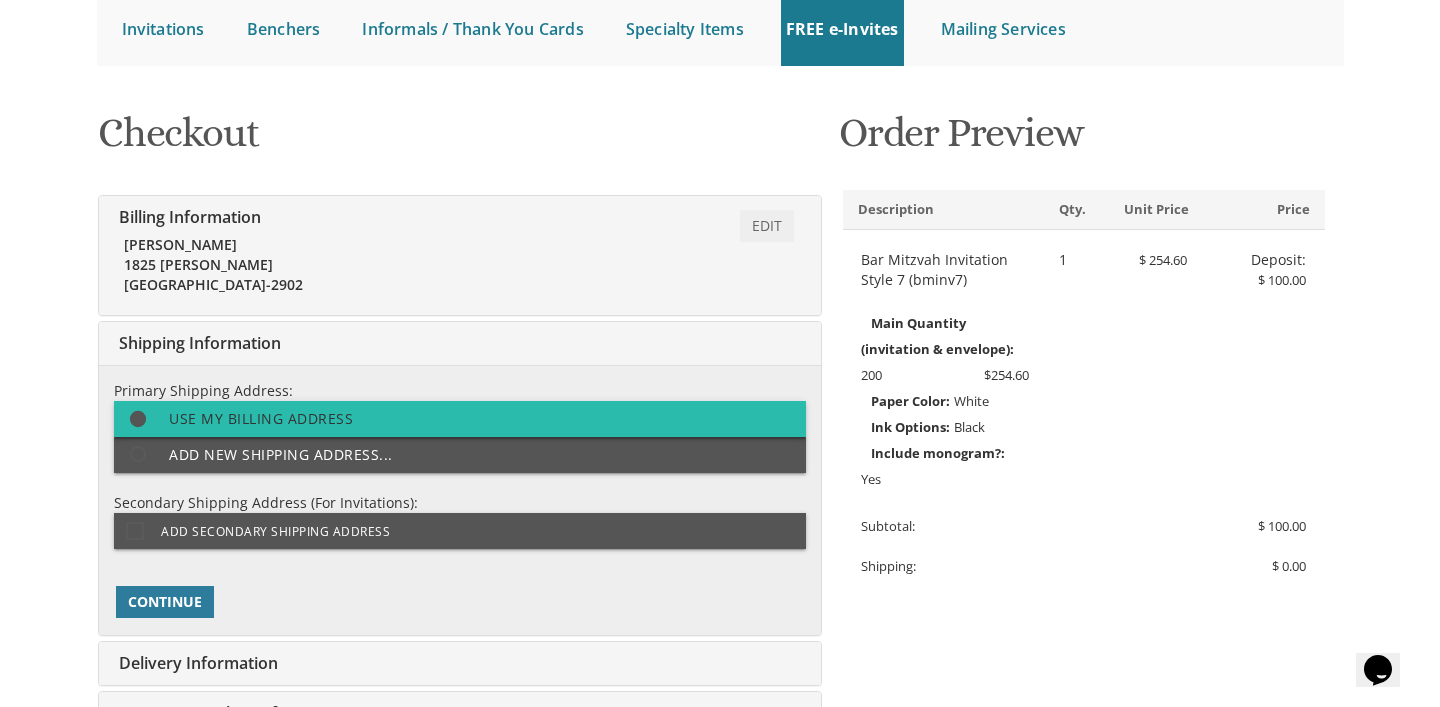 click on "Use my billing address" at bounding box center (460, 419) 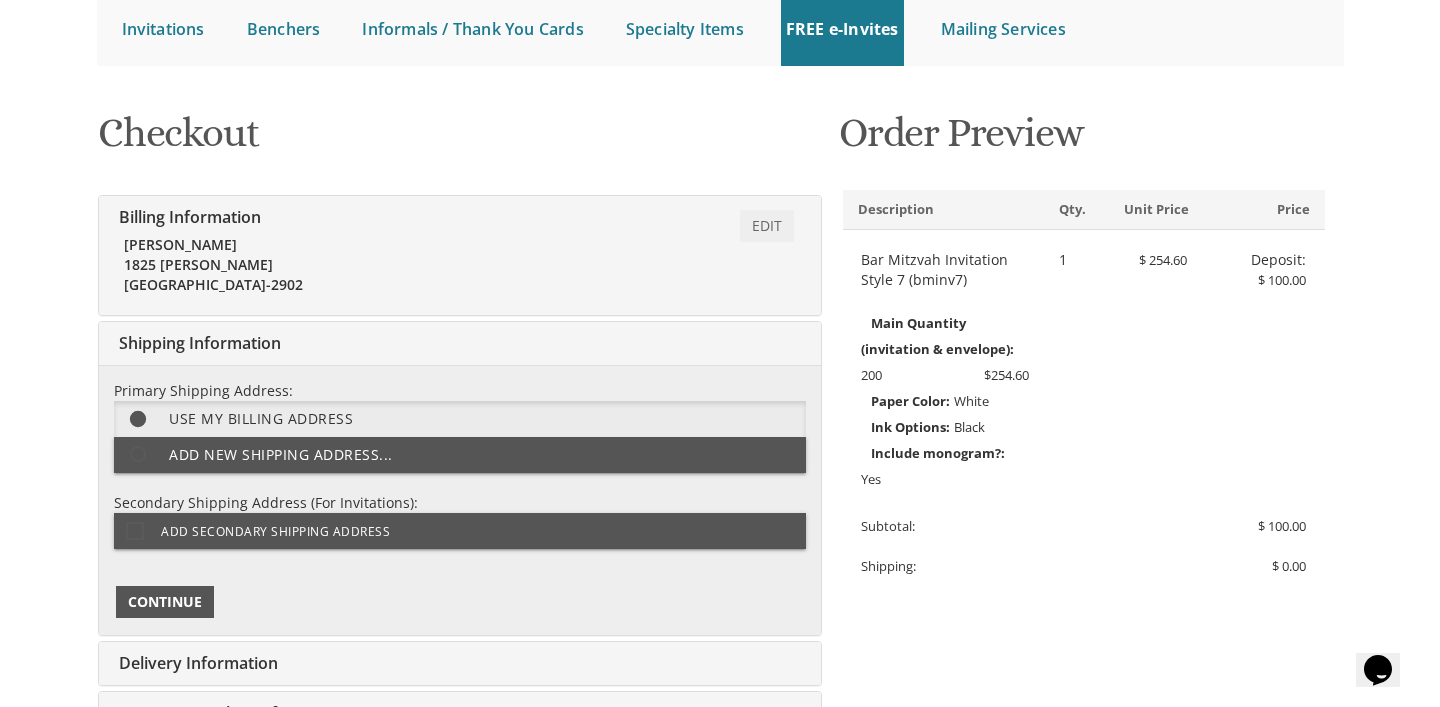 click on "Continue" at bounding box center (165, 602) 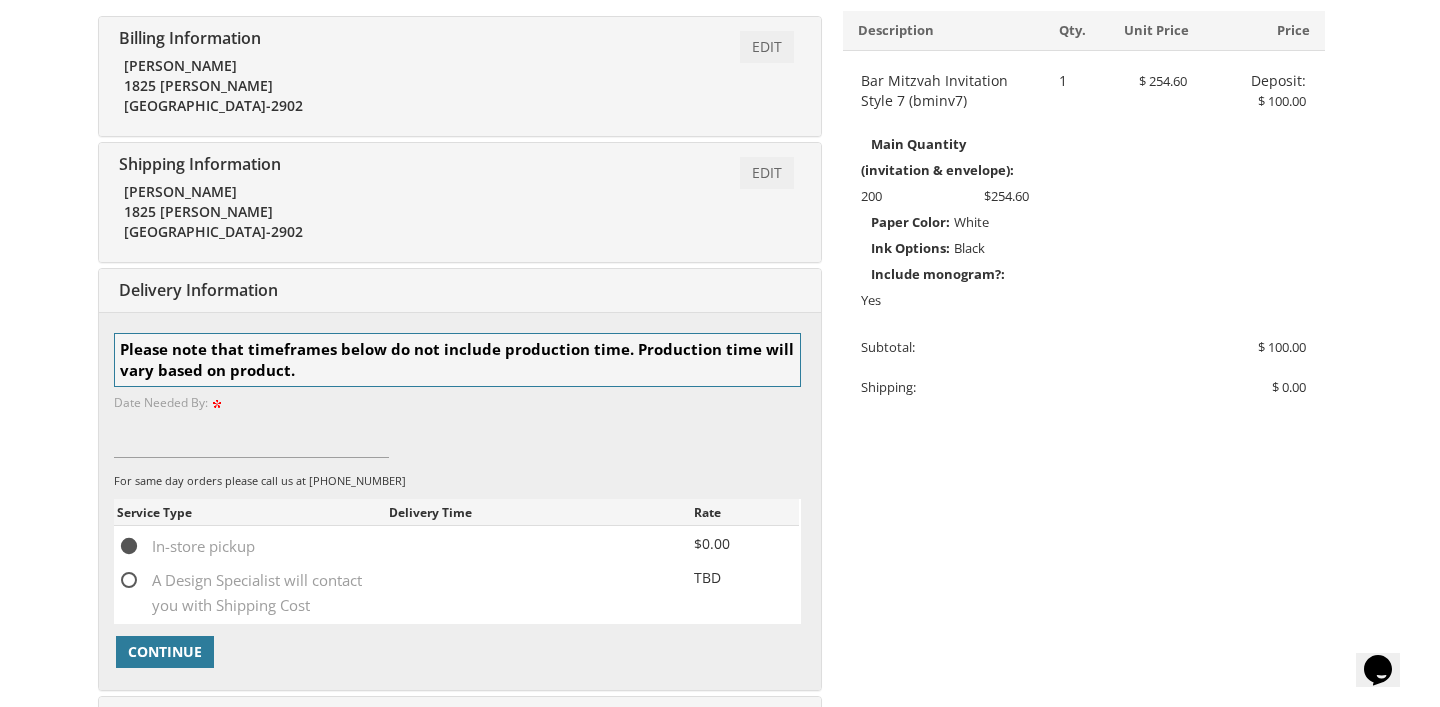 scroll, scrollTop: 400, scrollLeft: 0, axis: vertical 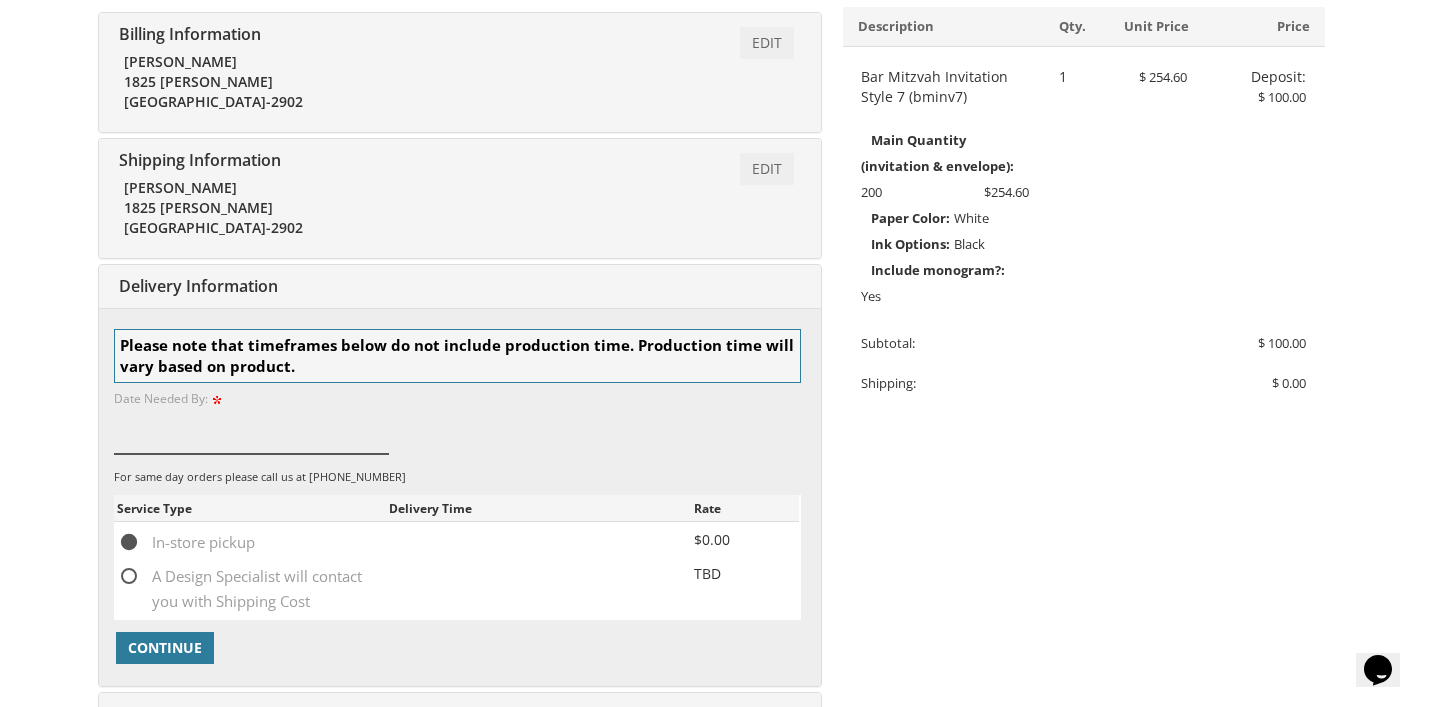 click at bounding box center (251, 431) 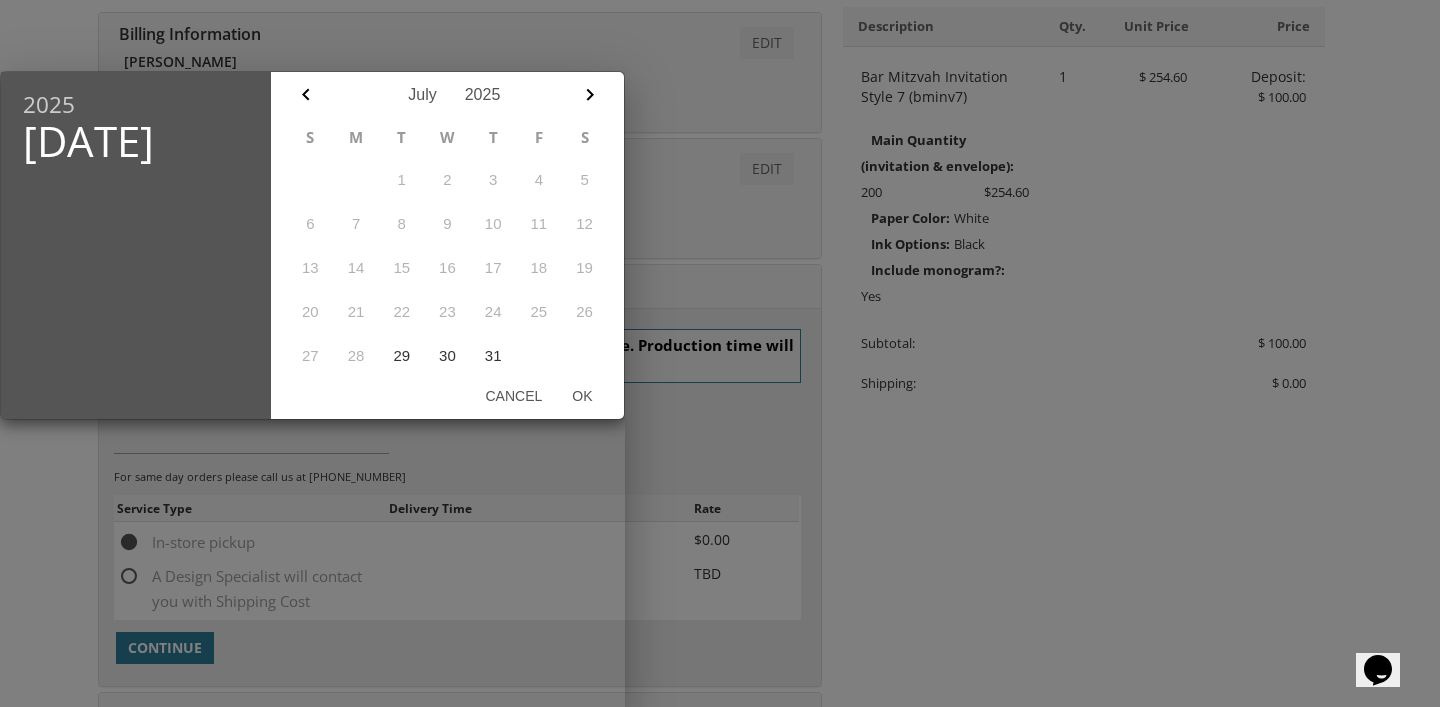 click 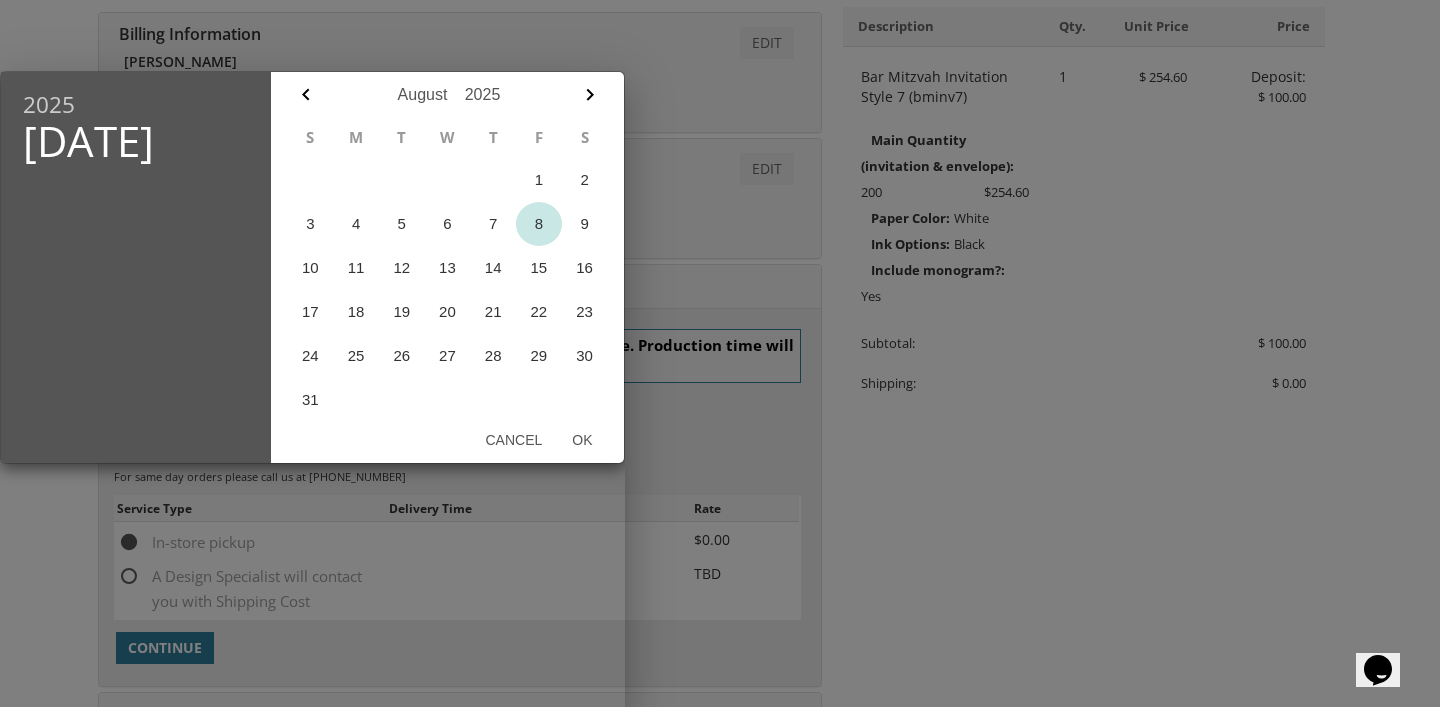 click on "8" at bounding box center [539, 224] 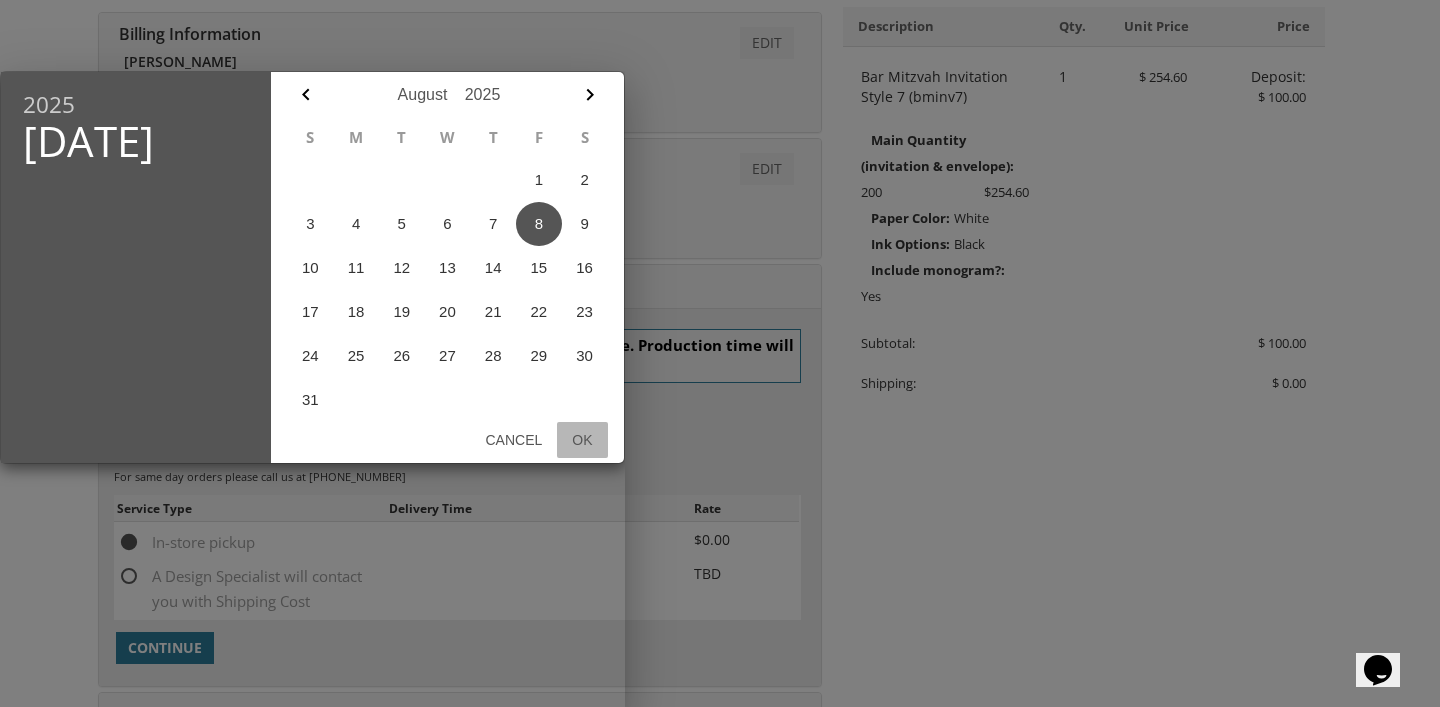 click on "Ok" at bounding box center [582, 440] 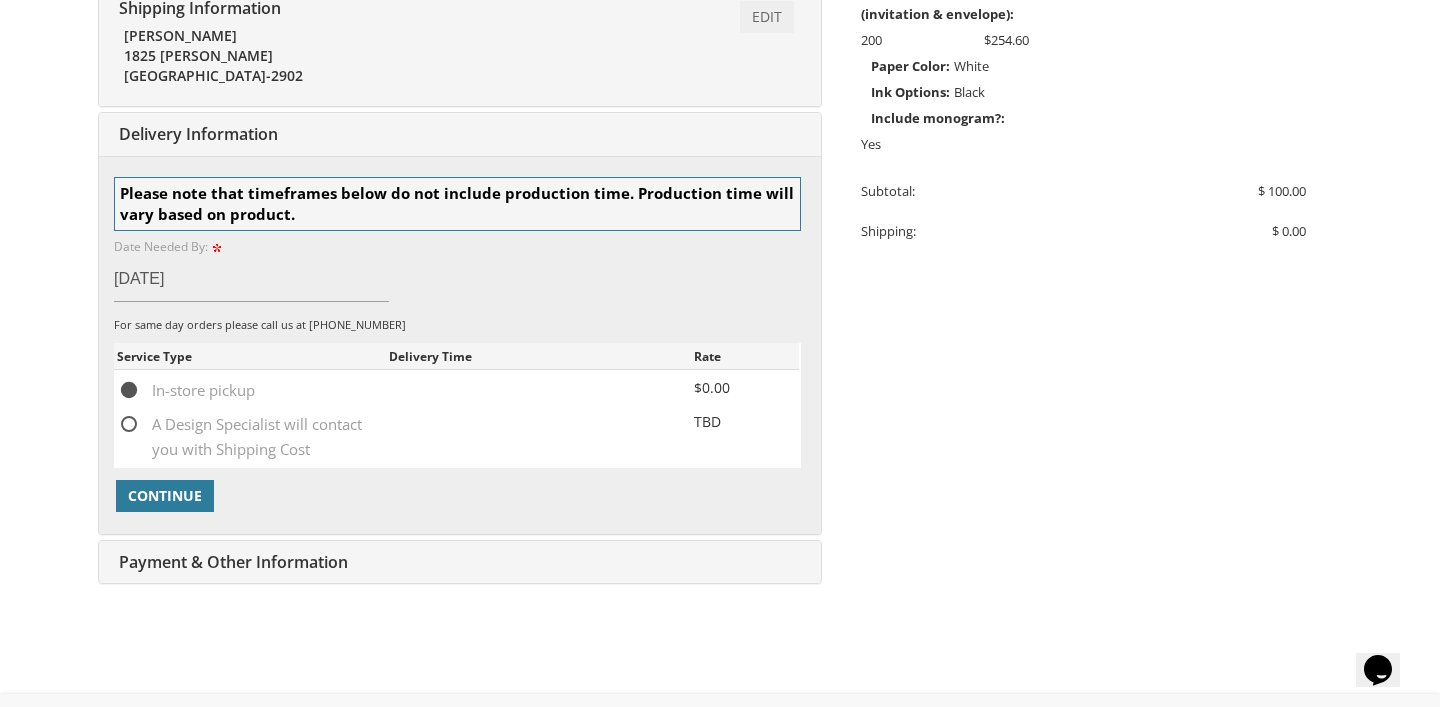 scroll, scrollTop: 555, scrollLeft: 0, axis: vertical 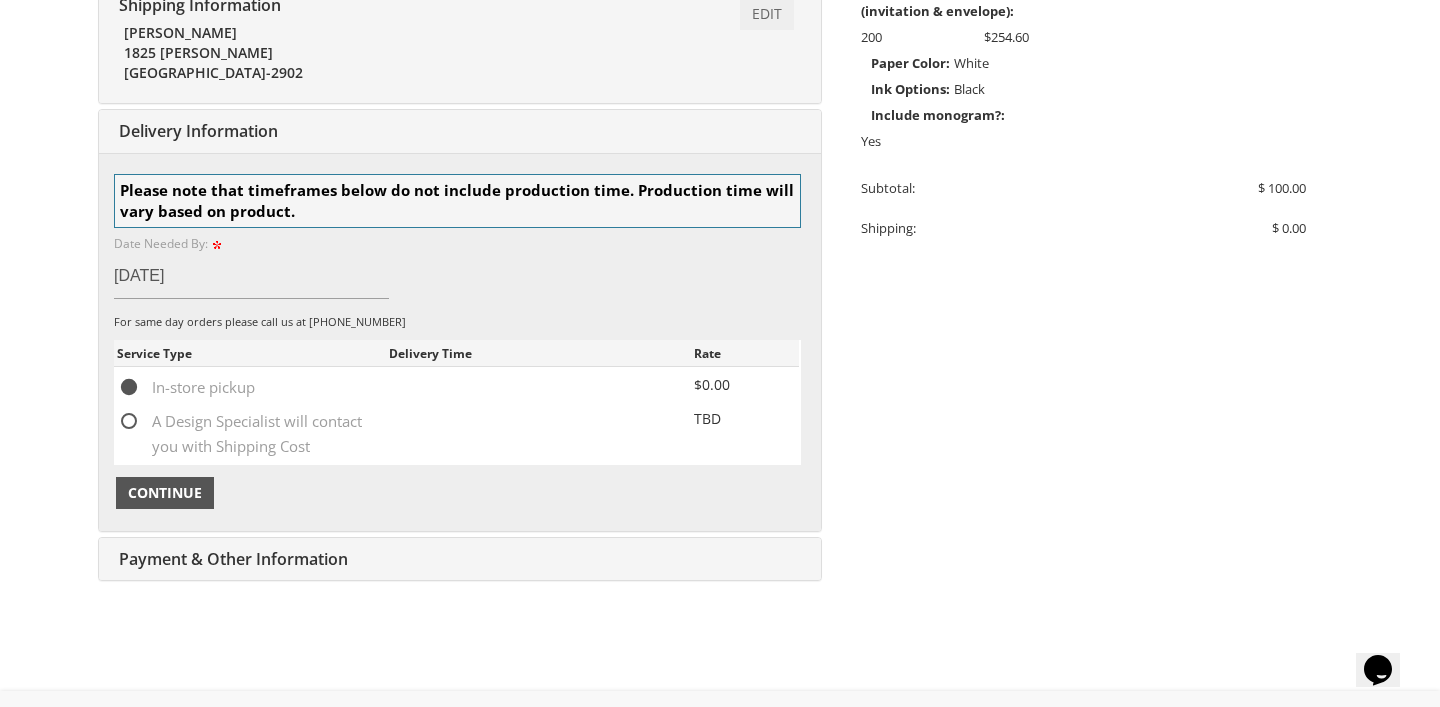 click on "Continue" at bounding box center [165, 493] 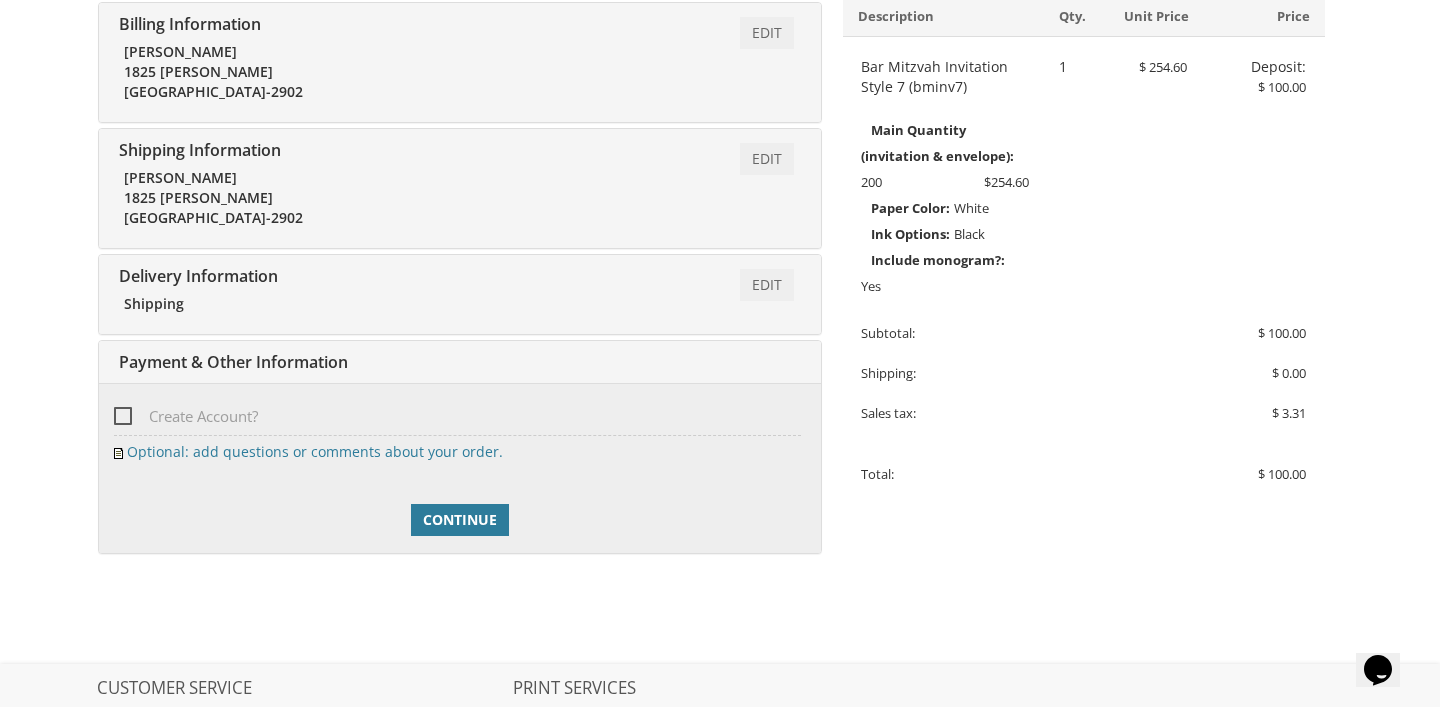scroll, scrollTop: 414, scrollLeft: 0, axis: vertical 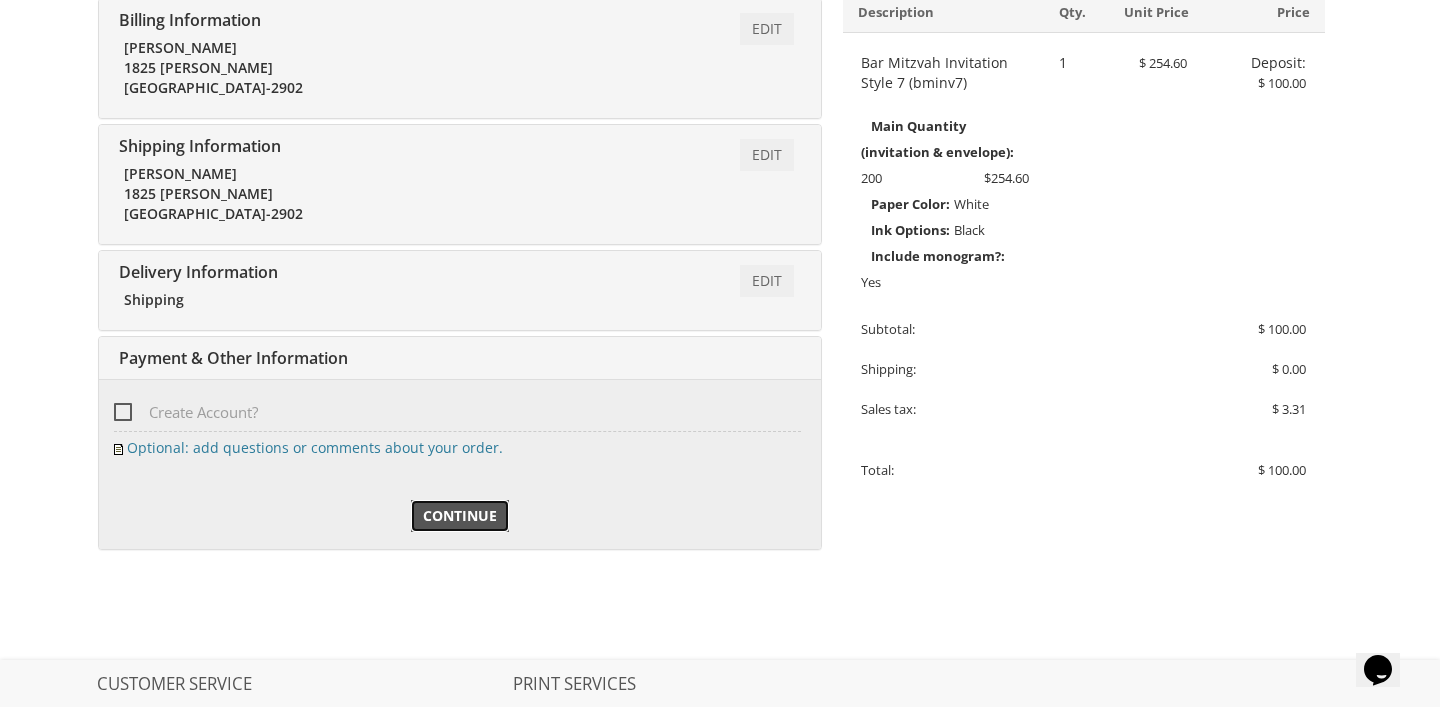 click on "Continue" at bounding box center [460, 516] 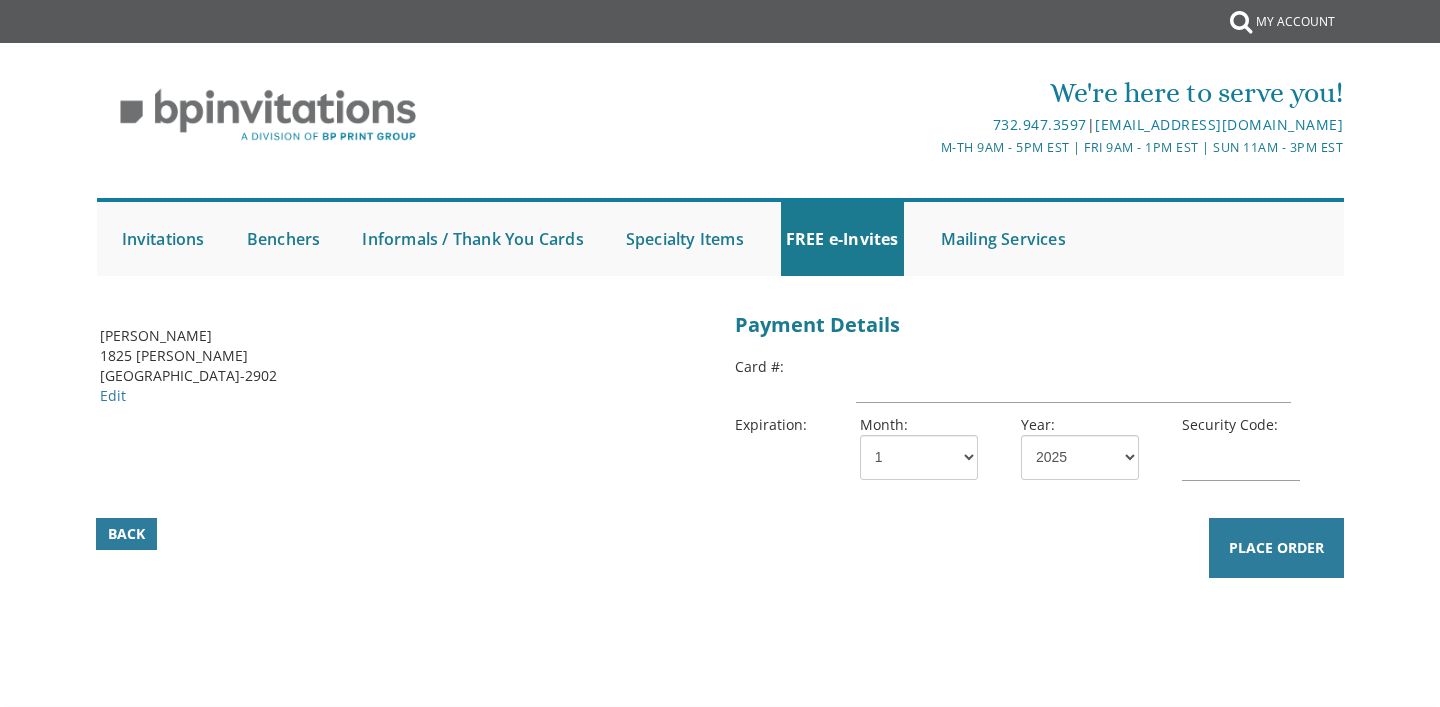 scroll, scrollTop: 0, scrollLeft: 0, axis: both 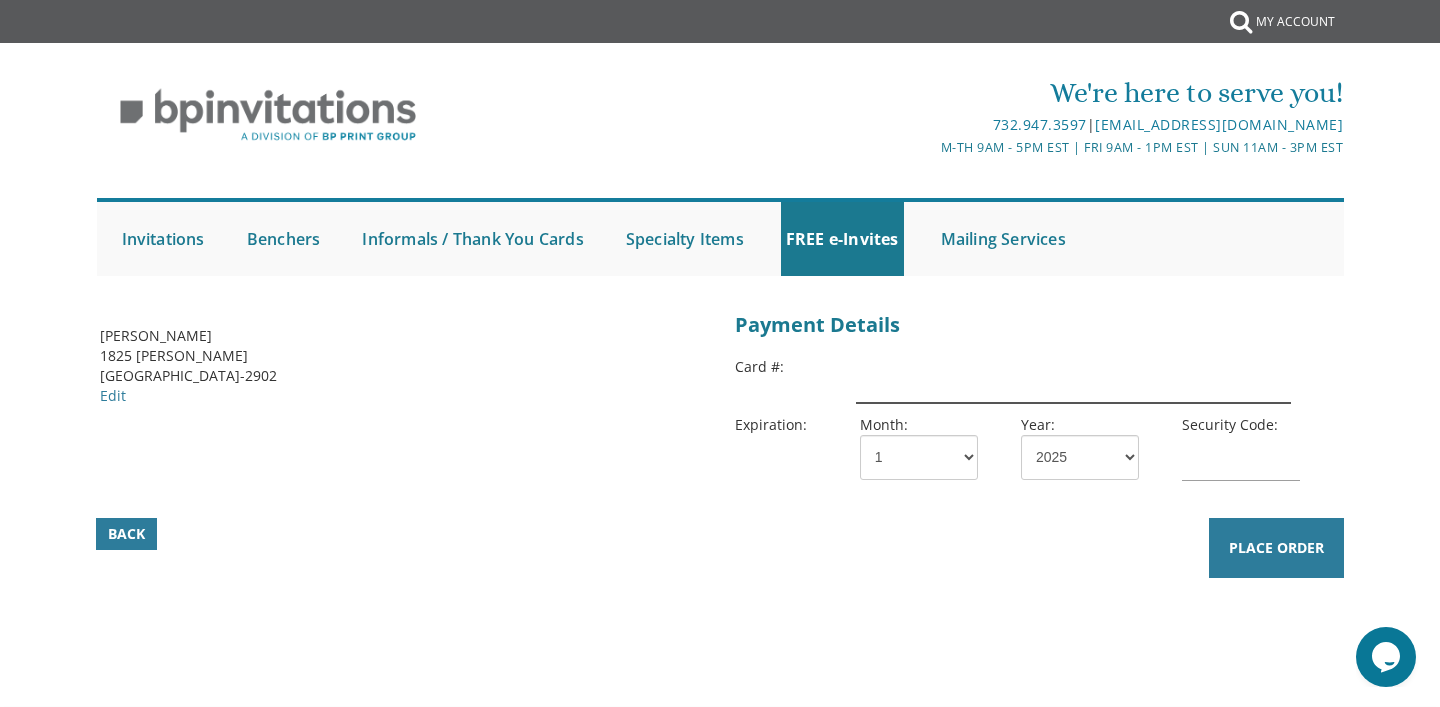 click at bounding box center [1073, 380] 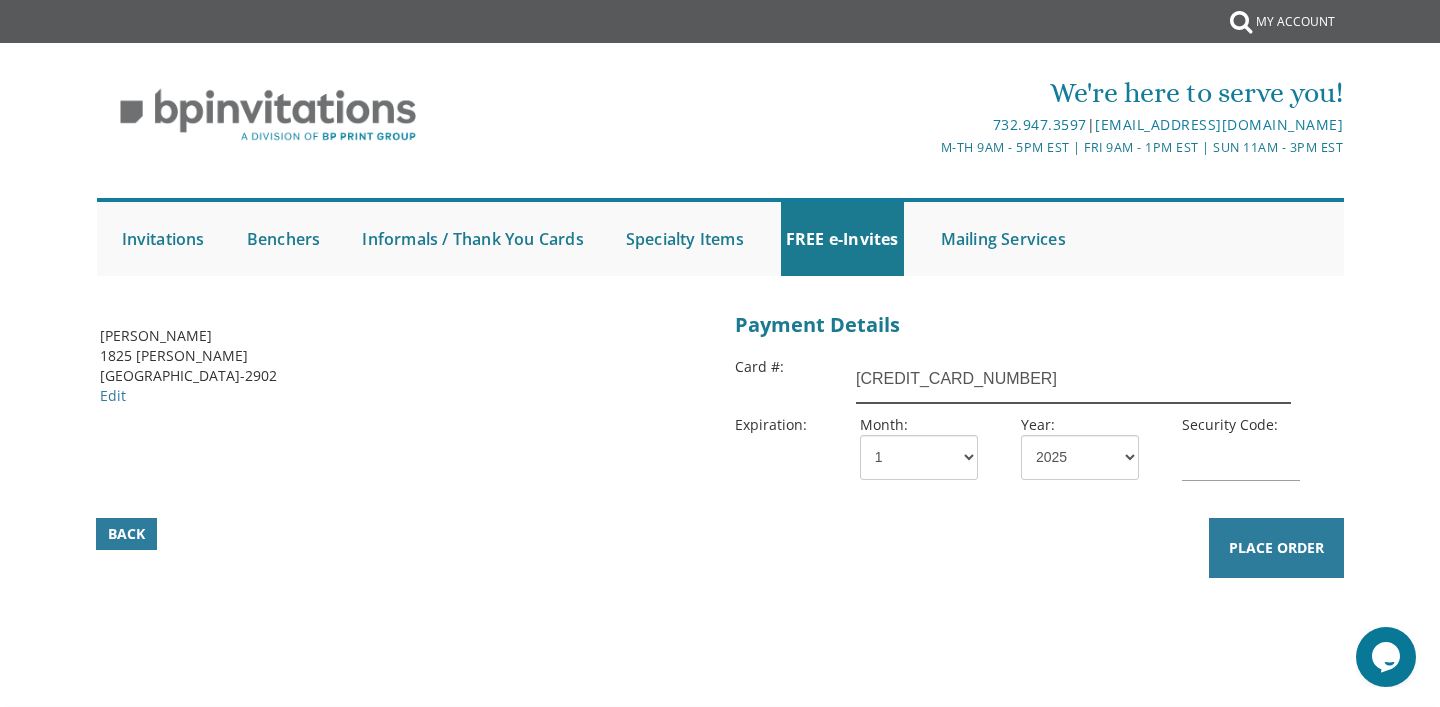 type on "5129935227068634" 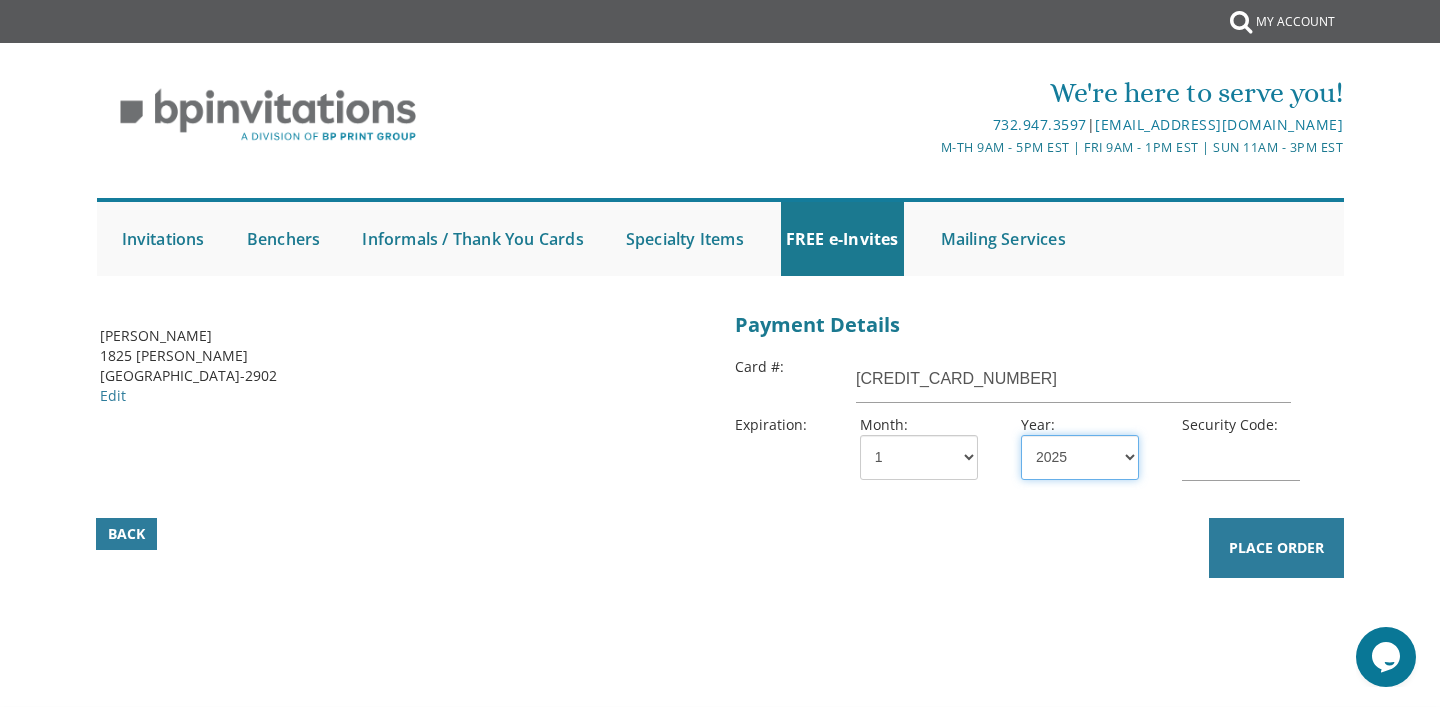 click on "2025
2026
2027
2028
2029
2030
2031
2032
2033
2034
2035" at bounding box center (1080, 457) 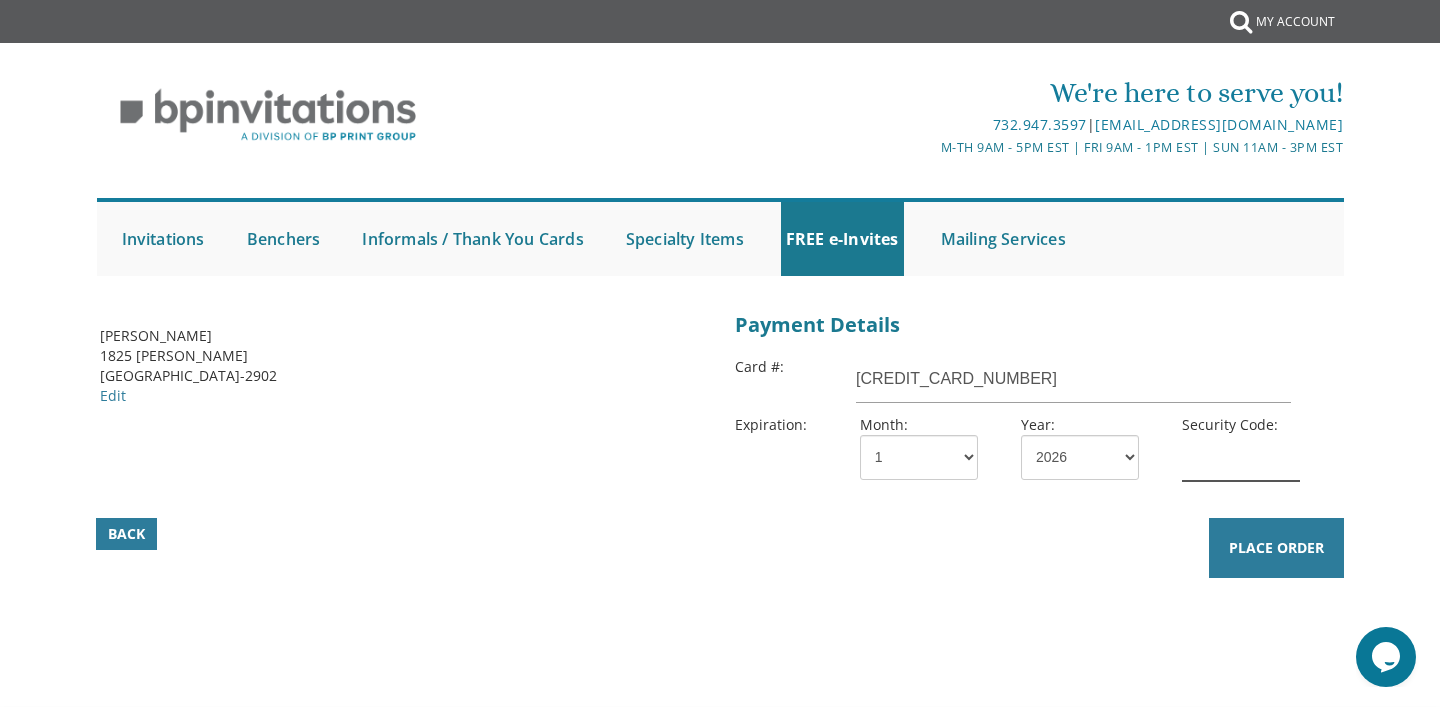 click at bounding box center [1241, 458] 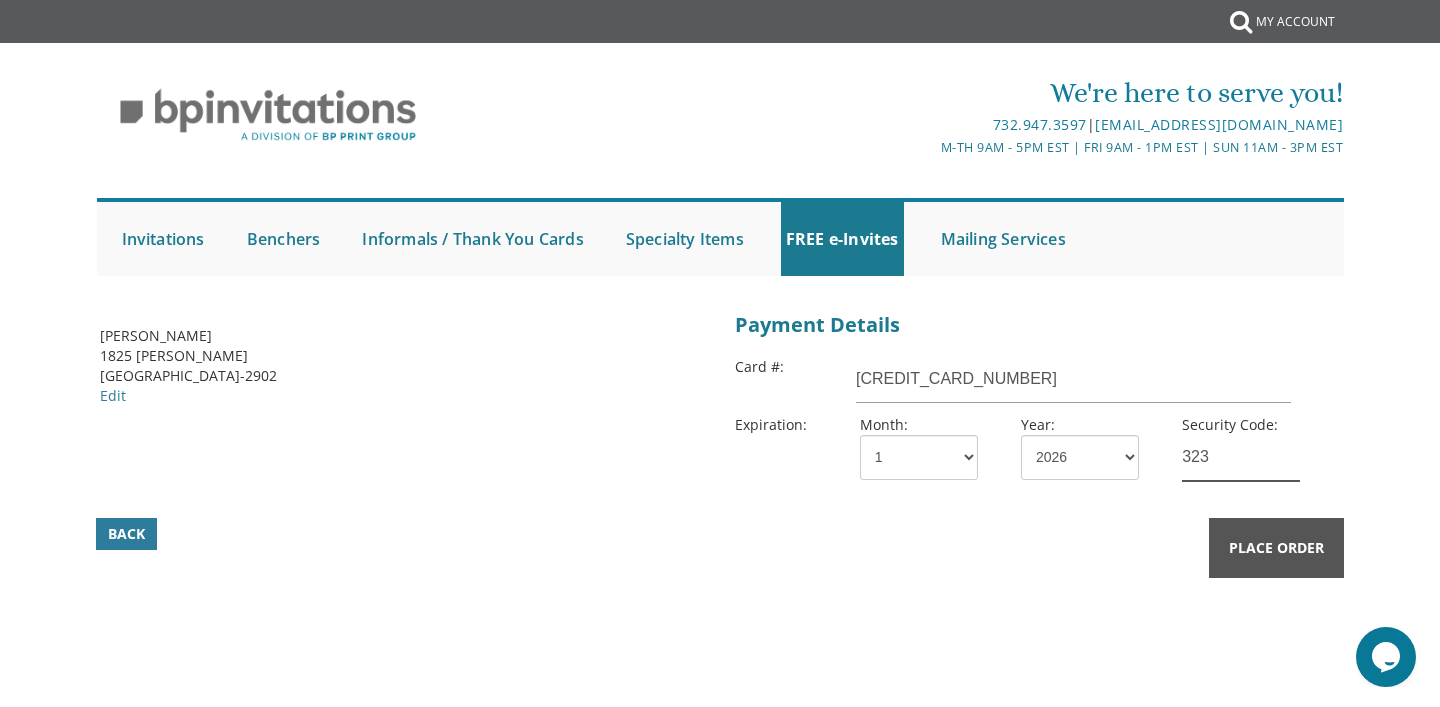 type on "323" 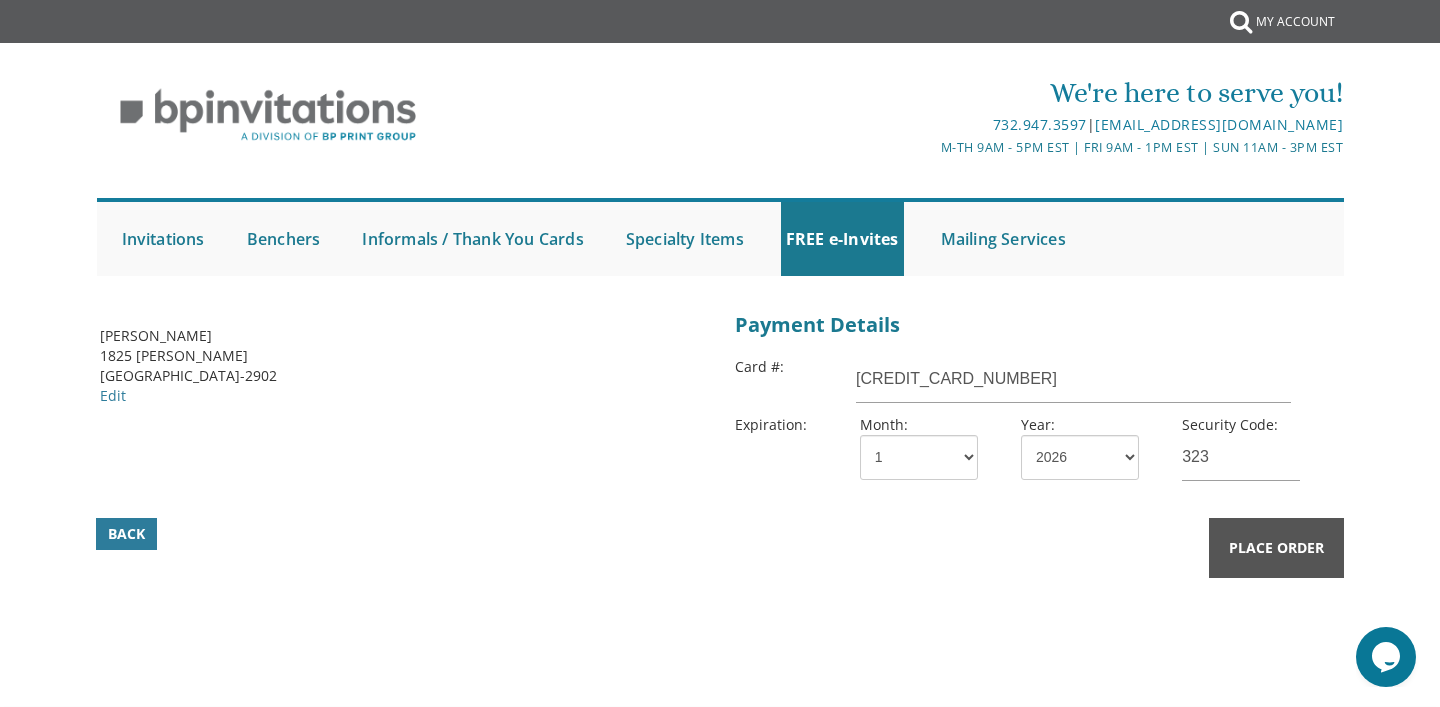 click on "Place Order" at bounding box center (1276, 548) 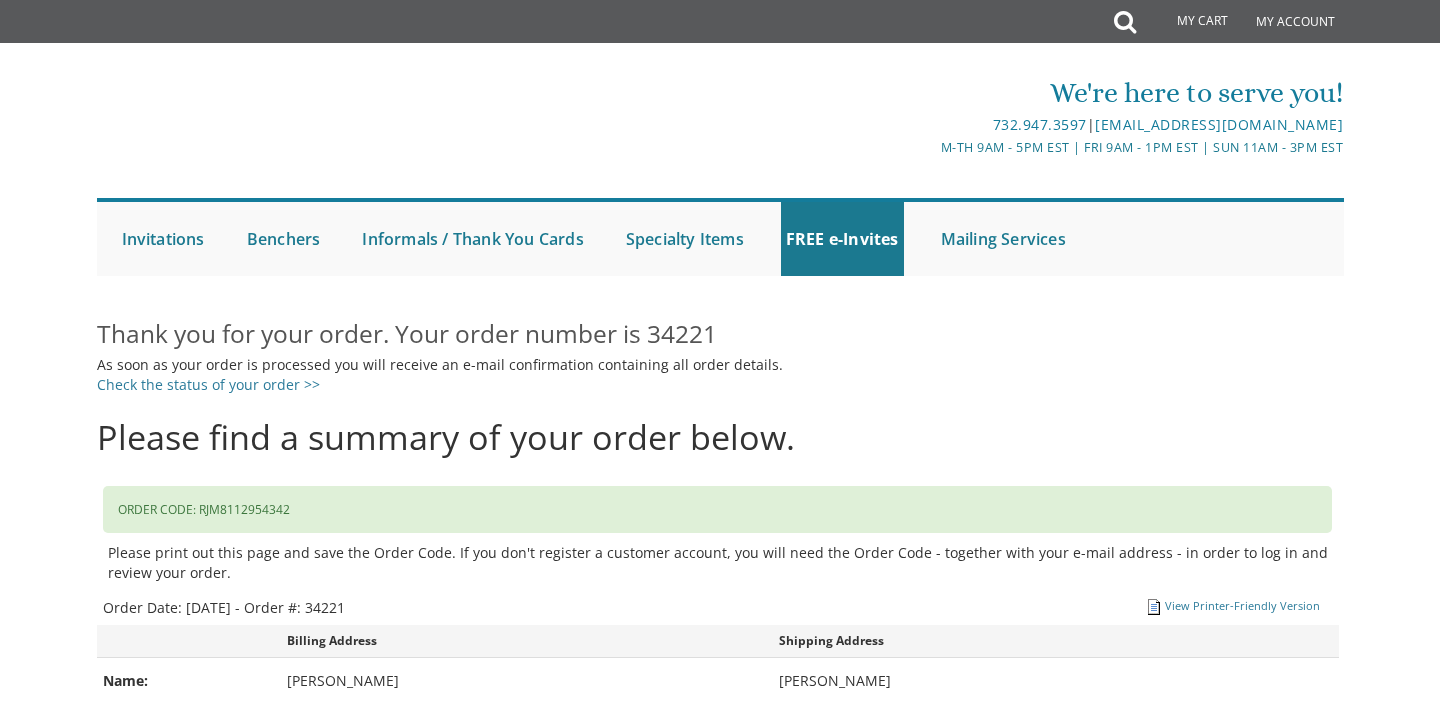 scroll, scrollTop: 0, scrollLeft: 0, axis: both 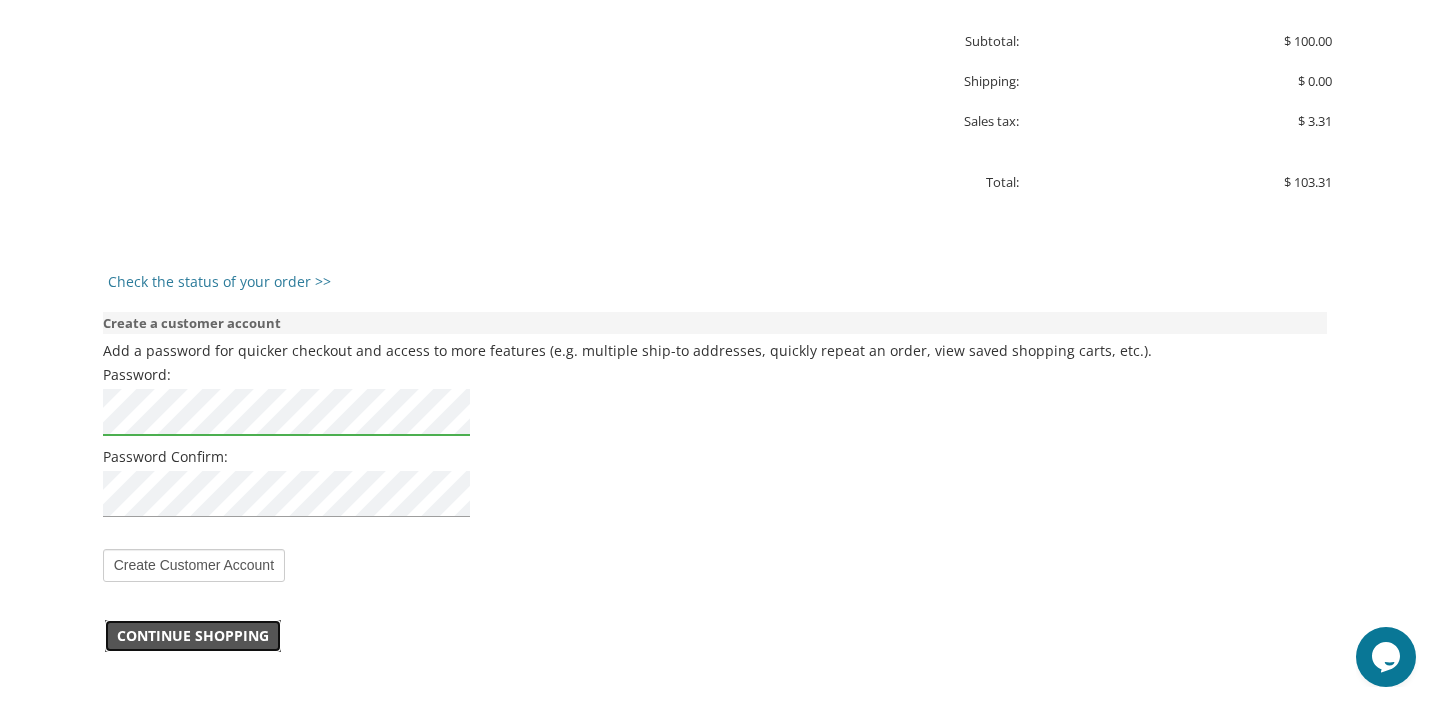 click on "Continue Shopping" at bounding box center (193, 636) 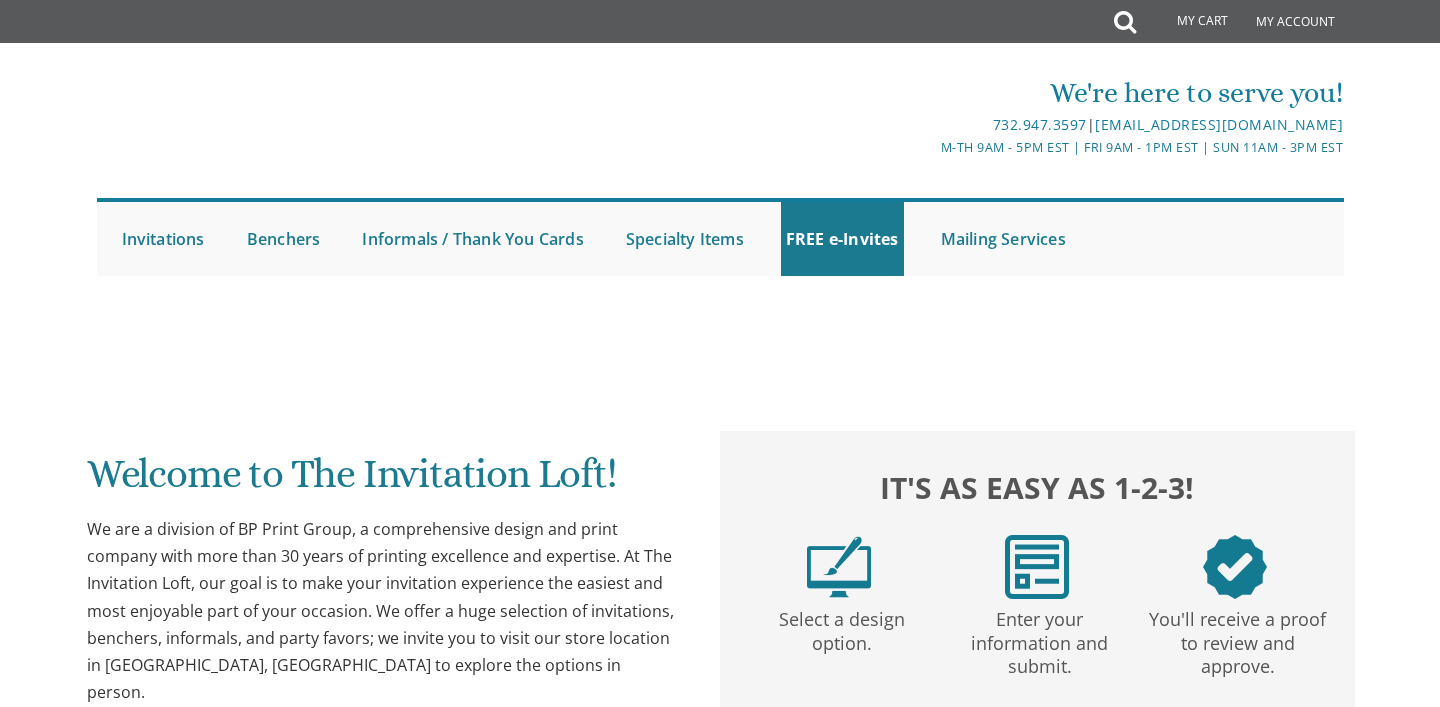 scroll, scrollTop: 0, scrollLeft: 0, axis: both 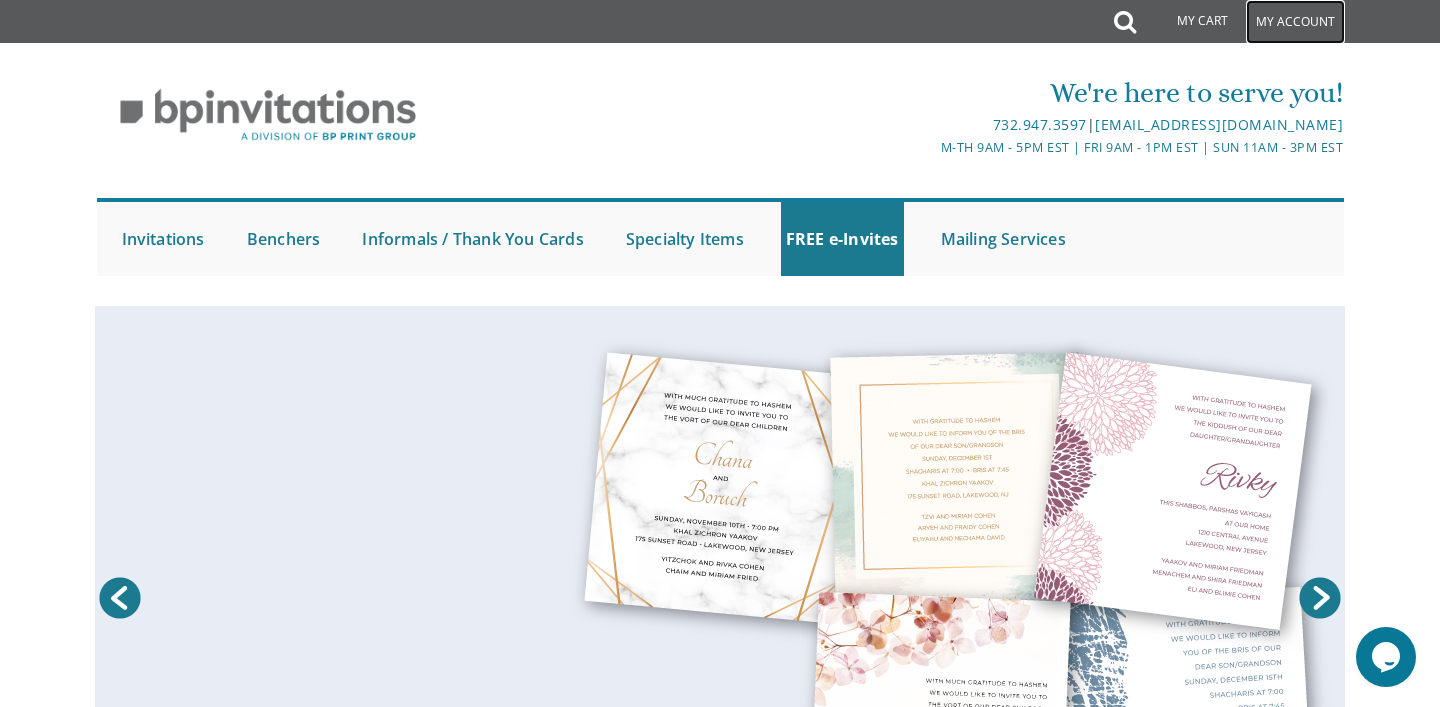 click on "My Account" at bounding box center (1295, 22) 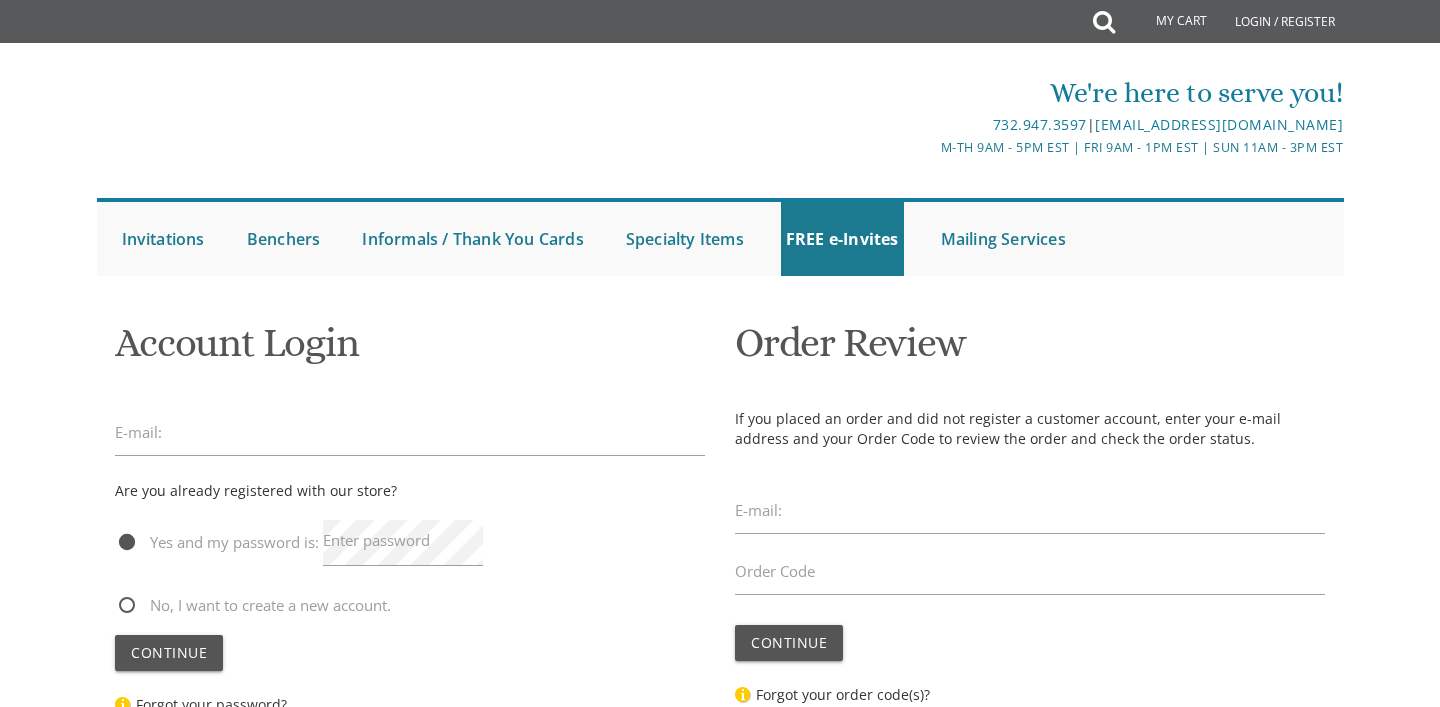 scroll, scrollTop: 0, scrollLeft: 0, axis: both 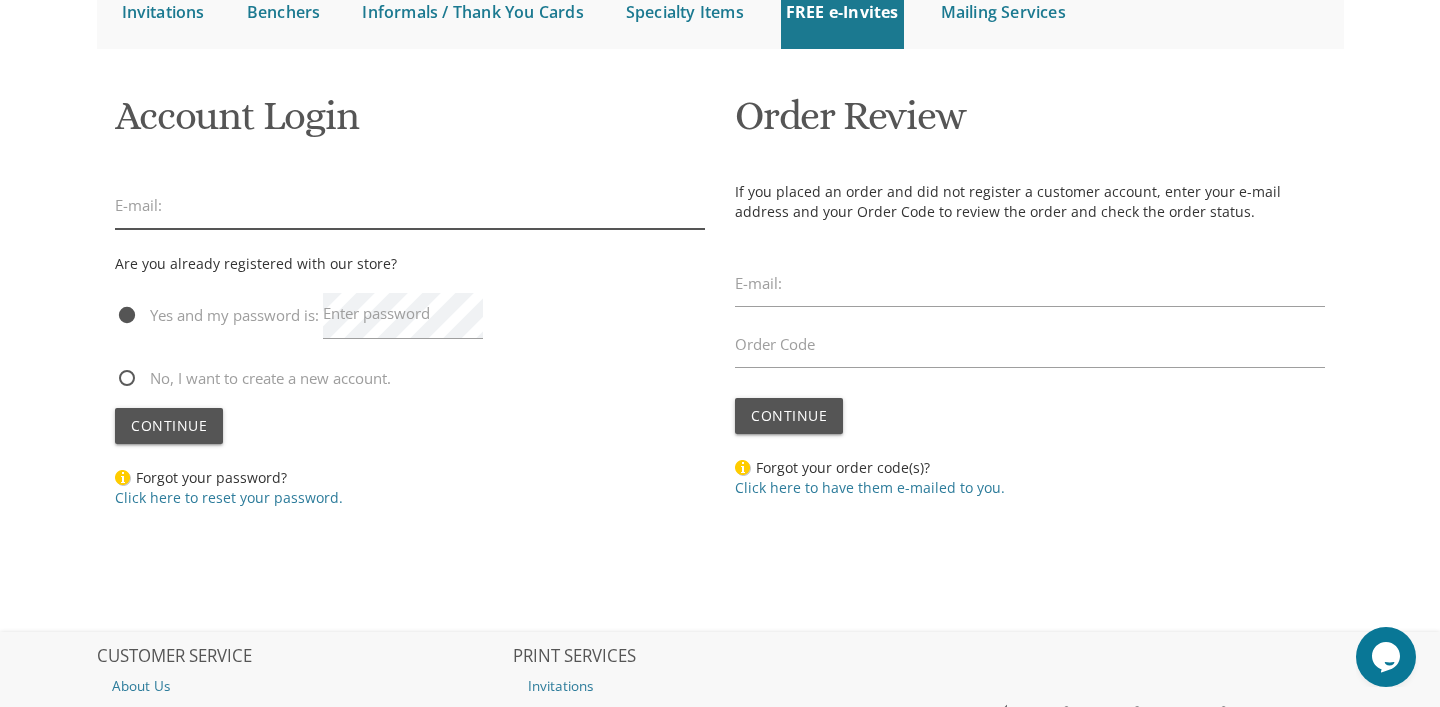 click at bounding box center (410, 206) 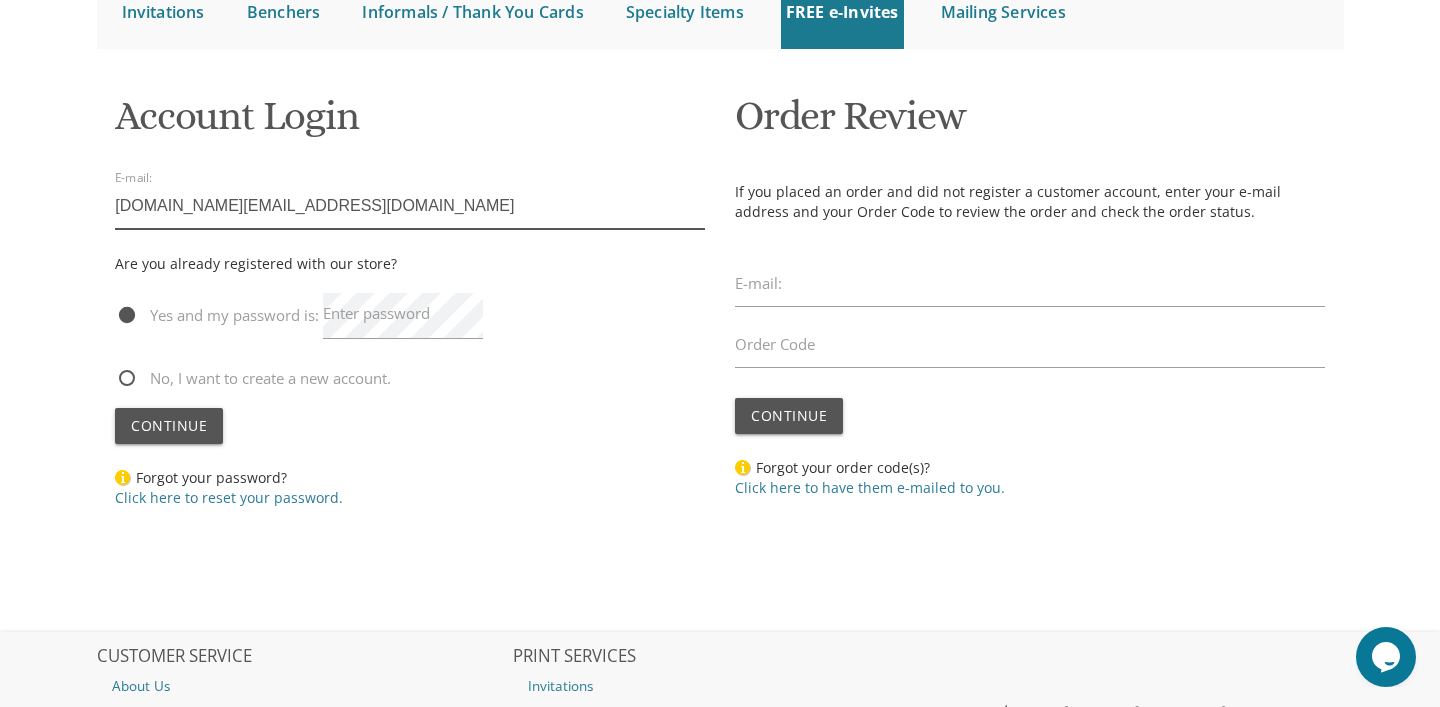 type on "[DOMAIN_NAME][EMAIL_ADDRESS][DOMAIN_NAME]" 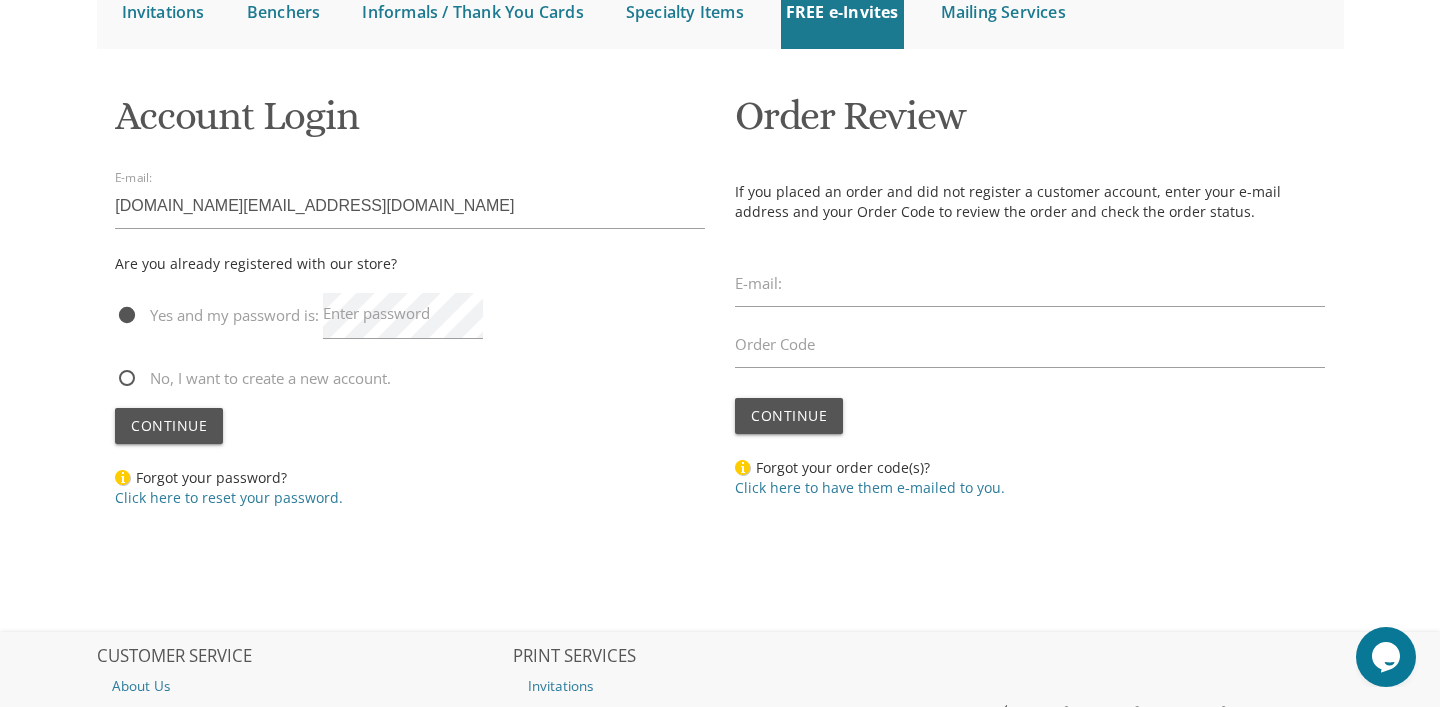 click on "Enter password" at bounding box center (376, 313) 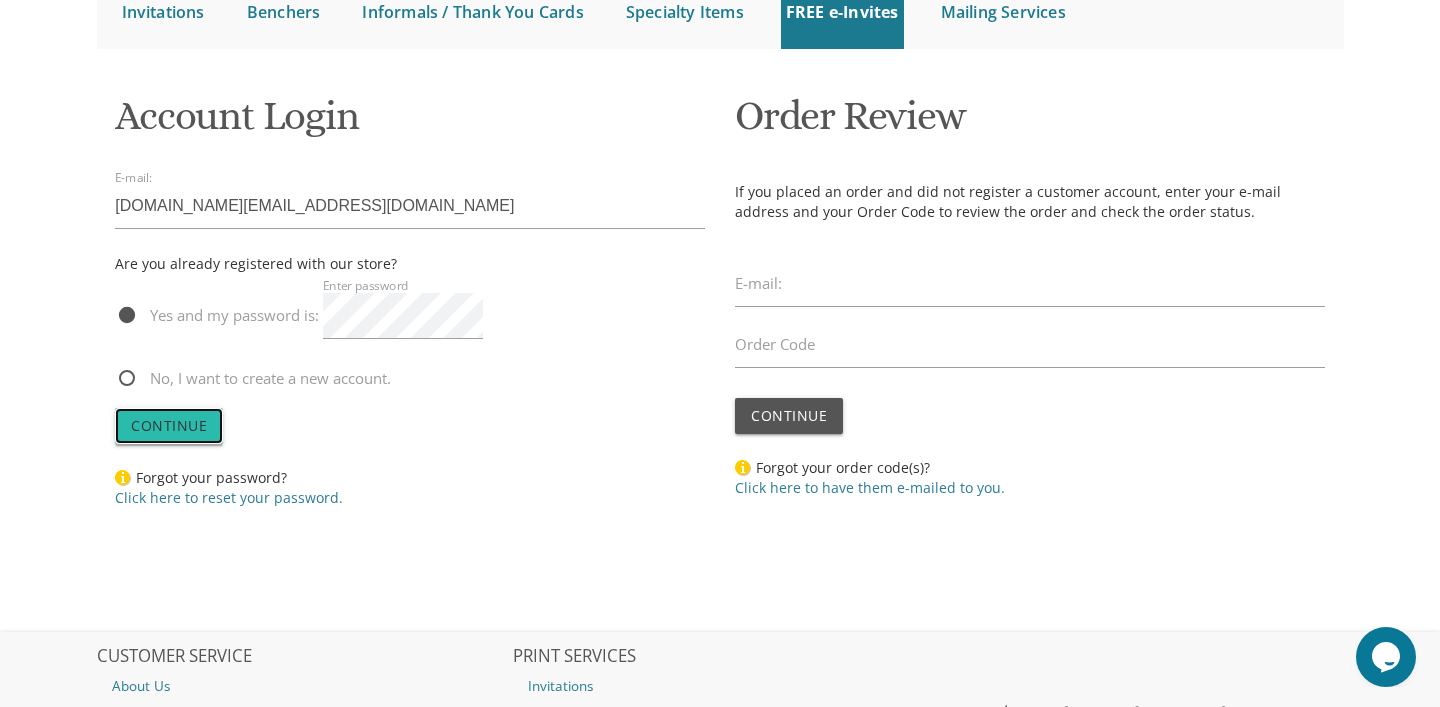click on "Continue" at bounding box center (169, 425) 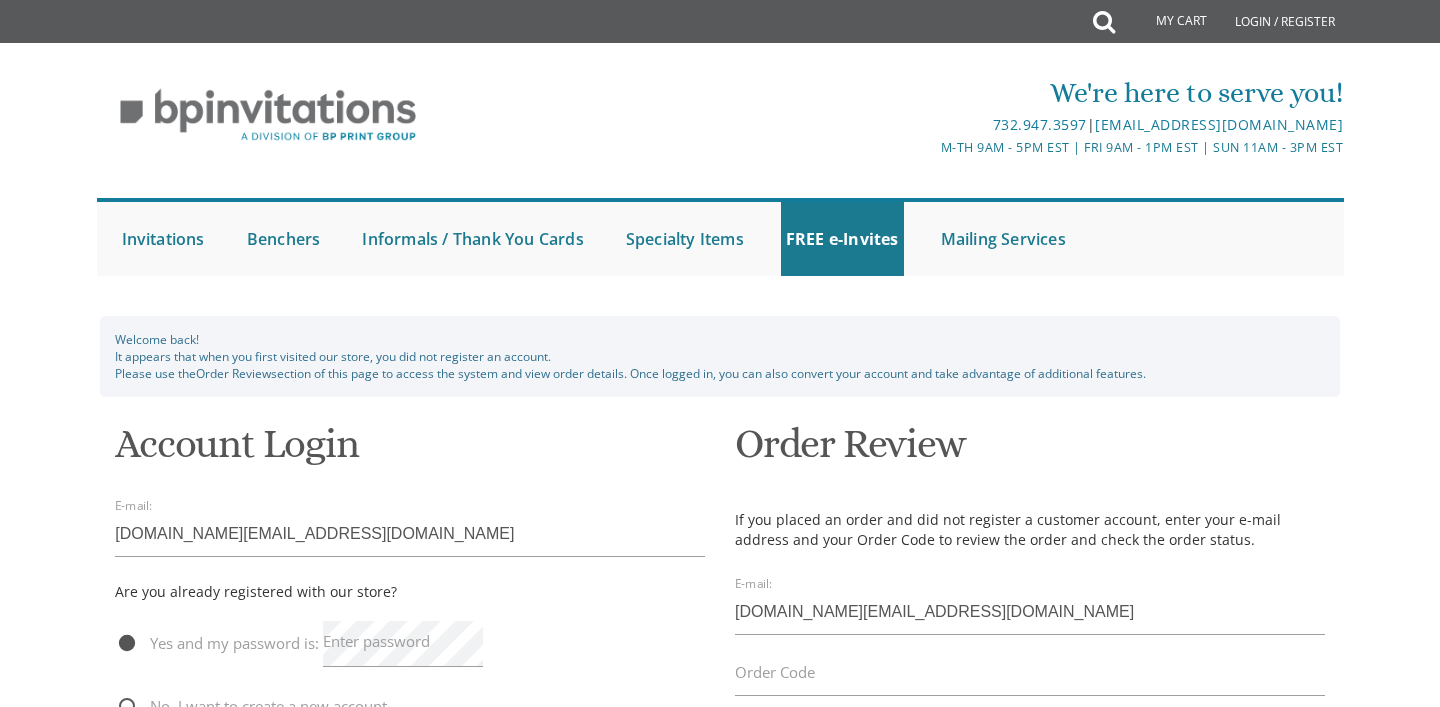 scroll, scrollTop: 0, scrollLeft: 0, axis: both 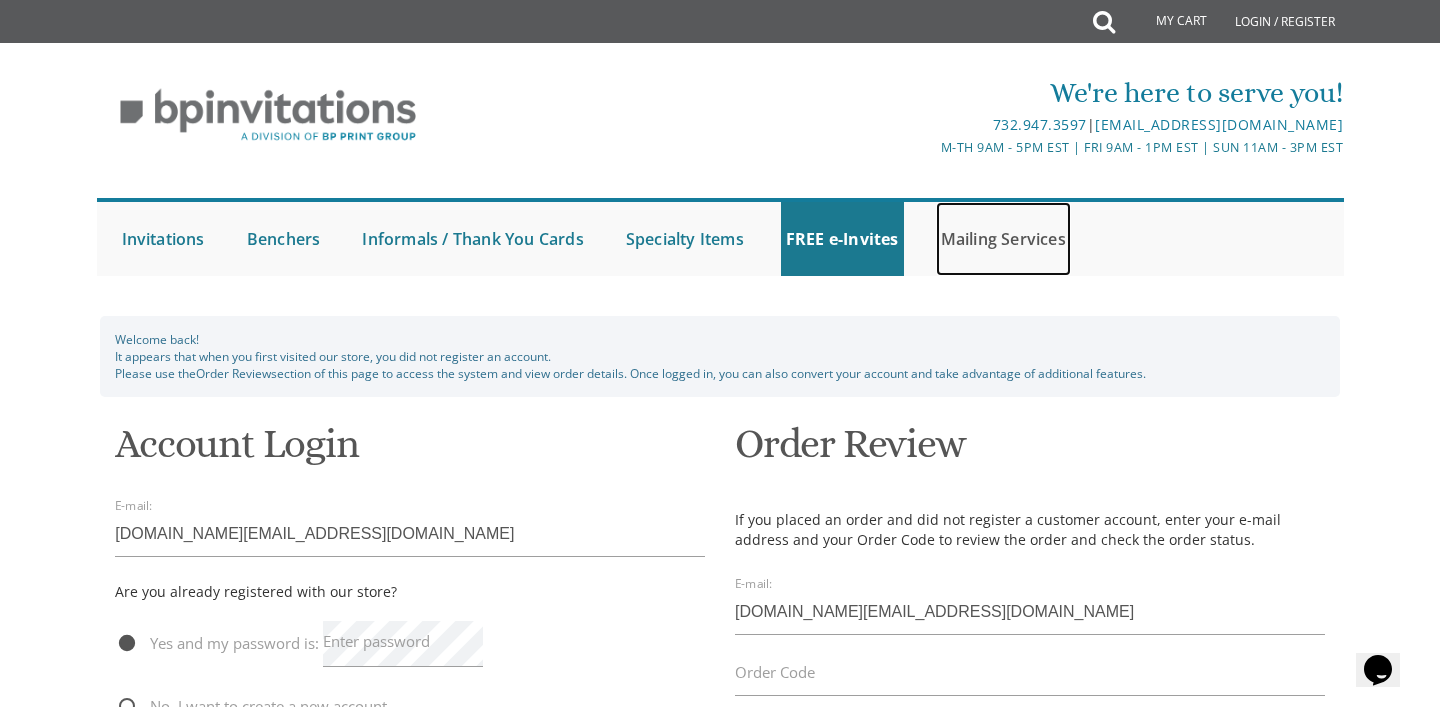 click on "Mailing Services" at bounding box center [1003, 239] 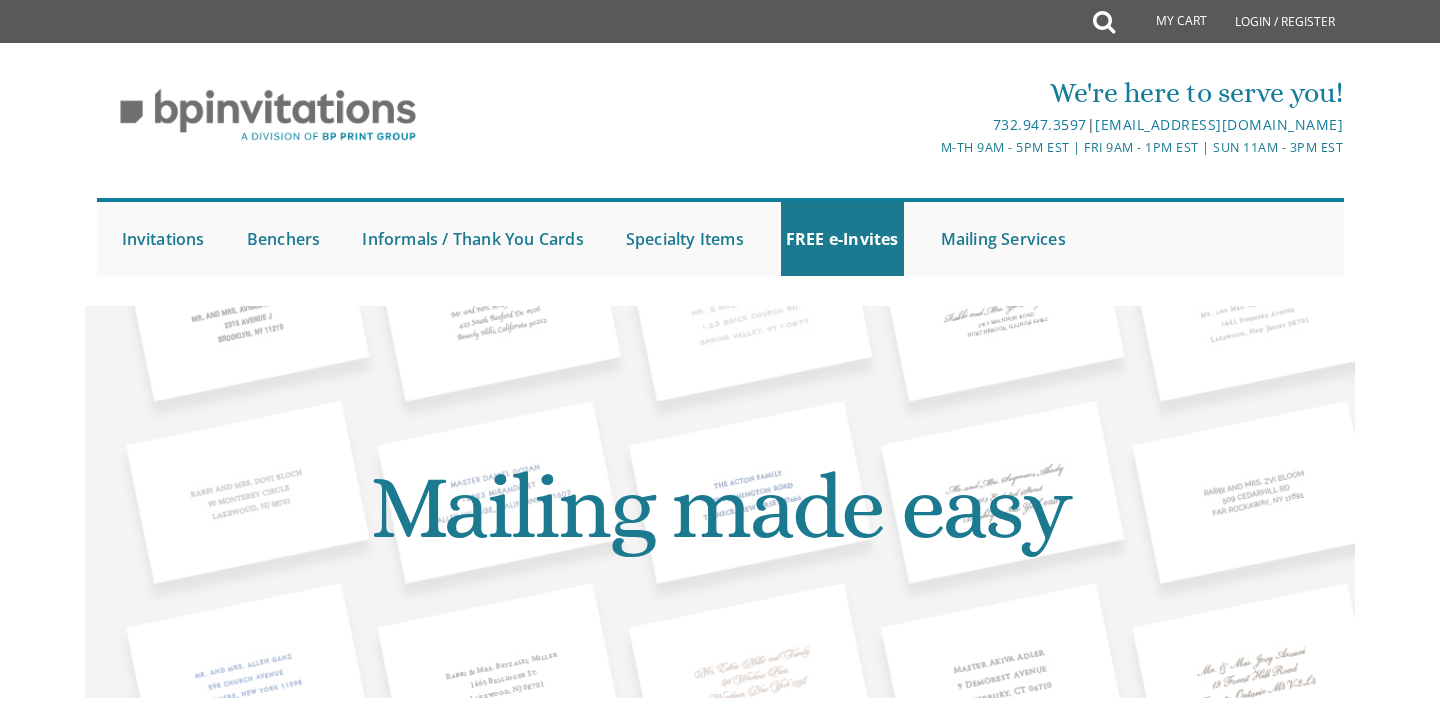 scroll, scrollTop: 0, scrollLeft: 0, axis: both 